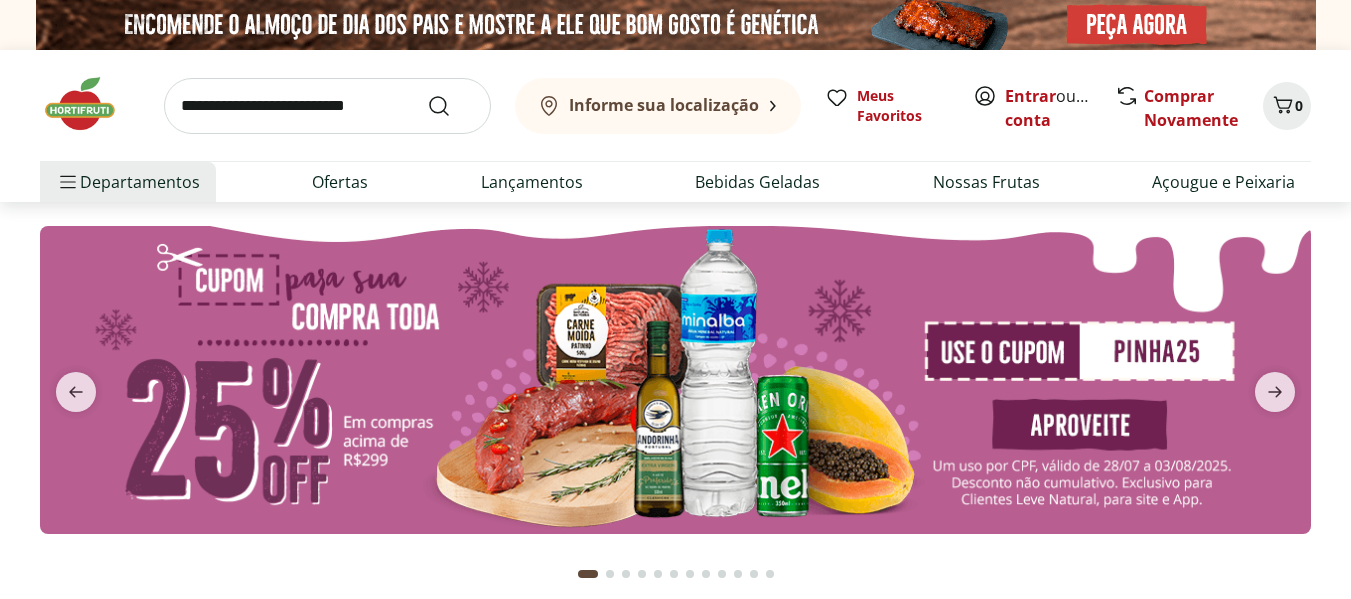 scroll, scrollTop: 0, scrollLeft: 0, axis: both 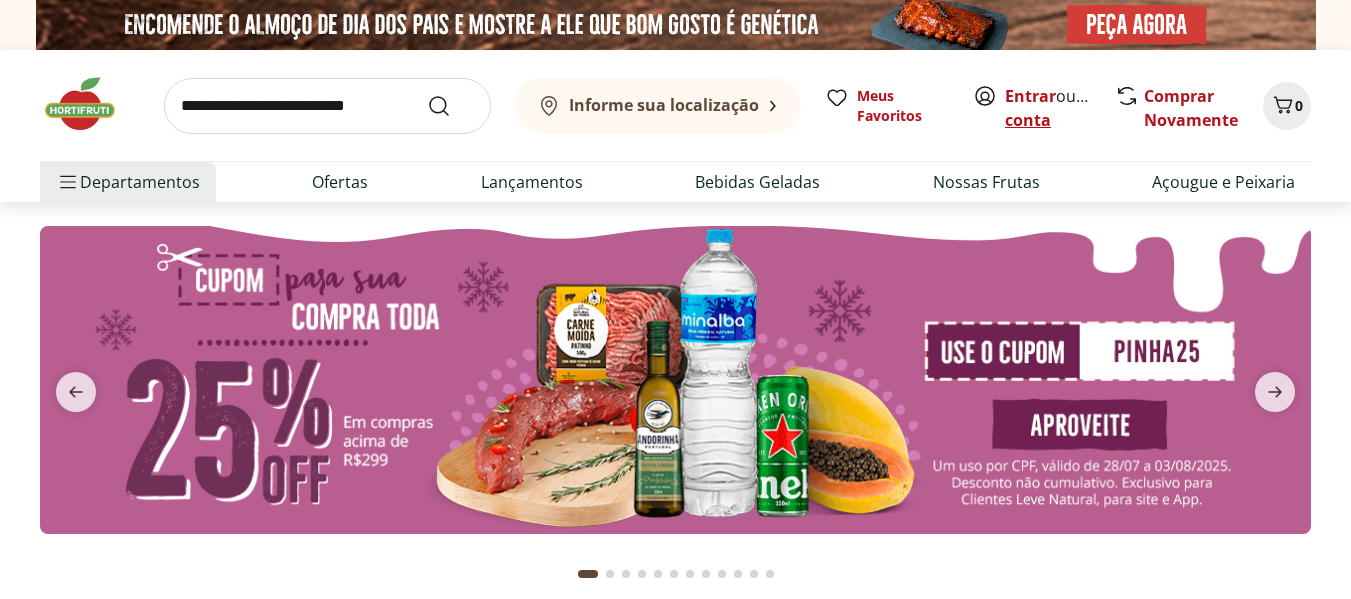 click on "Criar conta" at bounding box center (1060, 108) 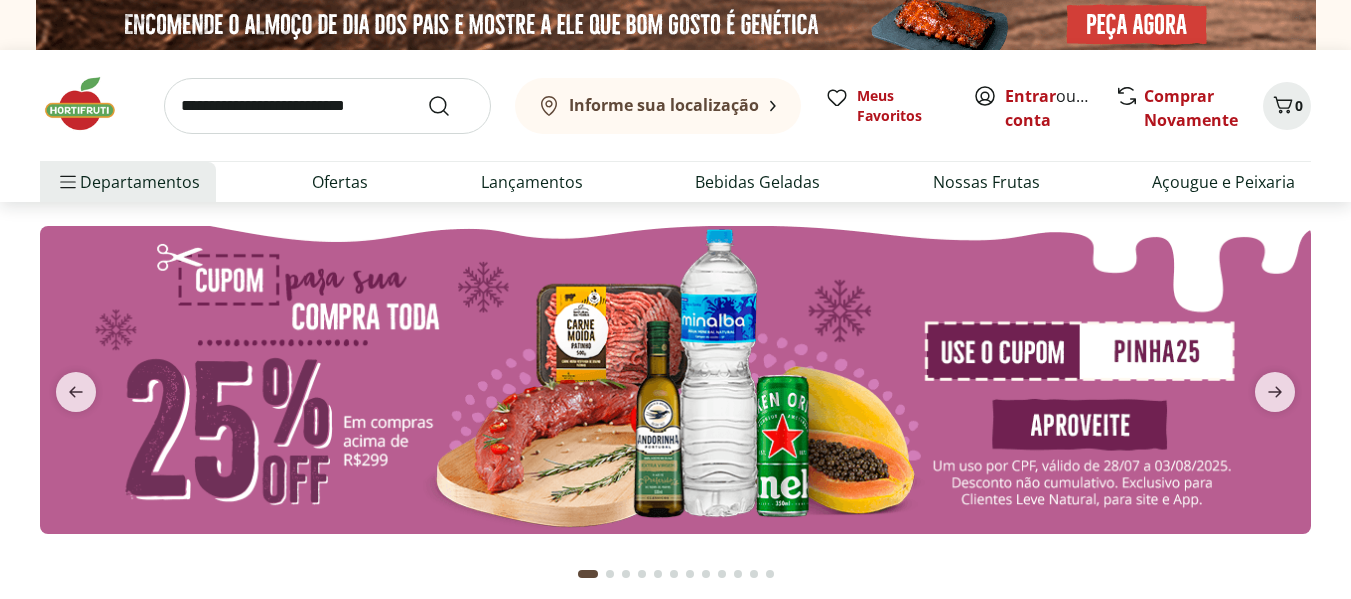 scroll, scrollTop: 0, scrollLeft: 0, axis: both 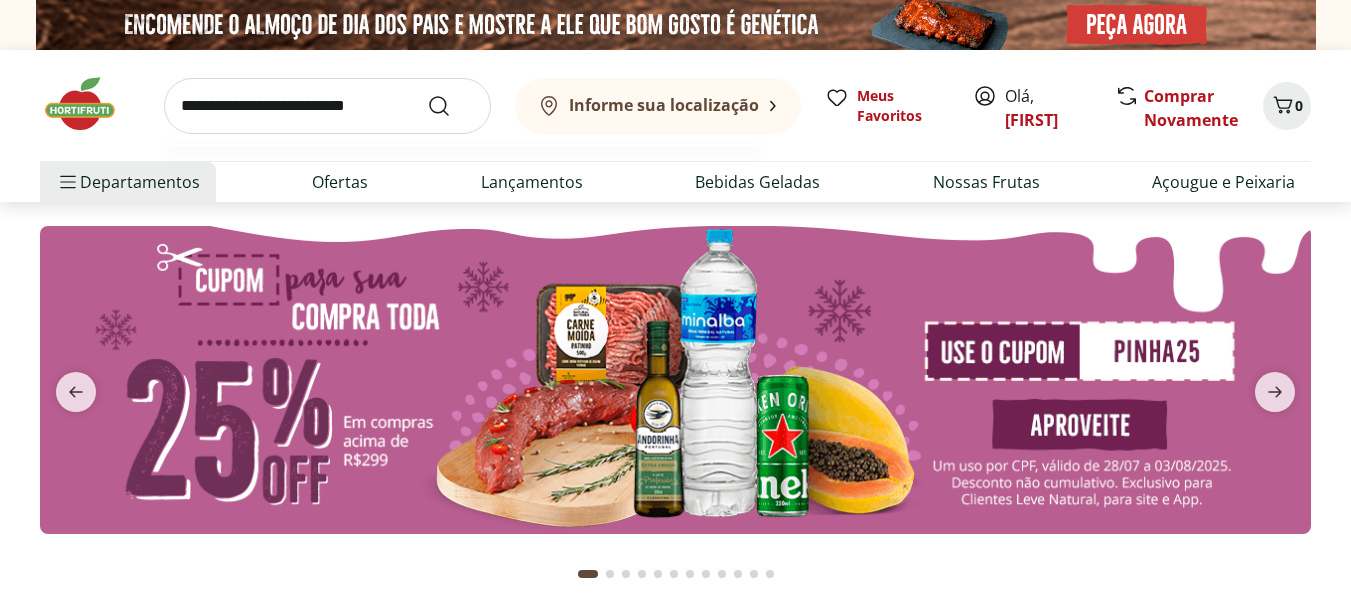click at bounding box center [327, 106] 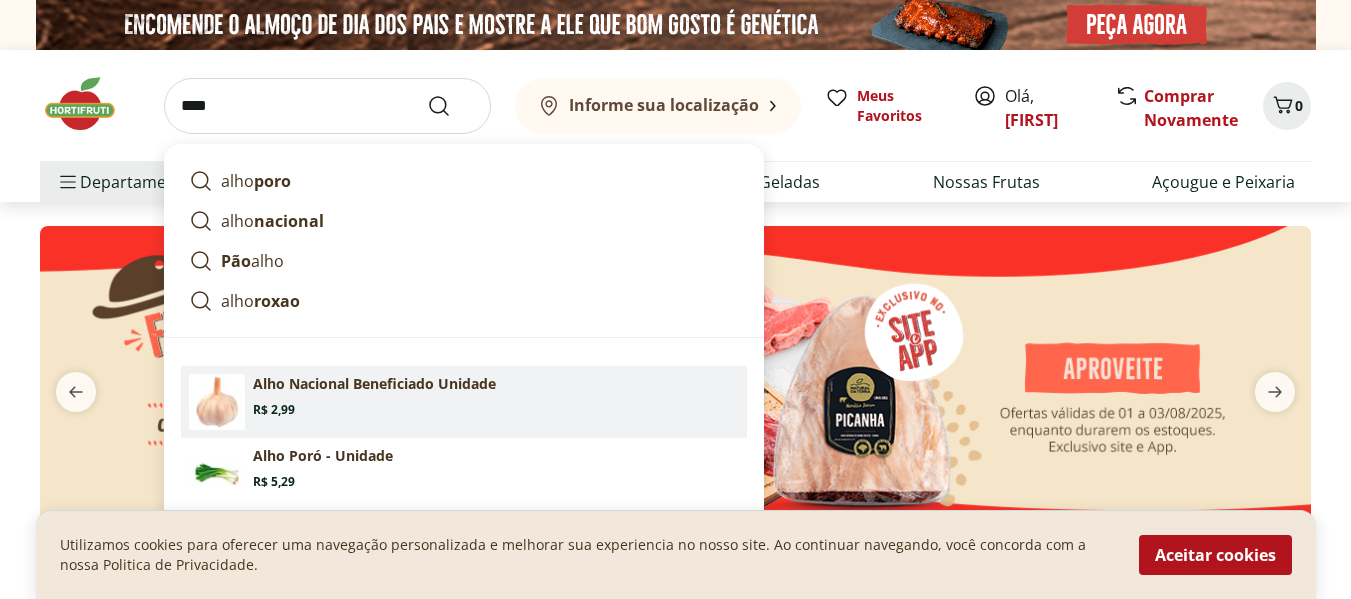 click on "Alho Nacional Beneficiado Unidade" at bounding box center [374, 384] 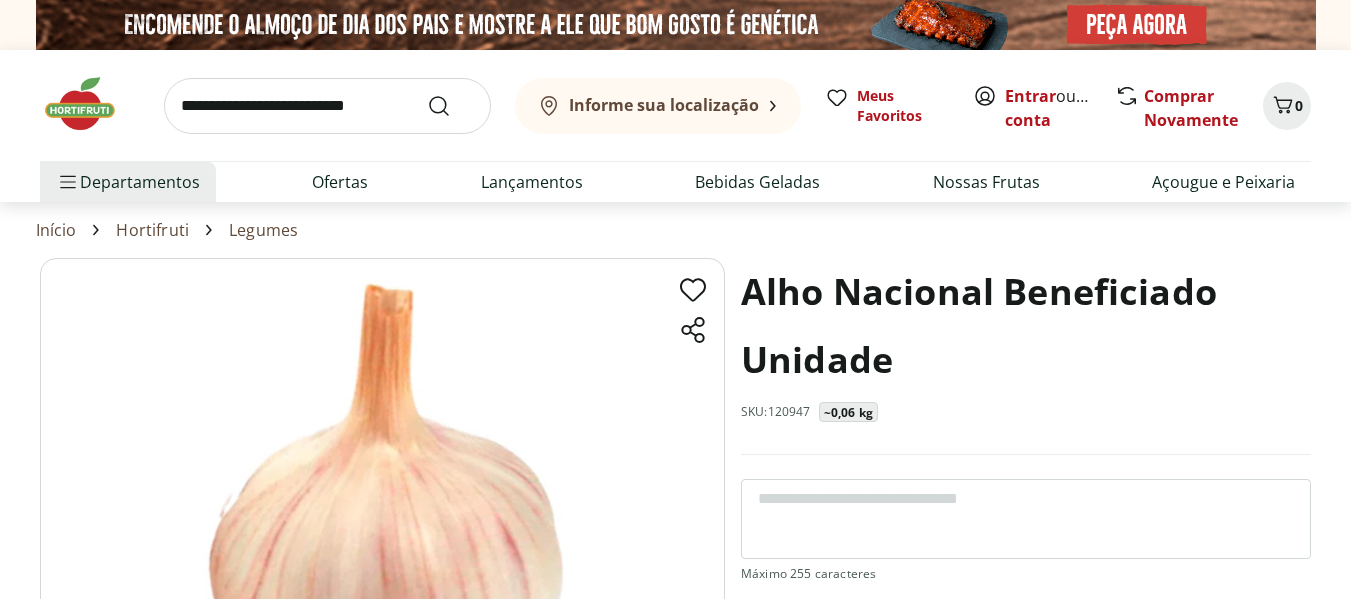 scroll, scrollTop: 0, scrollLeft: 0, axis: both 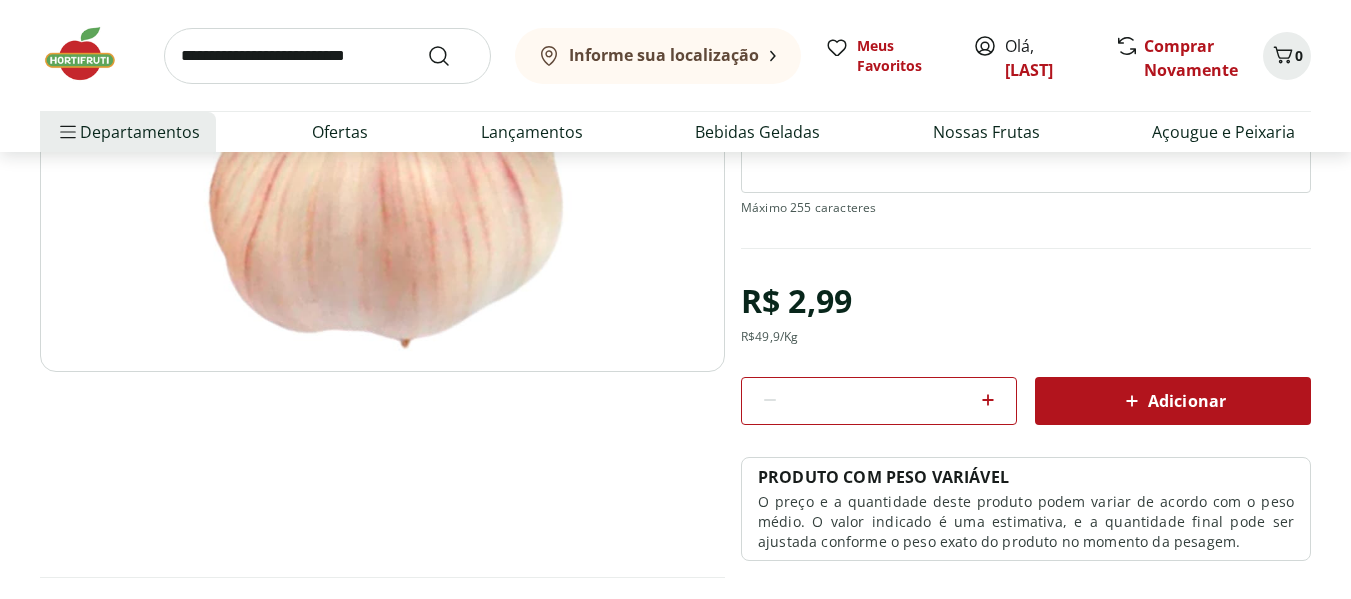 click on "*" at bounding box center [879, 401] 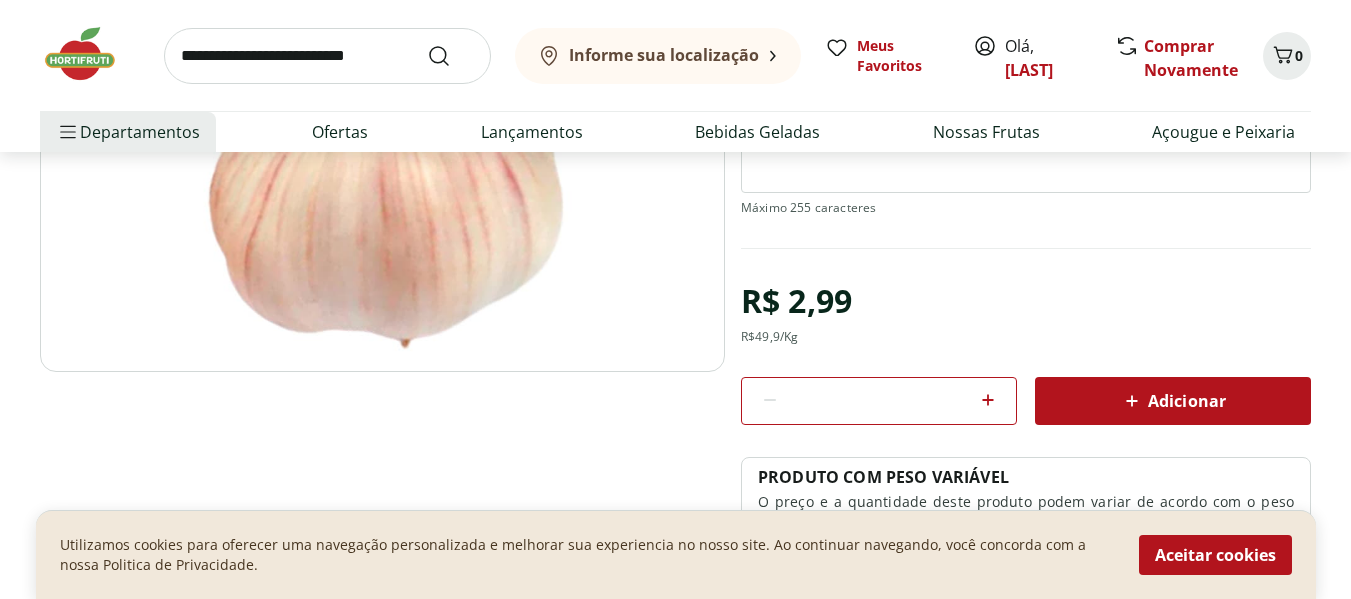 click 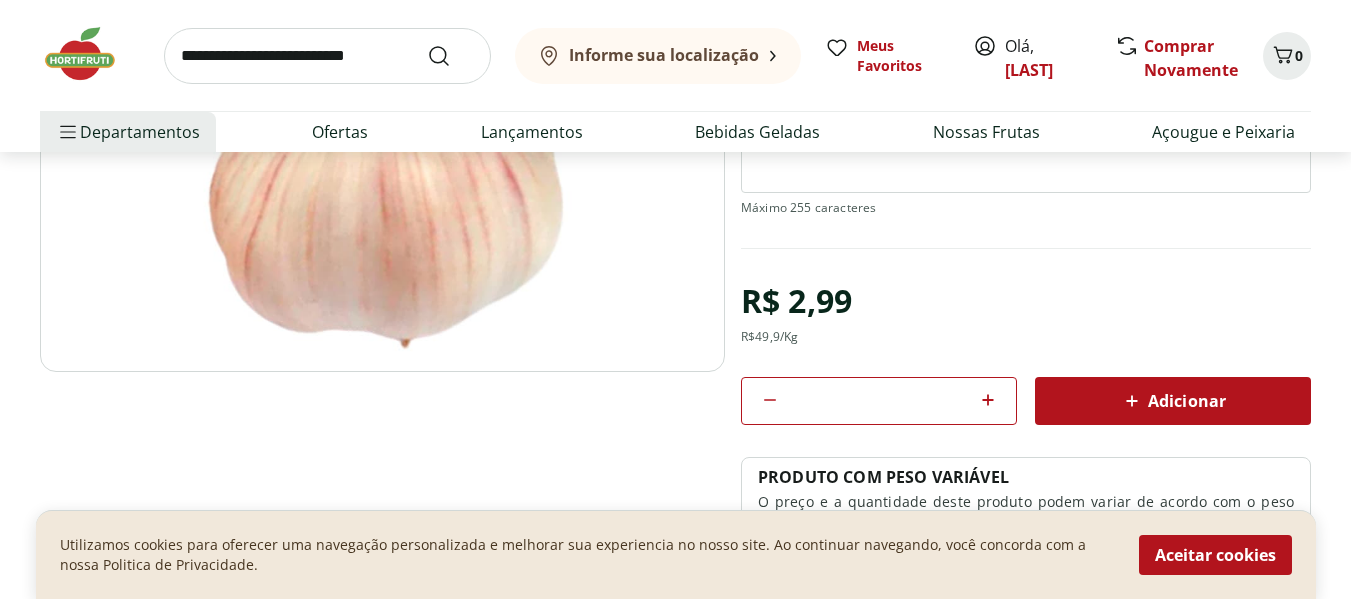 click on "Adicionar" at bounding box center [1173, 401] 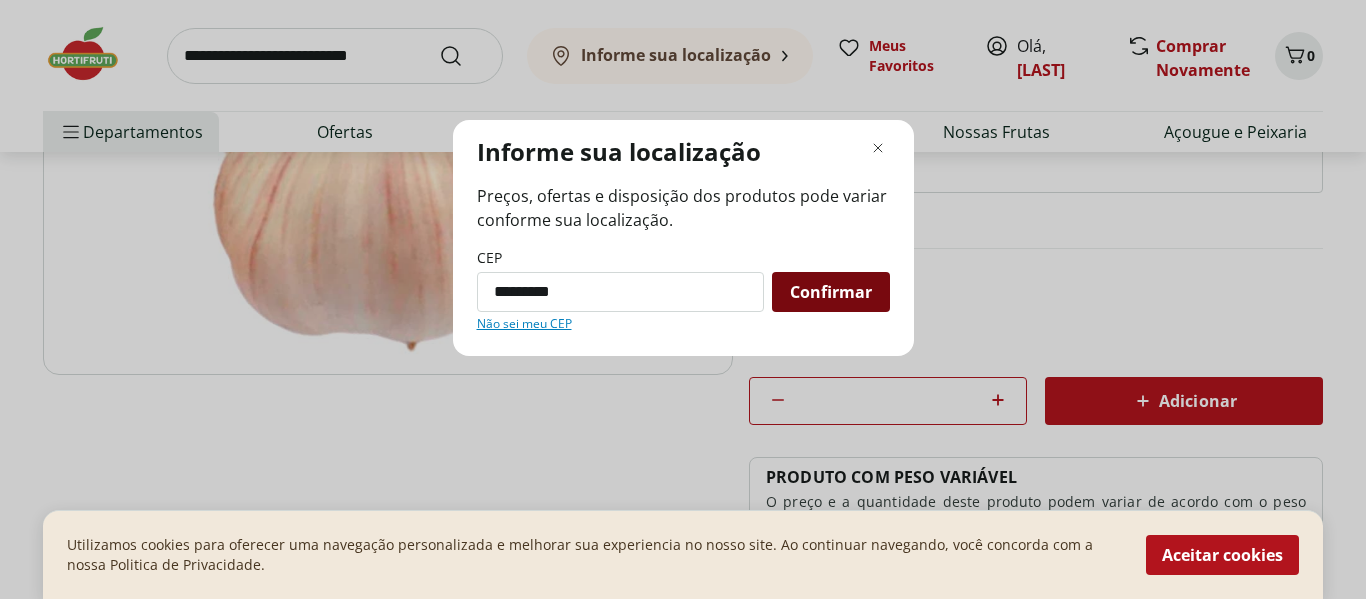 type on "*********" 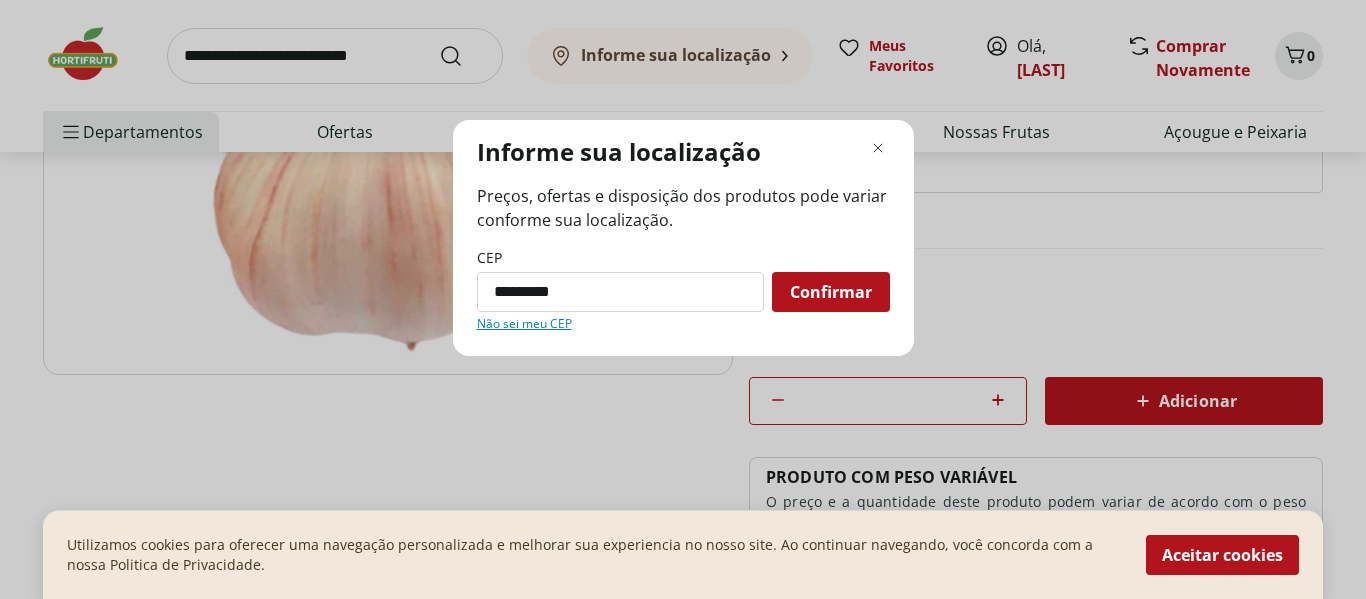 click on "Confirmar" at bounding box center [831, 292] 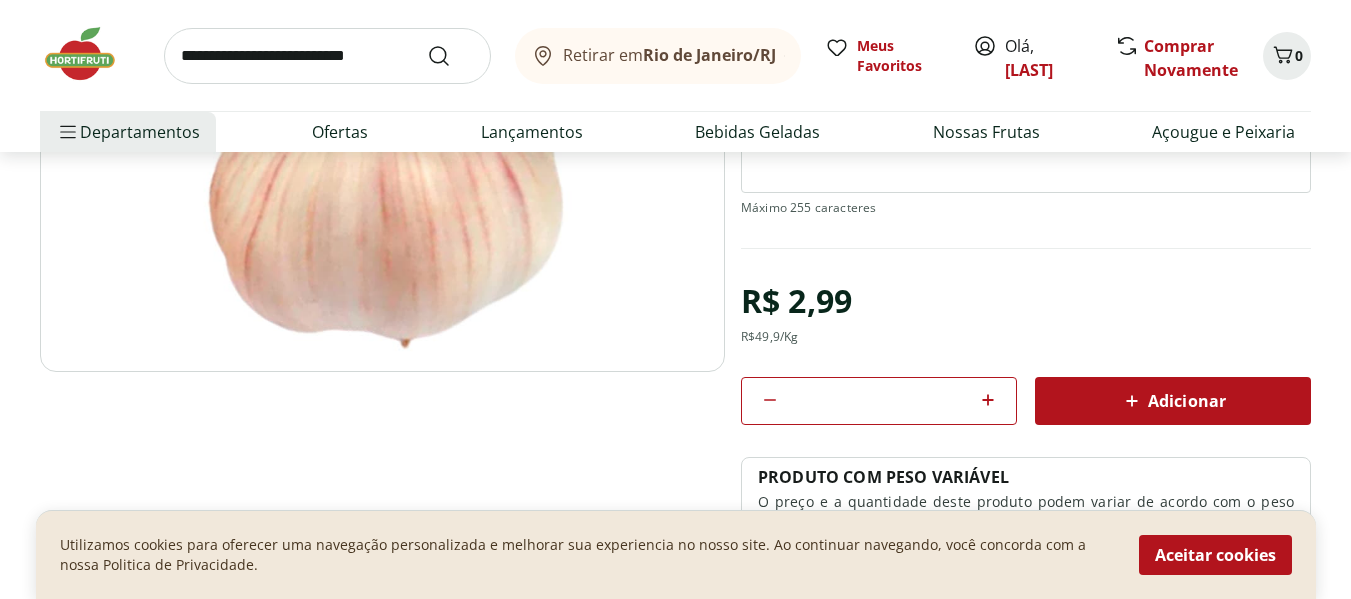 click on "Adicionar" at bounding box center [1173, 401] 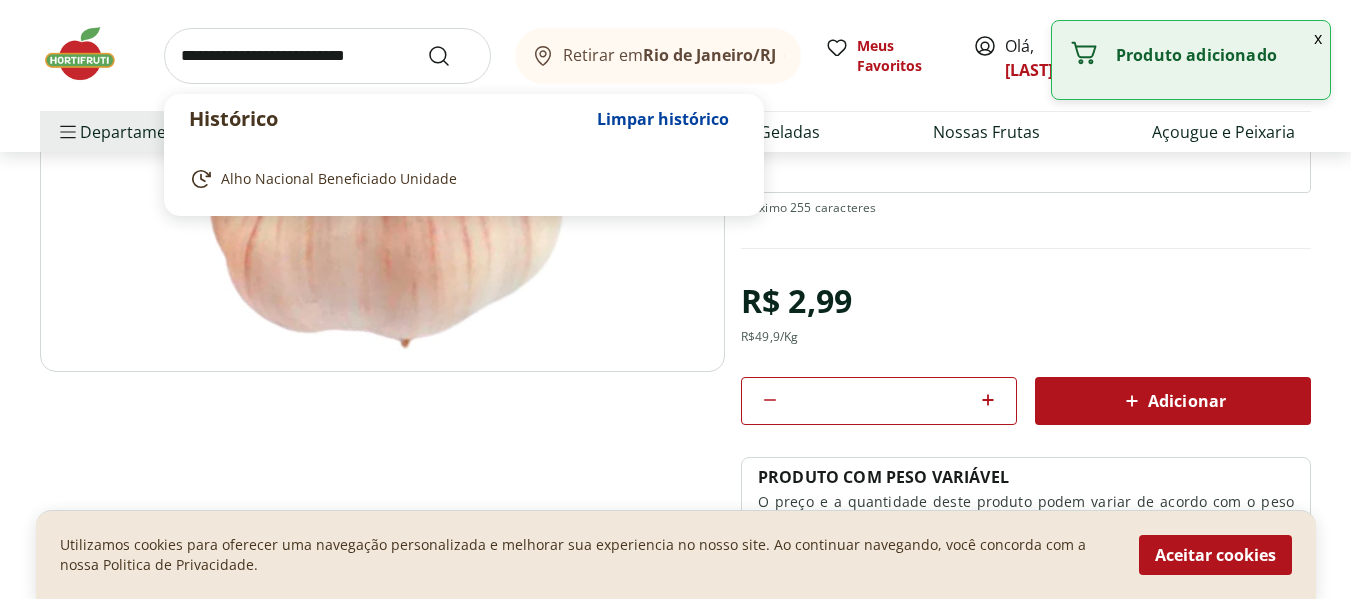 click at bounding box center [327, 56] 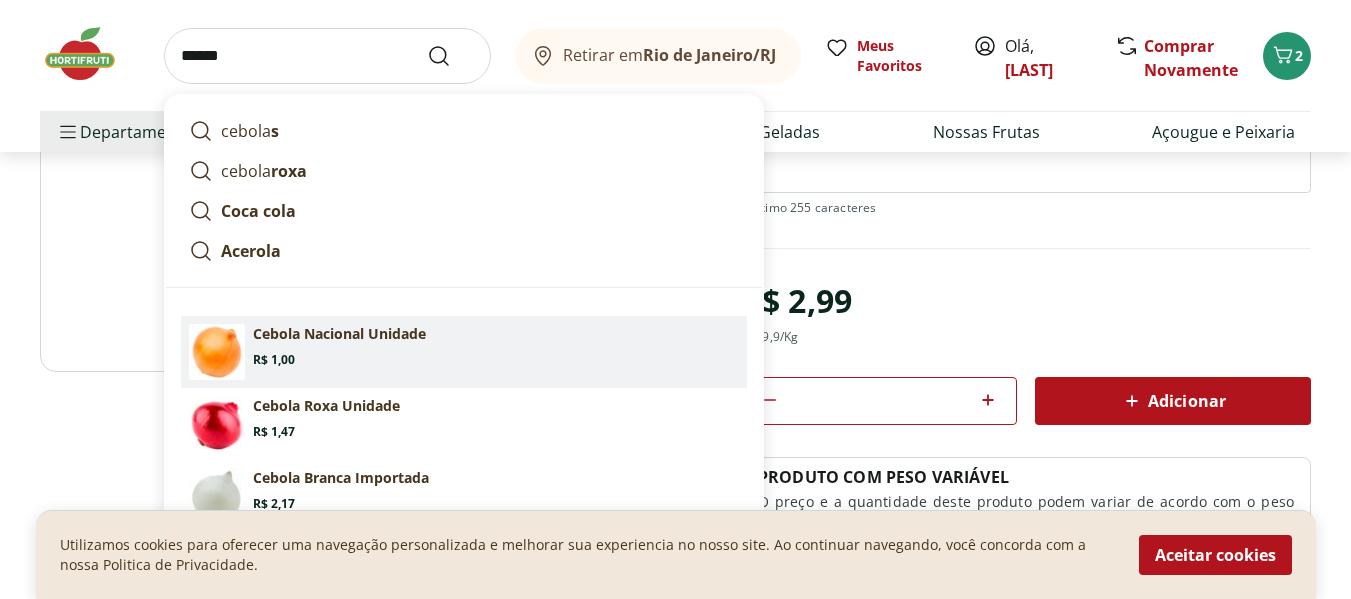 click on "Cebola Nacional Unidade" at bounding box center (339, 334) 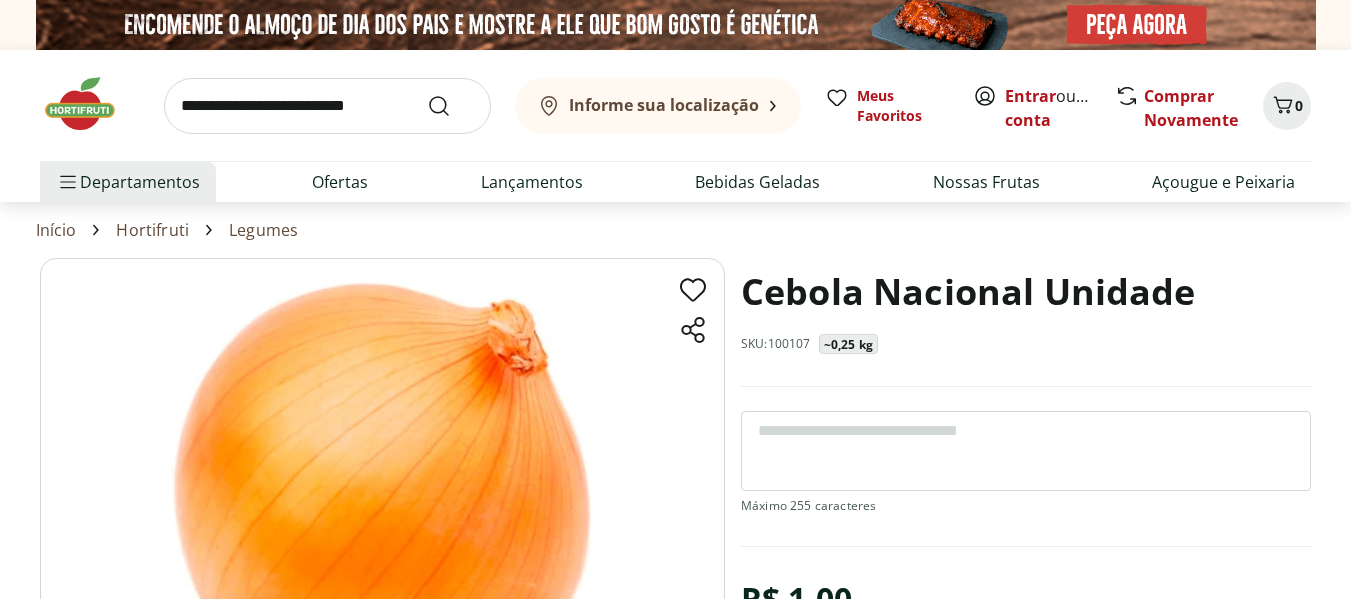 scroll, scrollTop: 0, scrollLeft: 0, axis: both 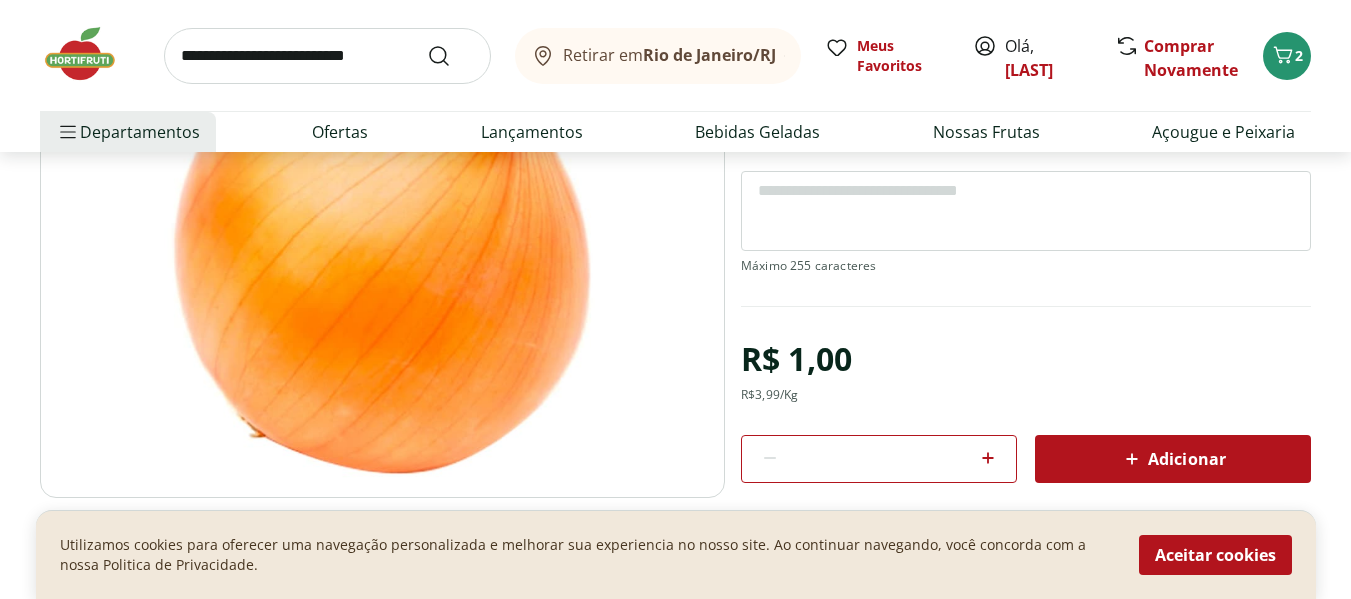 click at bounding box center (988, 459) 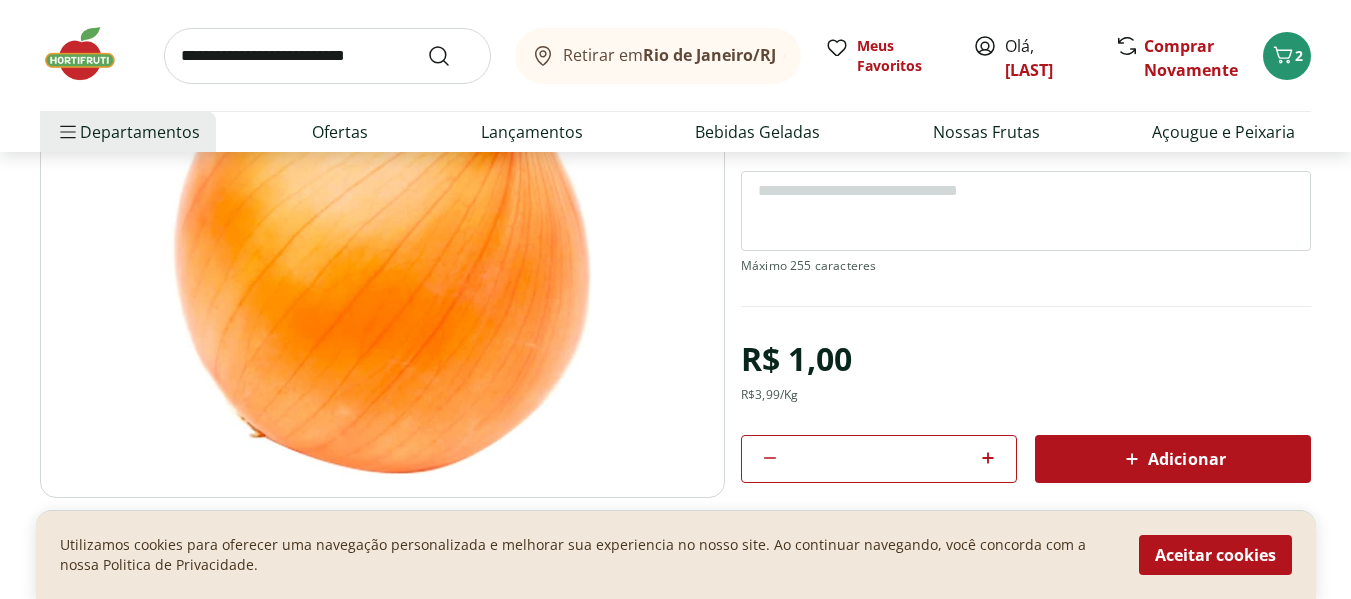 click at bounding box center [988, 459] 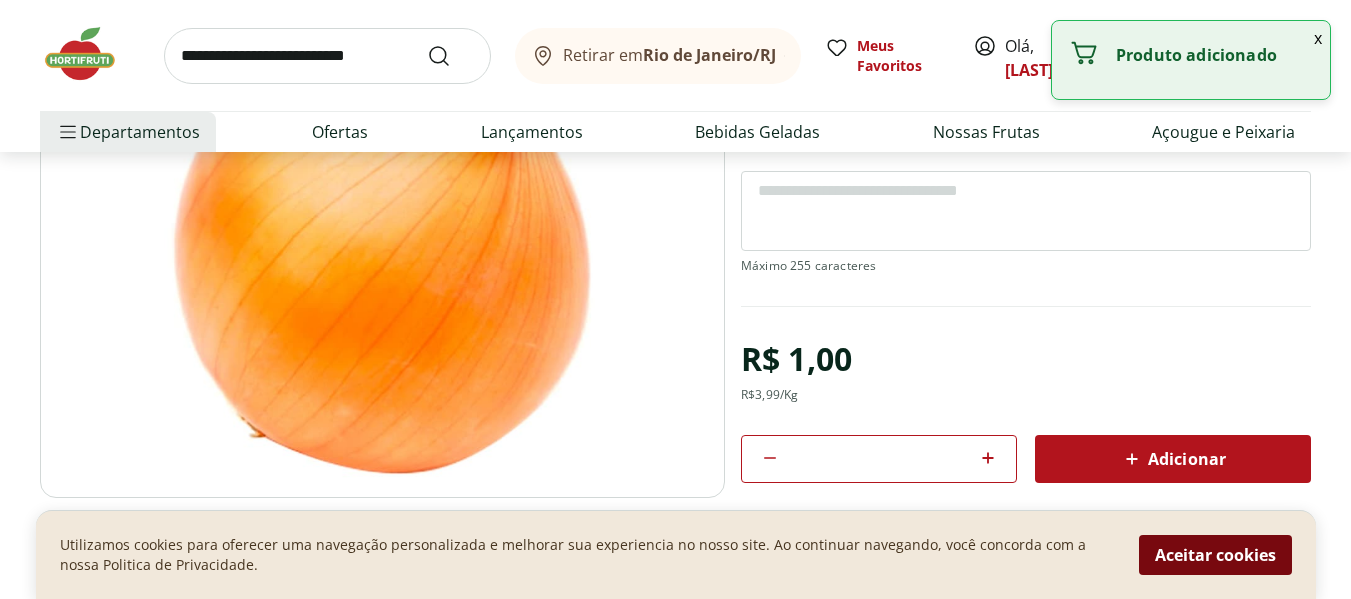 click on "Aceitar cookies" at bounding box center (1215, 555) 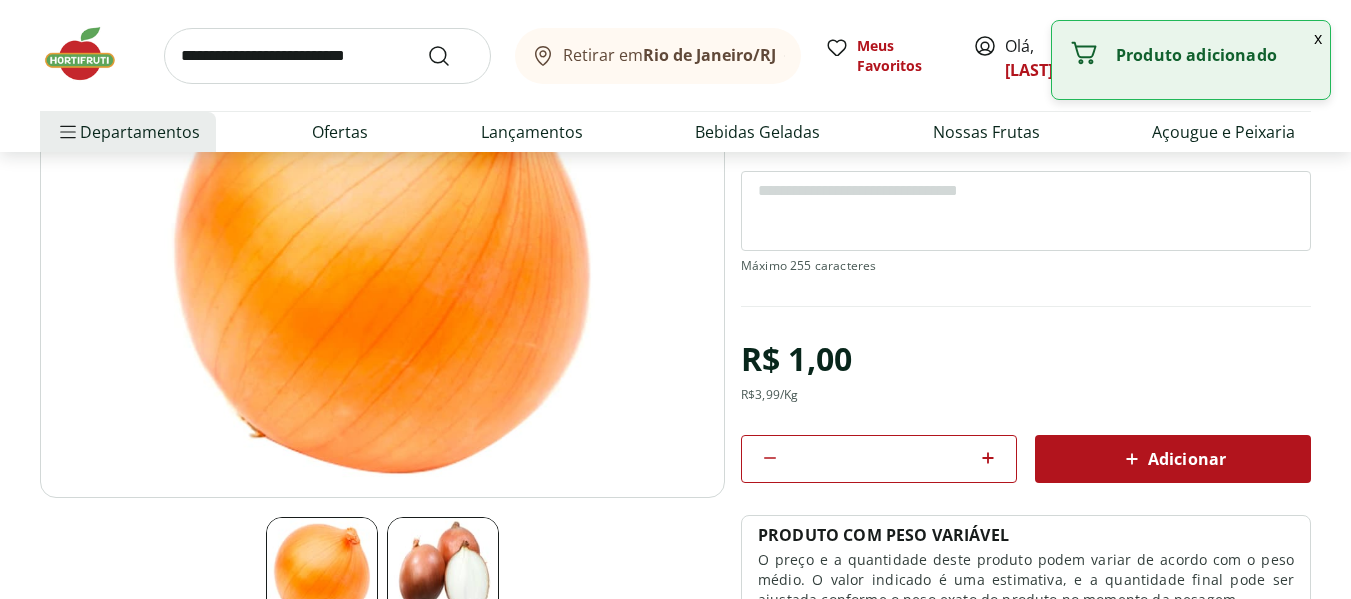click at bounding box center [327, 56] 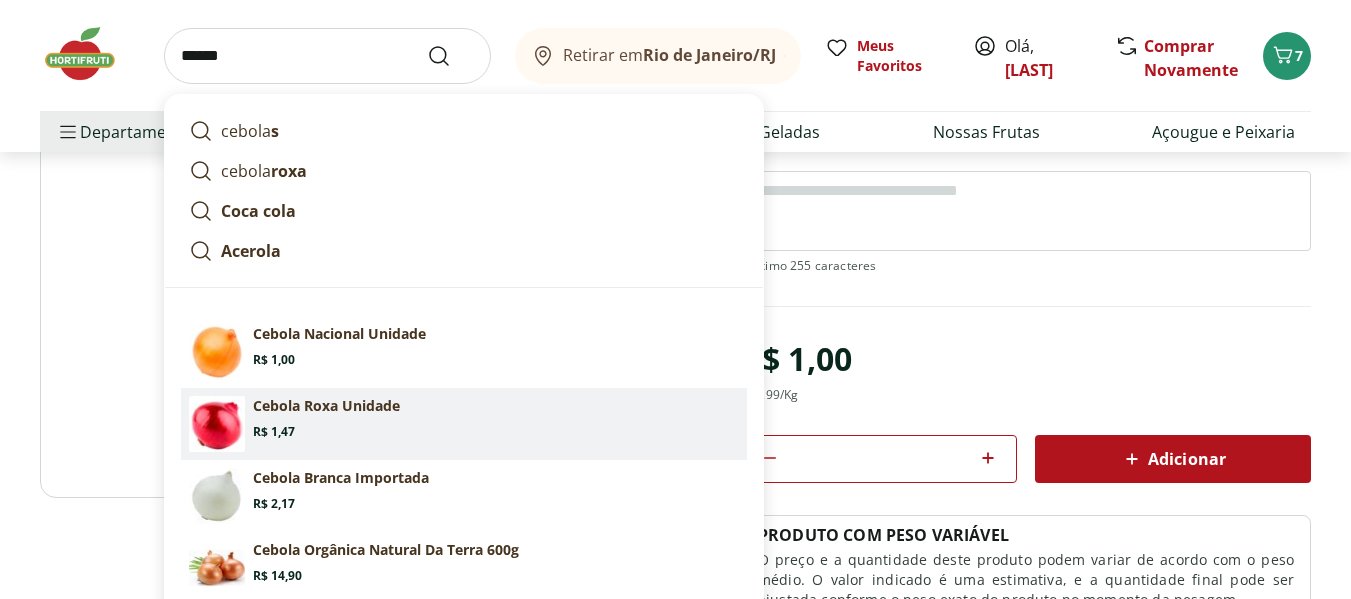 click on "Cebola Roxa Unidade Price: R$ 1,47" at bounding box center [496, 418] 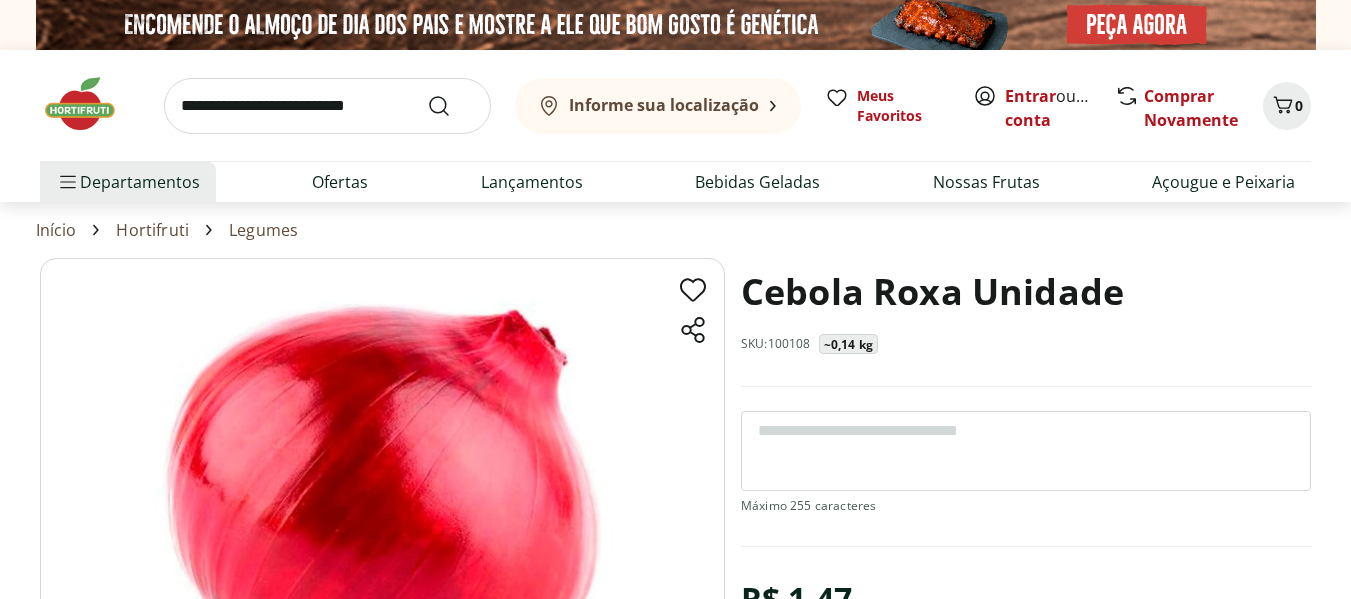 scroll, scrollTop: 0, scrollLeft: 0, axis: both 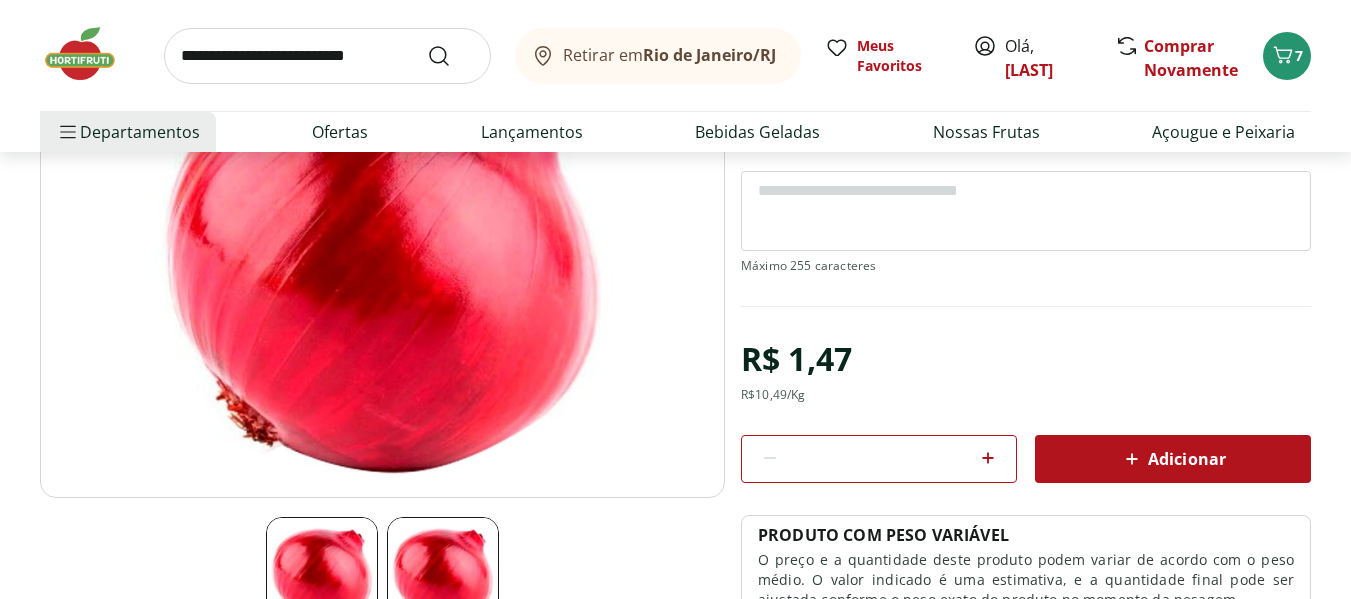 click 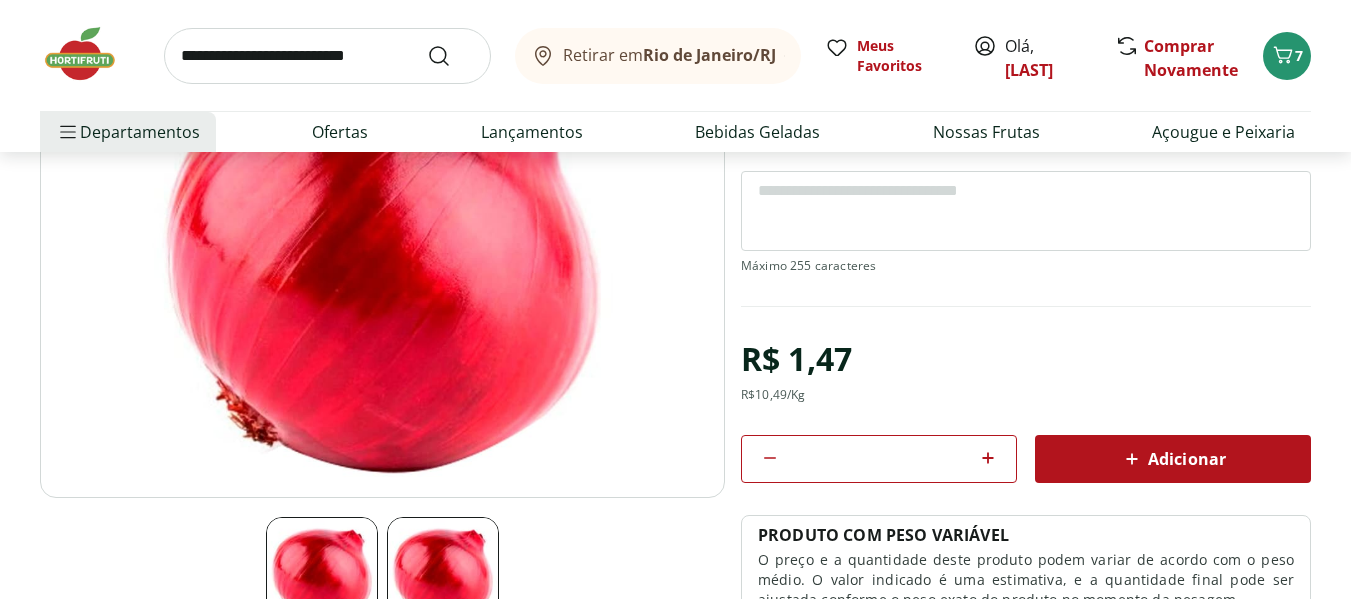 click on "Adicionar" at bounding box center [1173, 459] 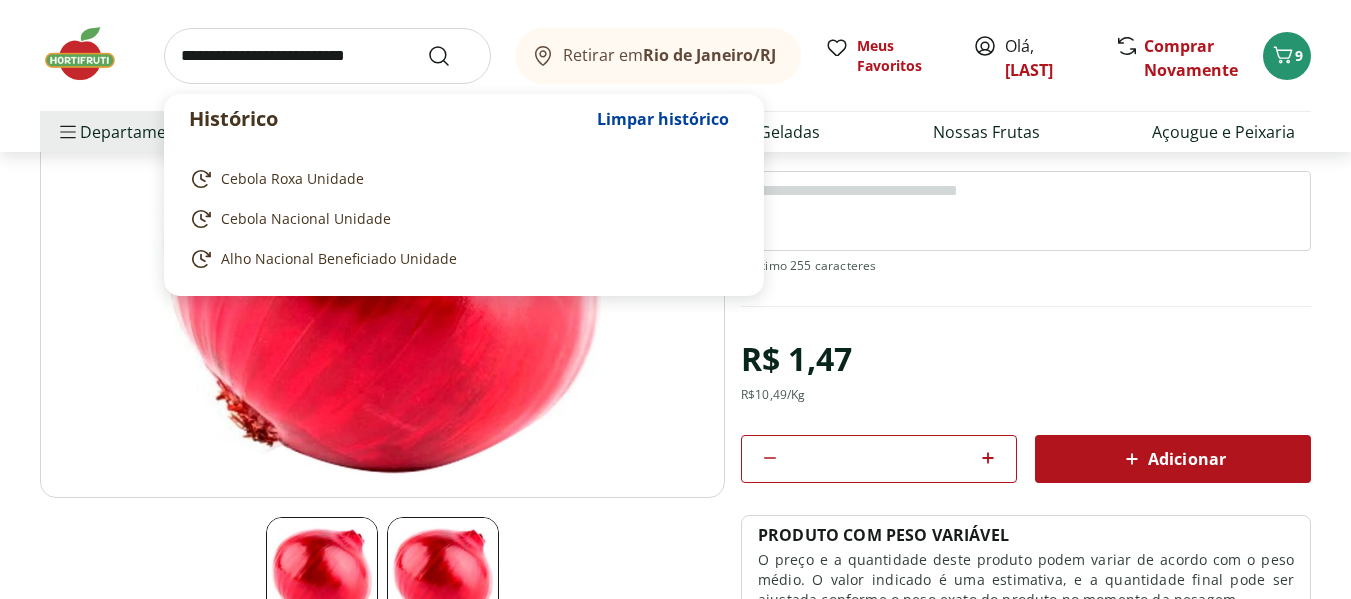 click at bounding box center (327, 56) 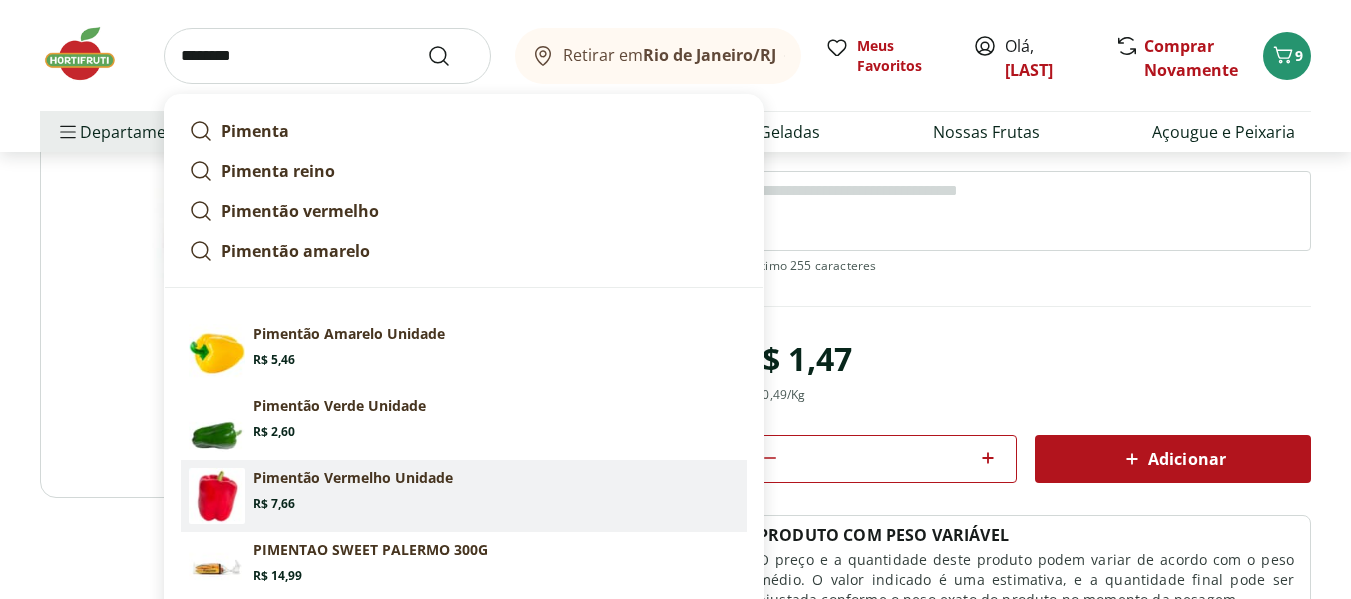click on "Pimentão Vermelho Unidade" at bounding box center [353, 478] 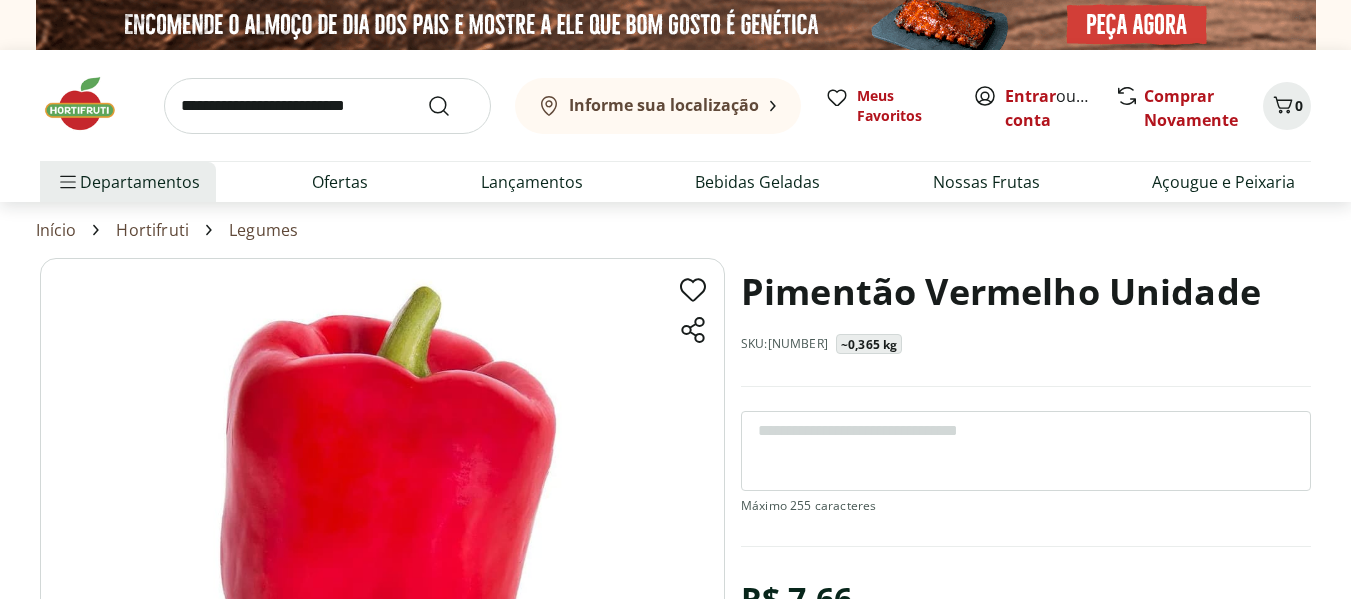 scroll, scrollTop: 0, scrollLeft: 0, axis: both 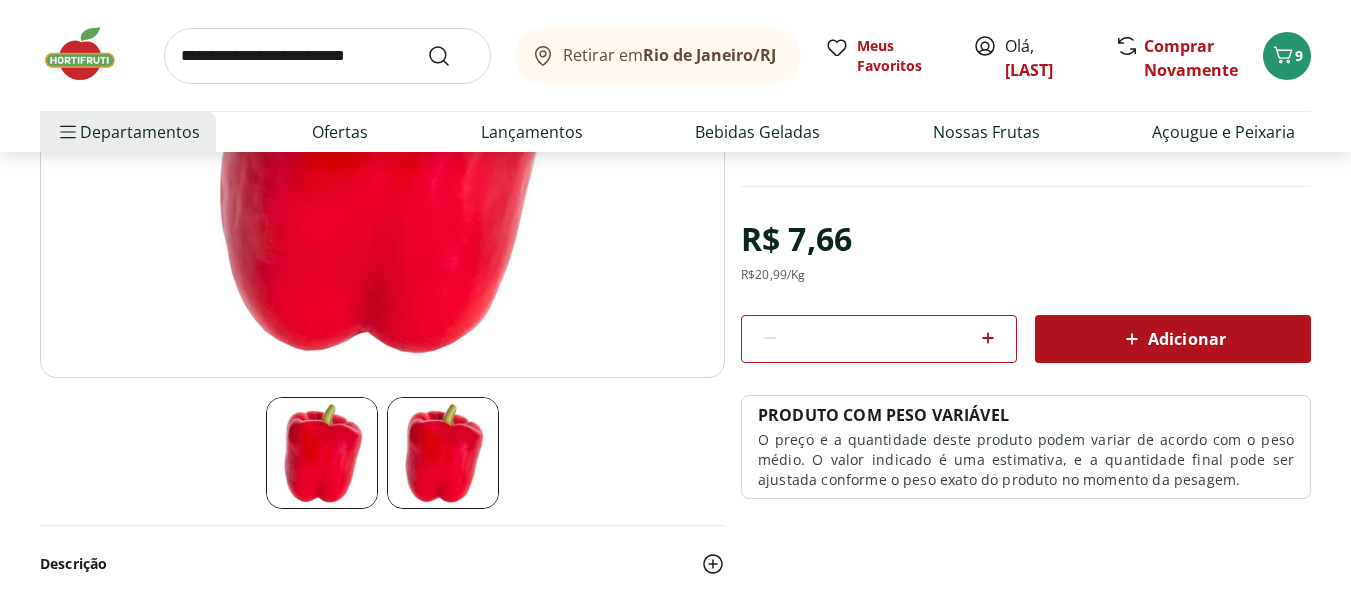 click at bounding box center [988, 339] 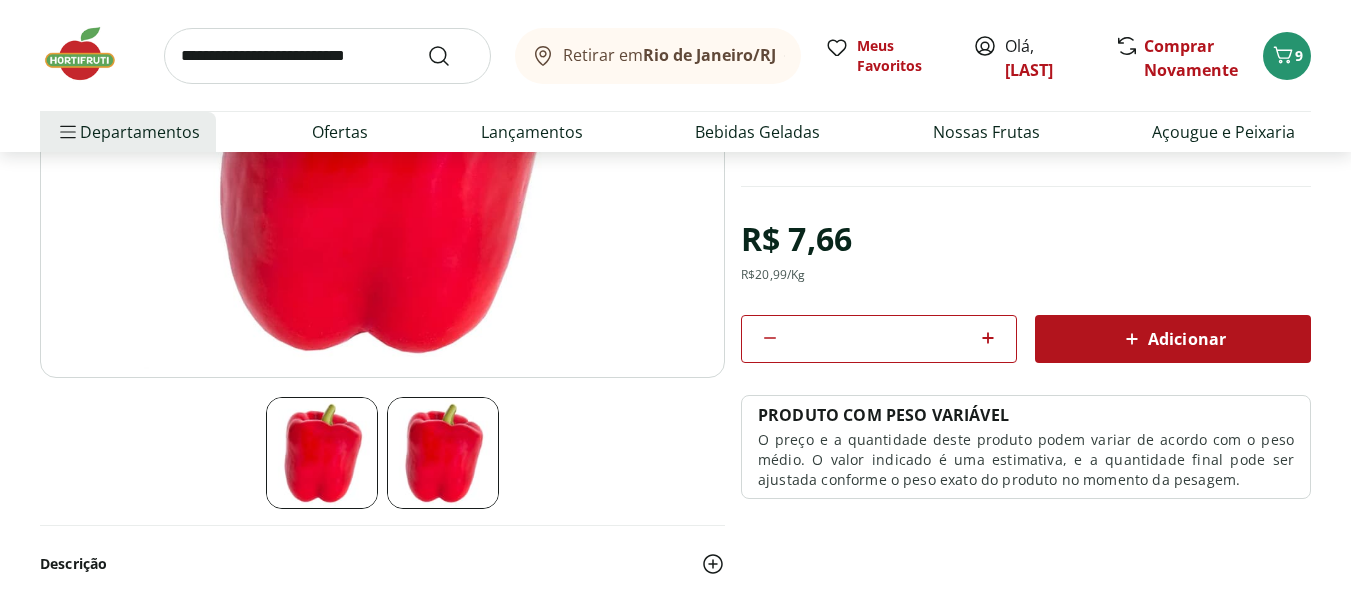 click on "Adicionar" at bounding box center [1173, 339] 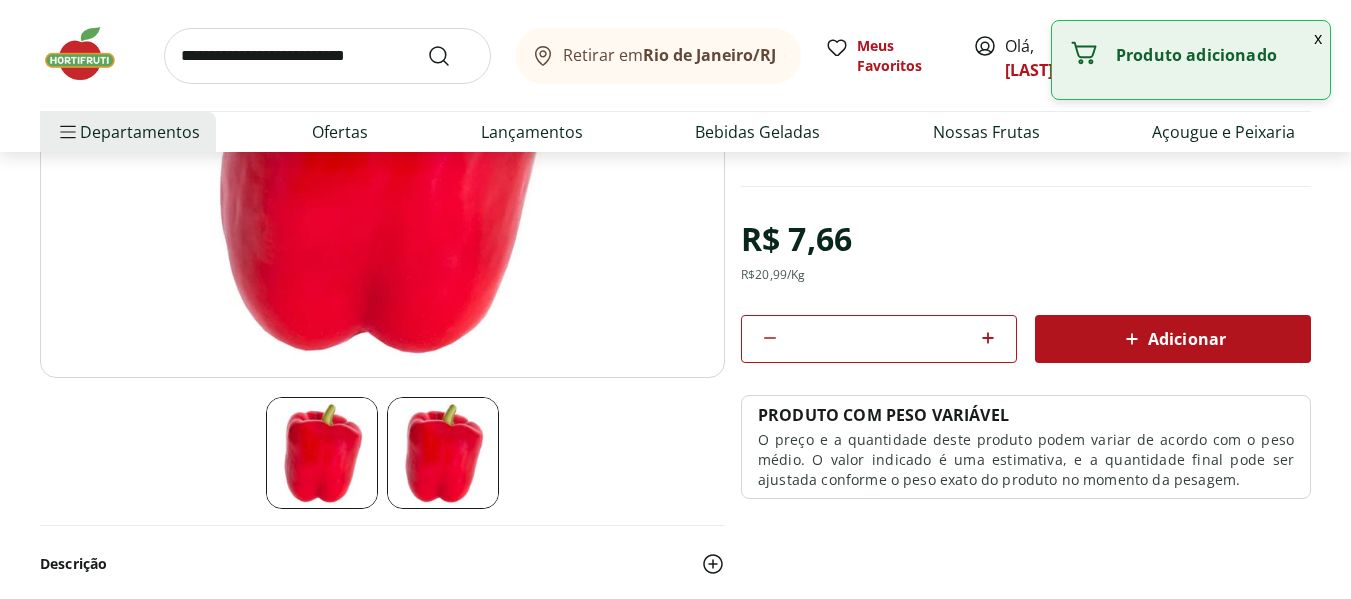 click at bounding box center [327, 56] 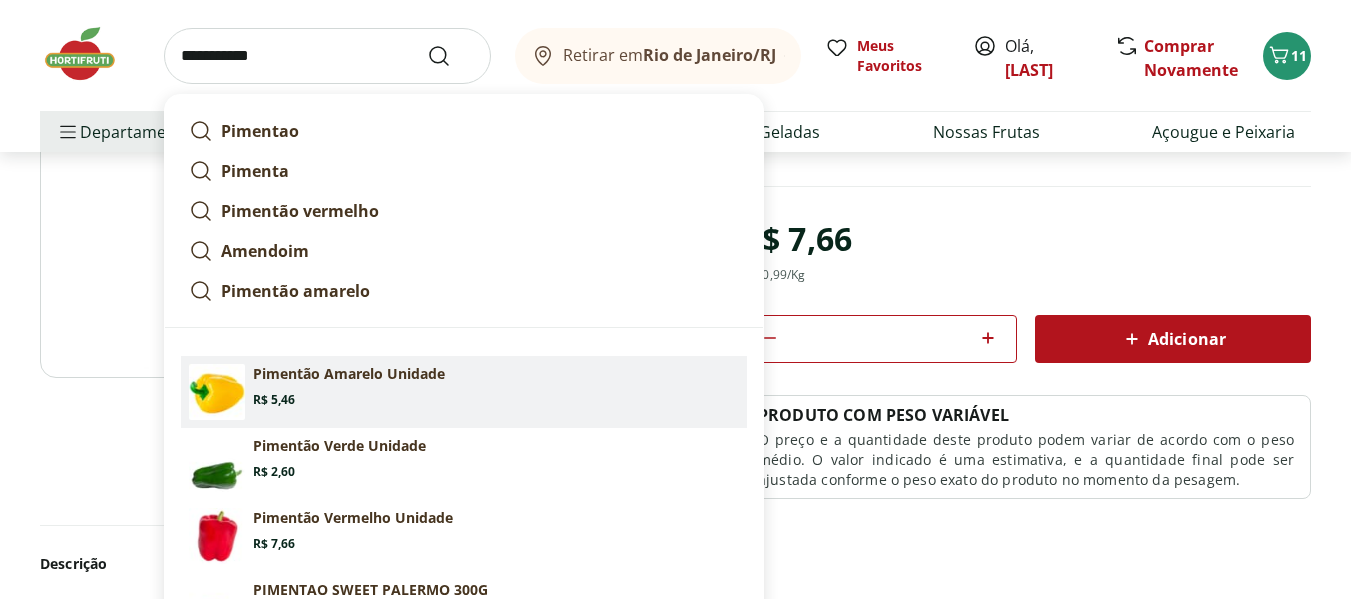 click on "Pimentão Amarelo Unidade" at bounding box center [349, 374] 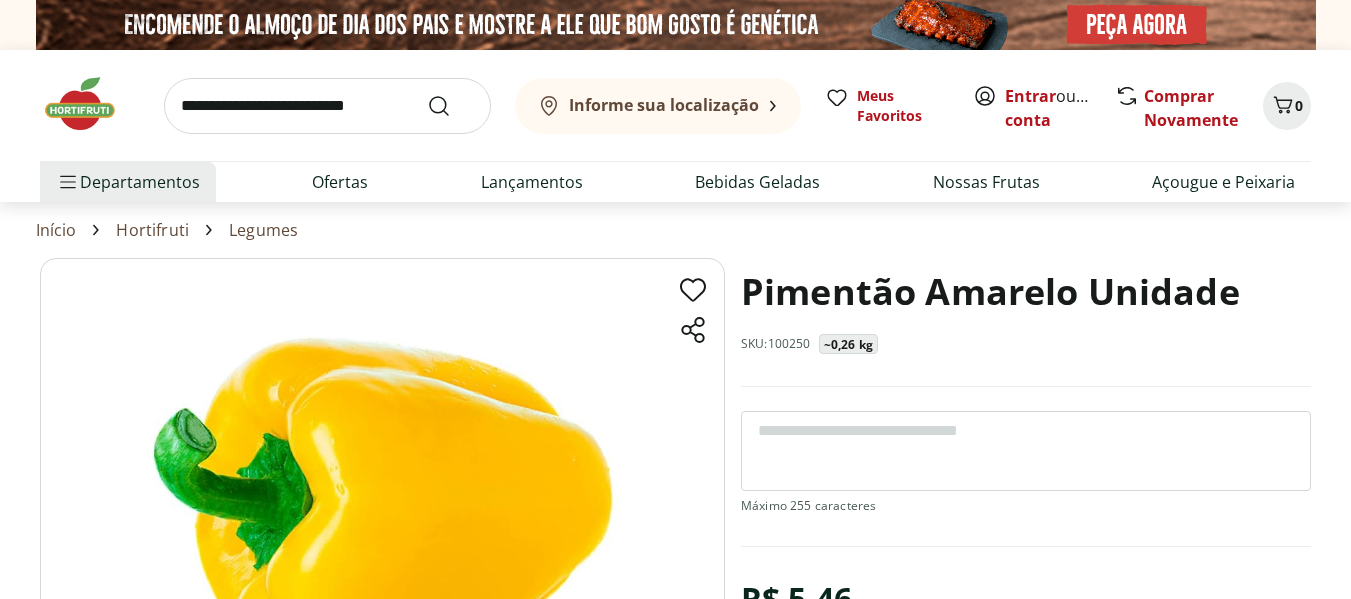 scroll, scrollTop: 0, scrollLeft: 0, axis: both 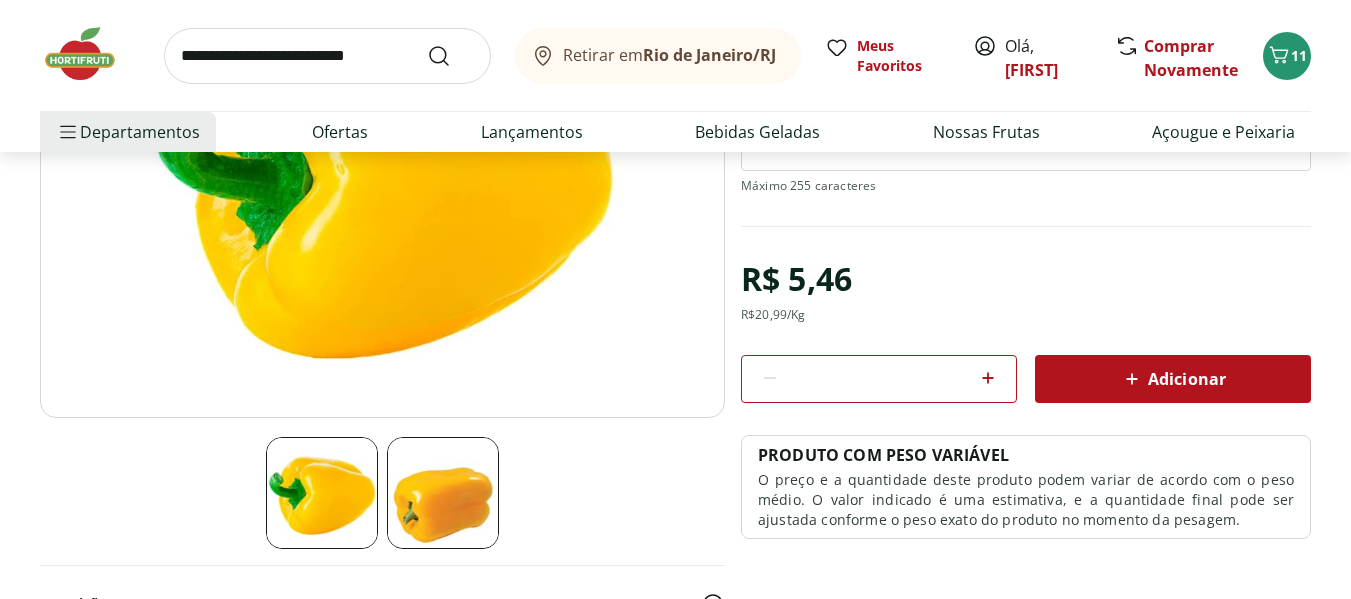 click 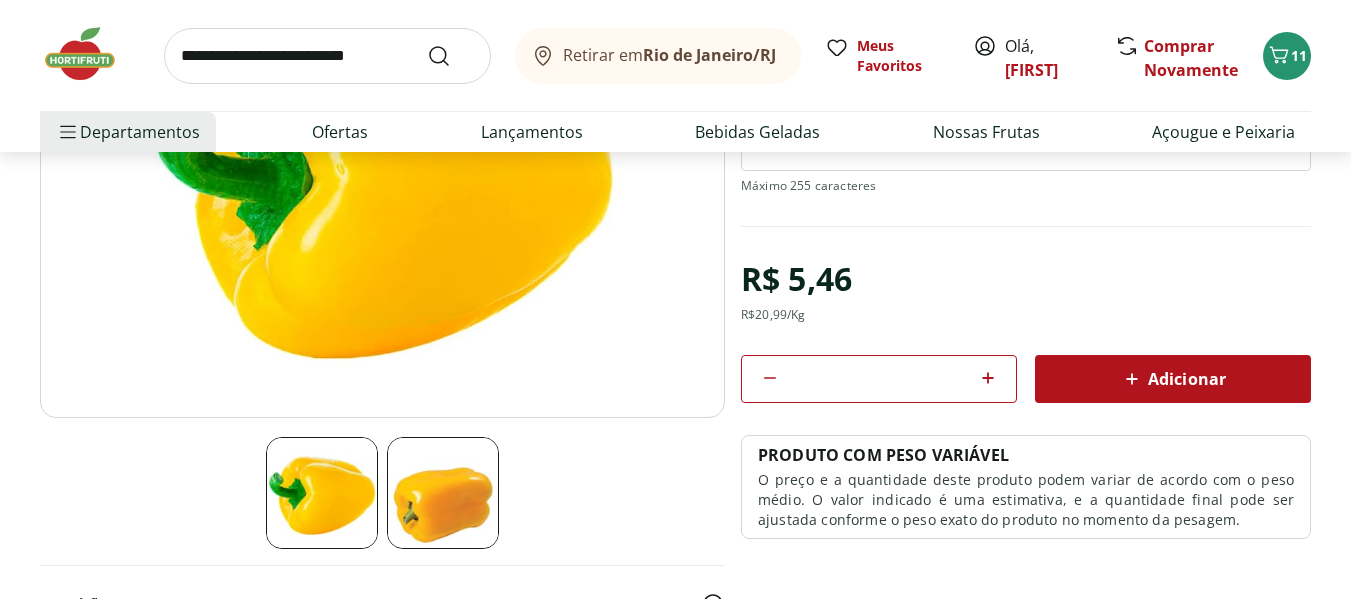 click on "Adicionar" at bounding box center [1173, 379] 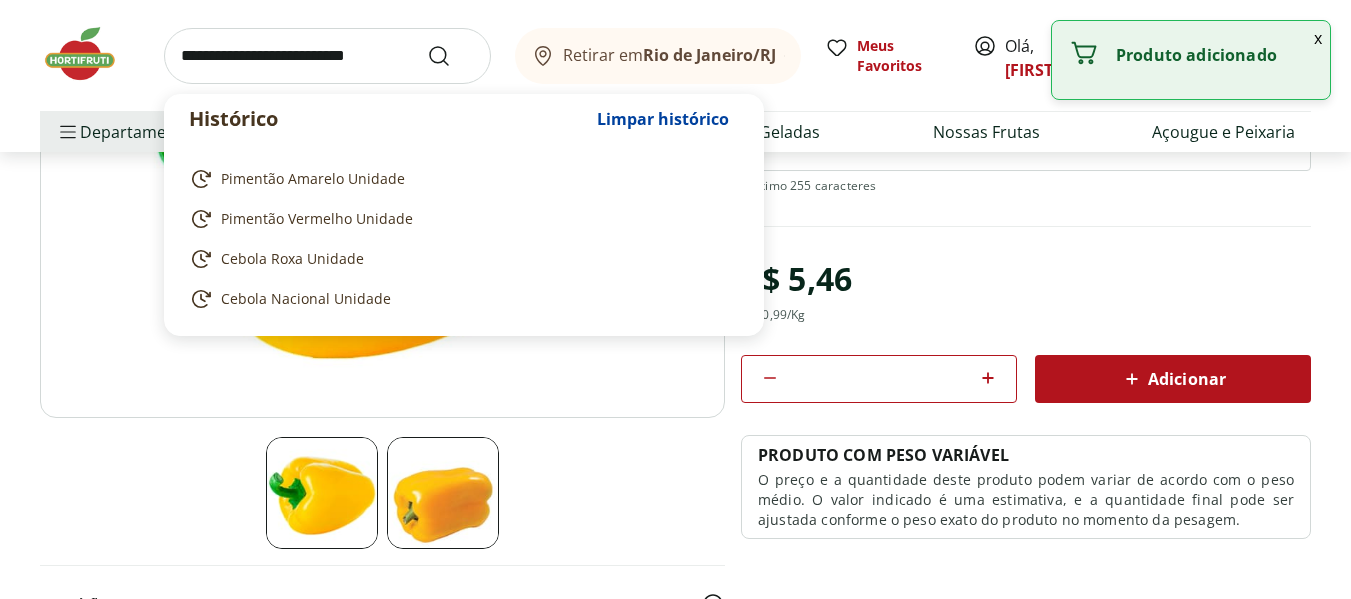 click at bounding box center [327, 56] 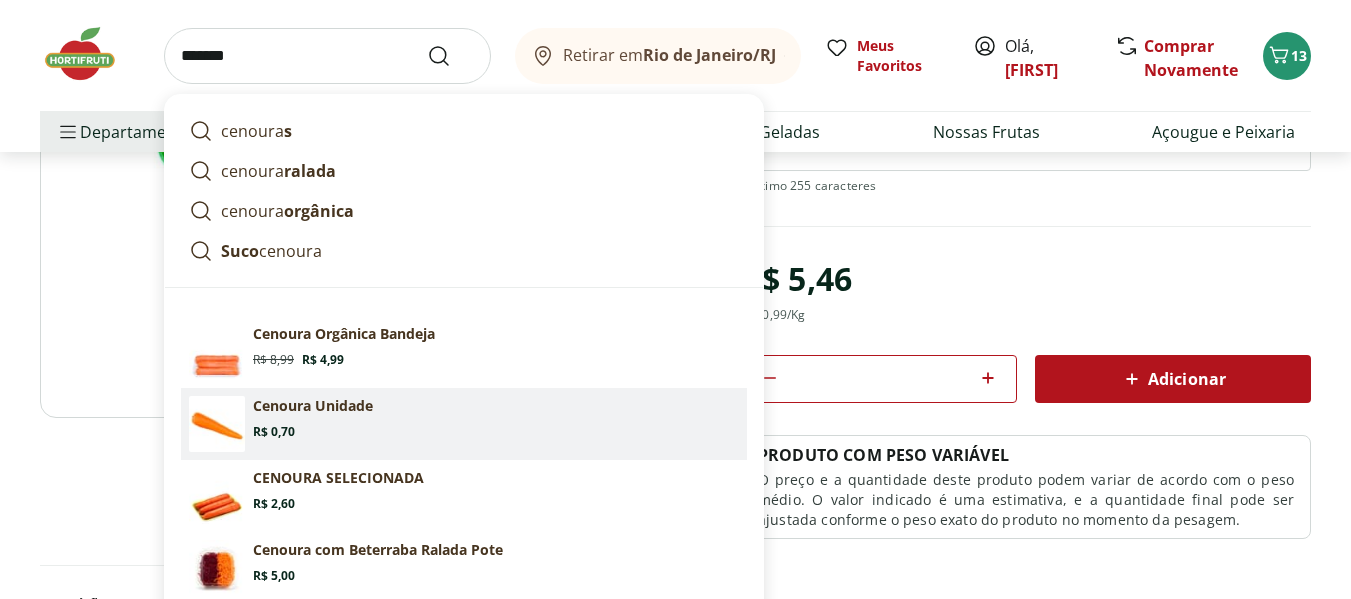 click on "Price: R$ 0,70" at bounding box center [274, 432] 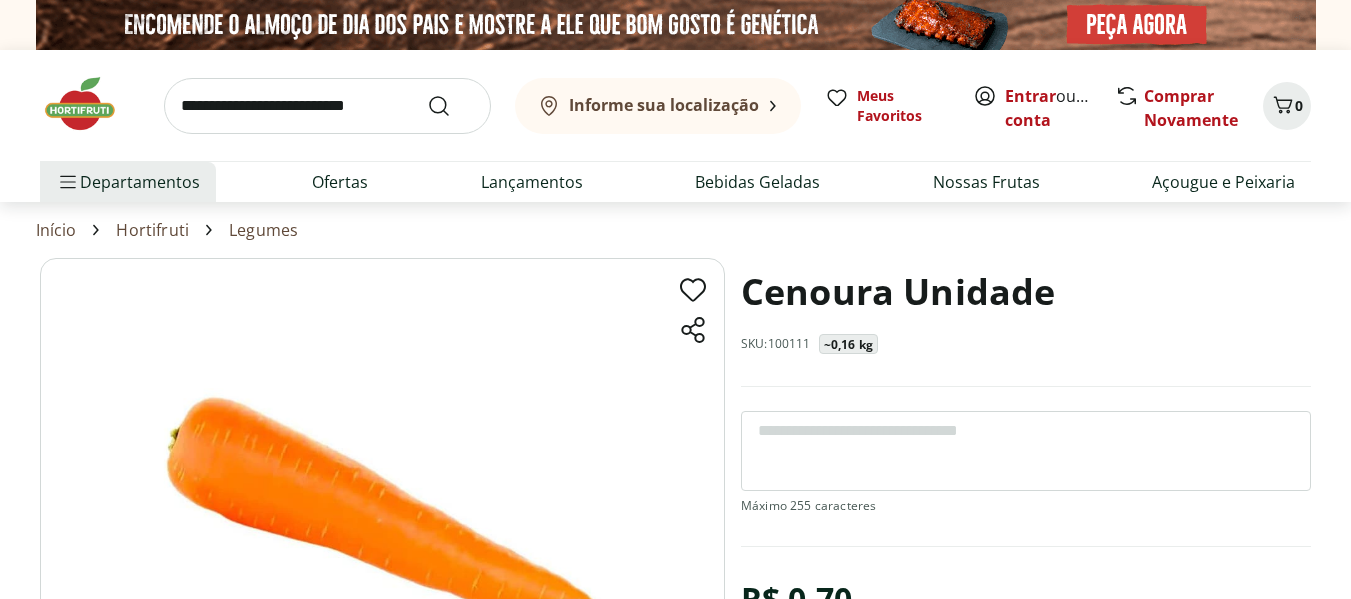 scroll, scrollTop: 0, scrollLeft: 0, axis: both 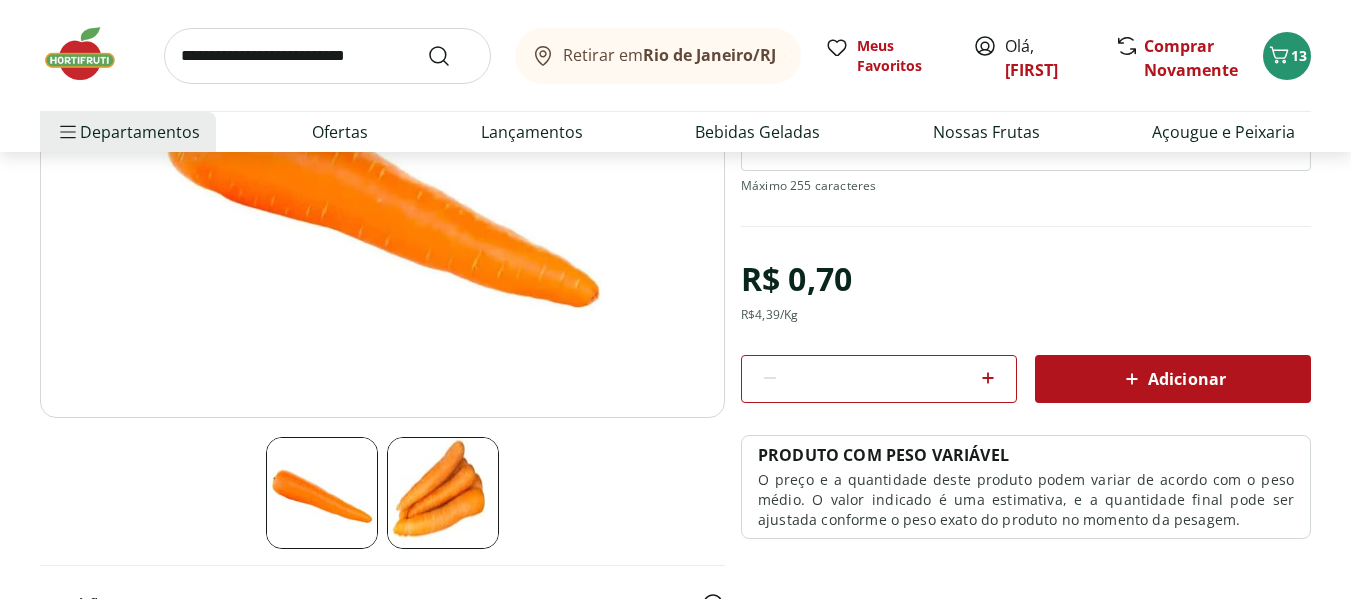 click on "*" at bounding box center [879, 379] 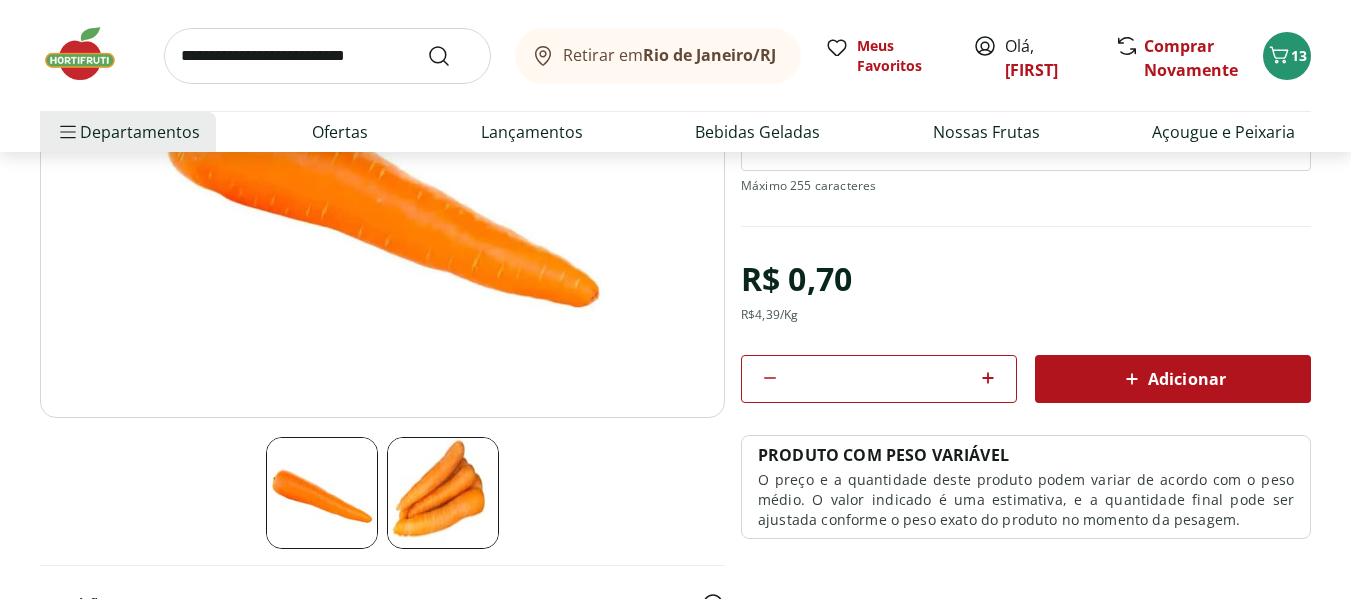 click at bounding box center [988, 379] 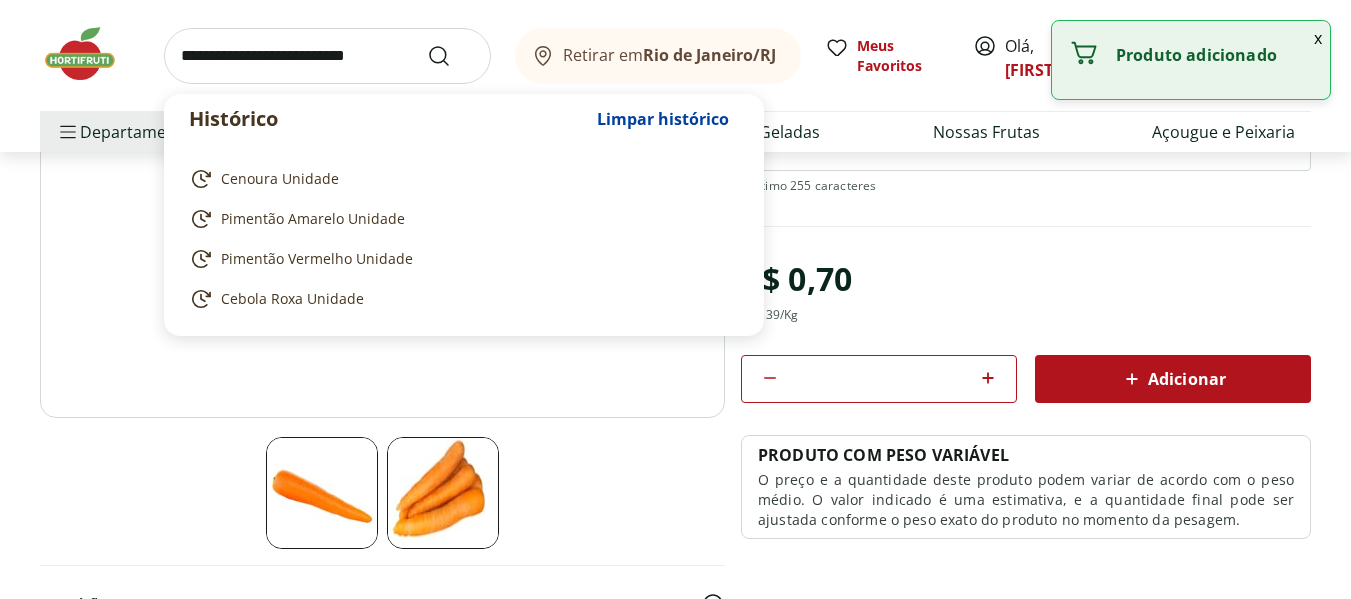 click at bounding box center (327, 56) 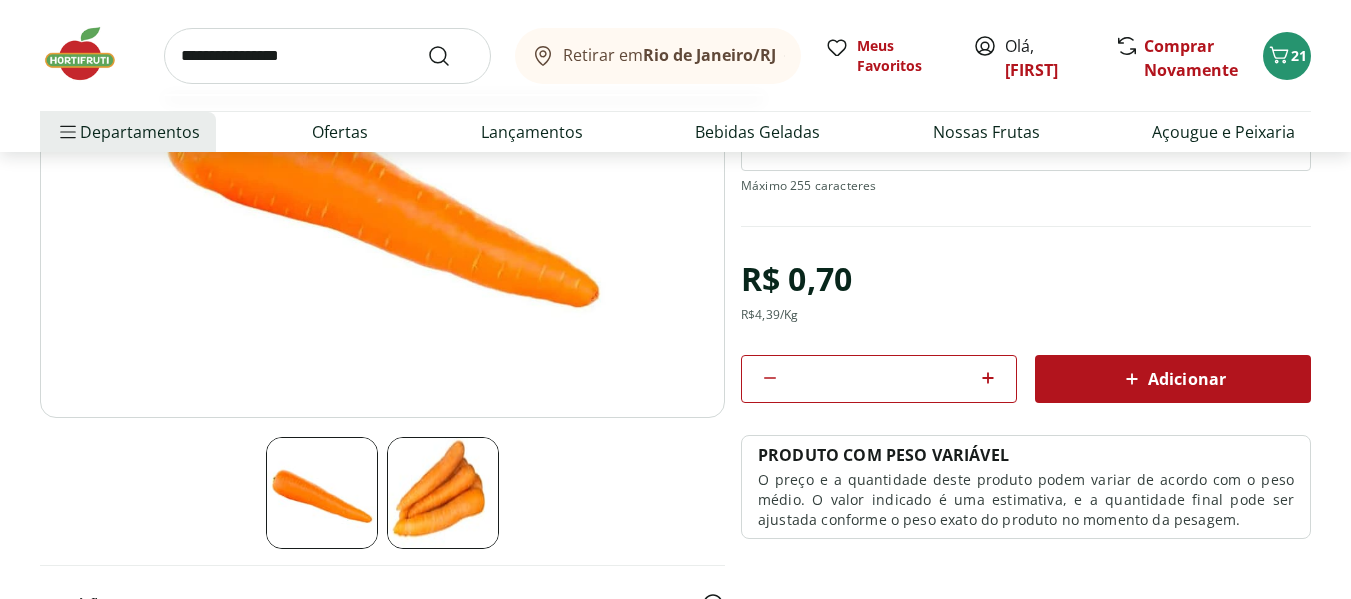 type on "**********" 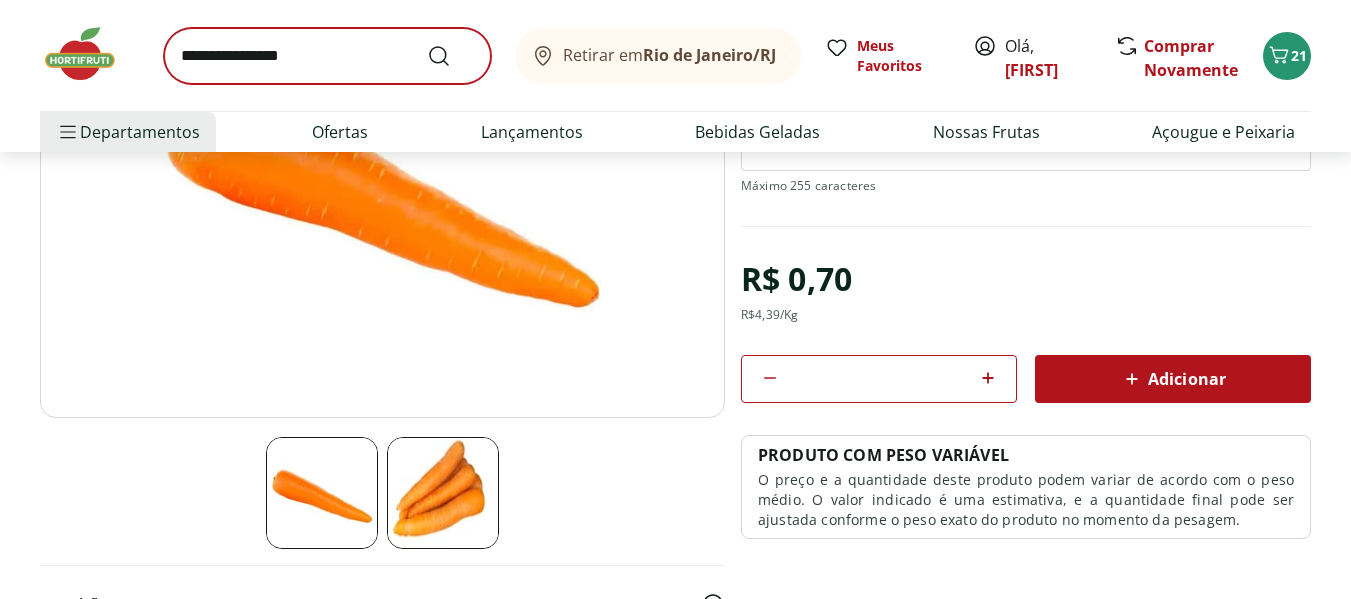 scroll, scrollTop: 0, scrollLeft: 0, axis: both 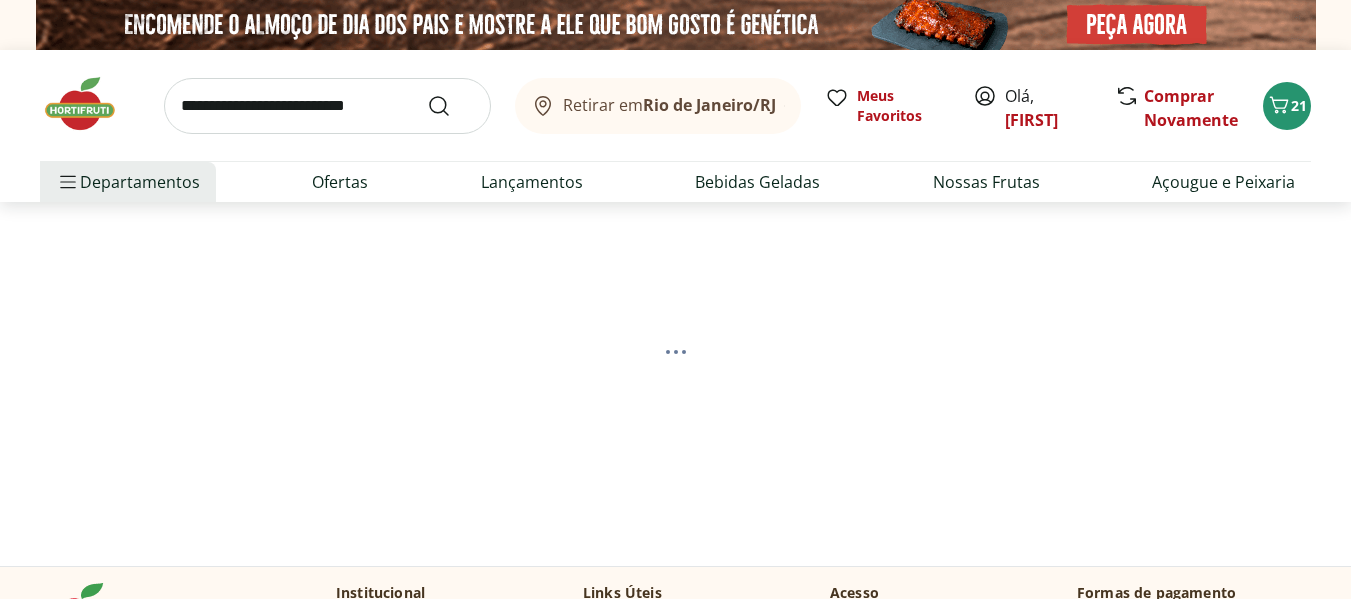 select on "**********" 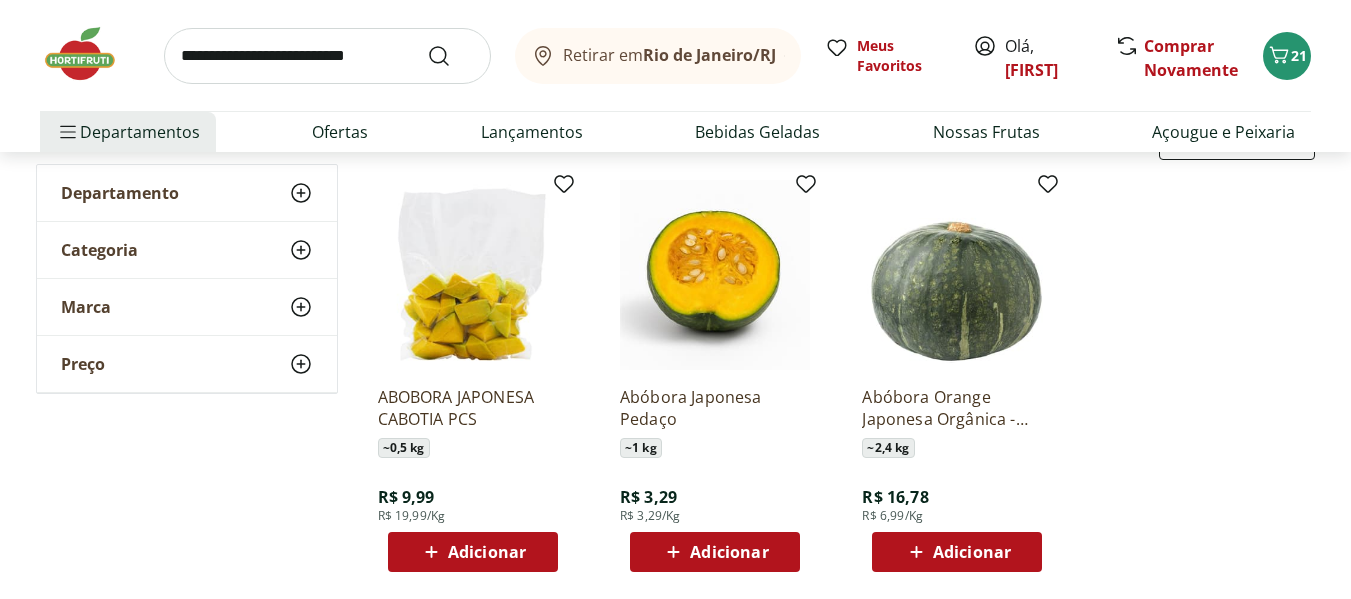 scroll, scrollTop: 240, scrollLeft: 0, axis: vertical 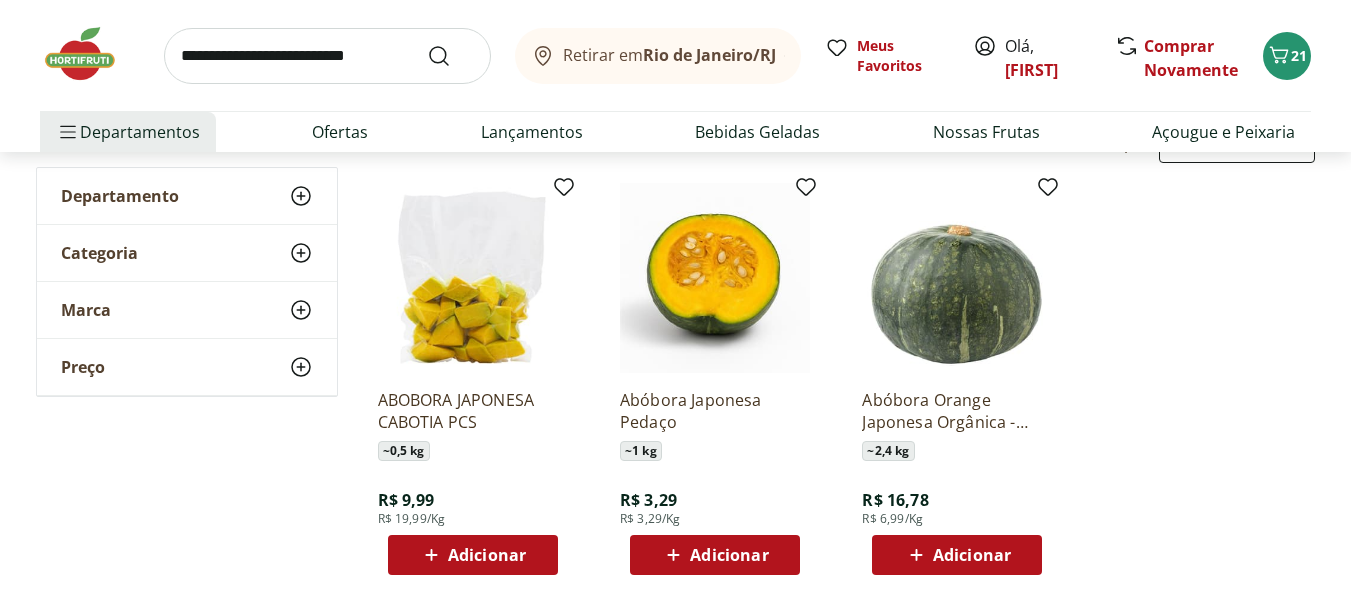 click at bounding box center (715, 278) 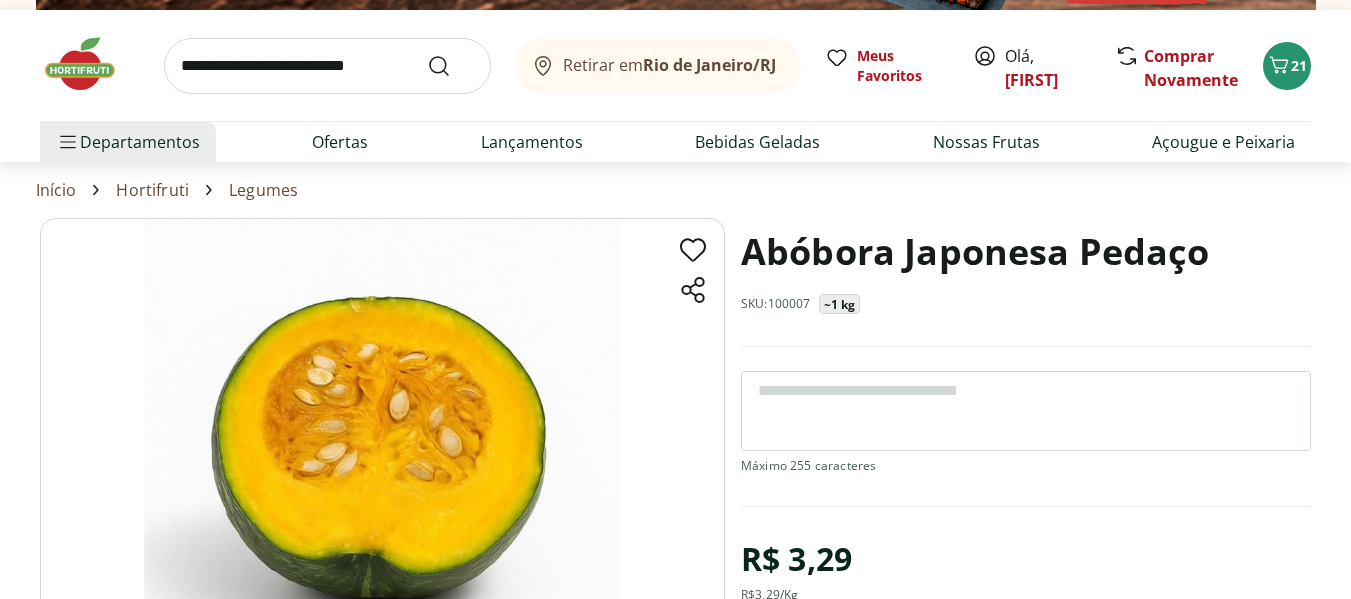 scroll, scrollTop: 200, scrollLeft: 0, axis: vertical 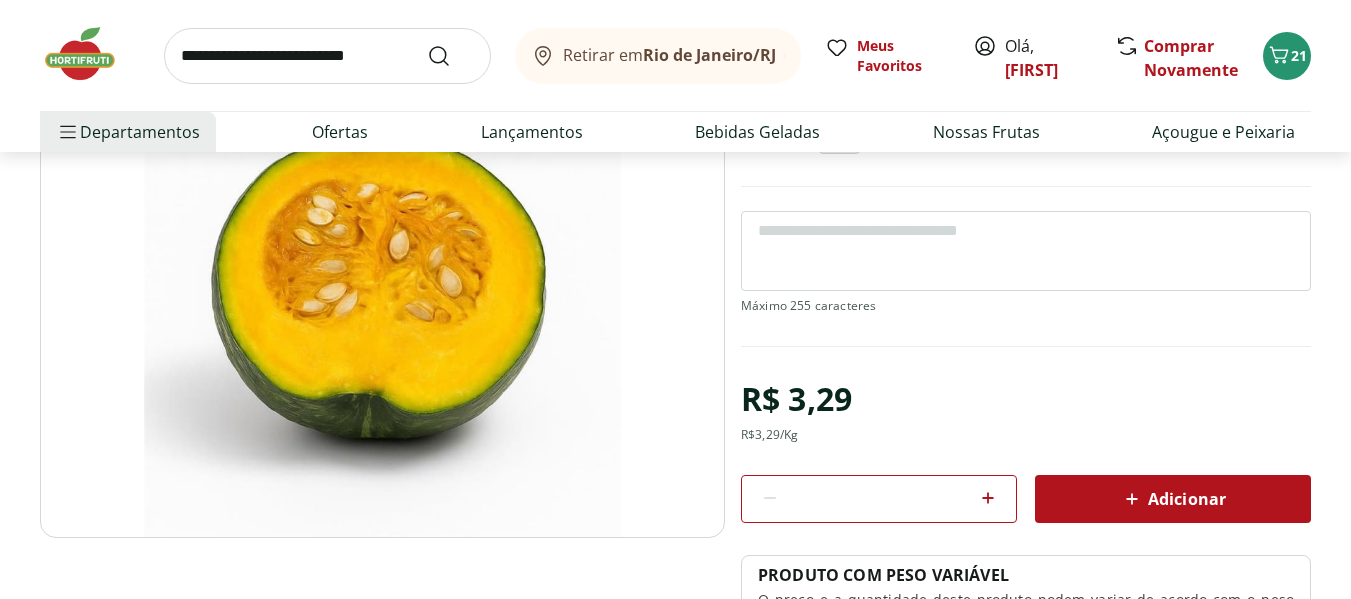click 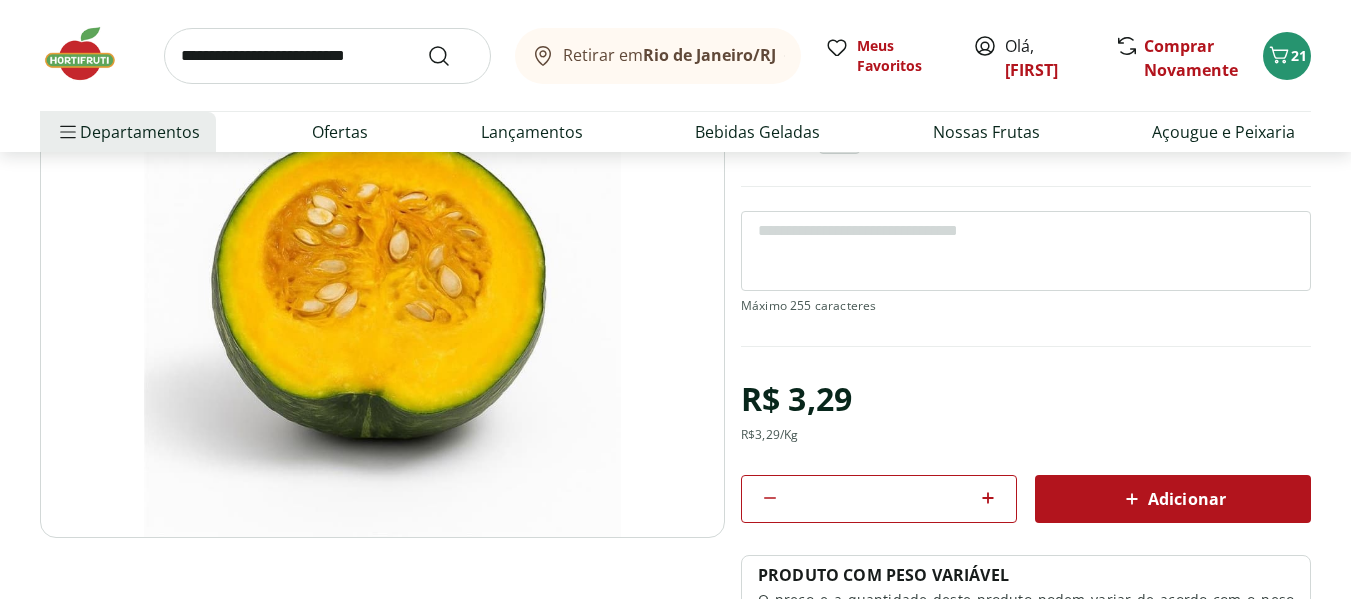 click on "Adicionar" at bounding box center [1173, 499] 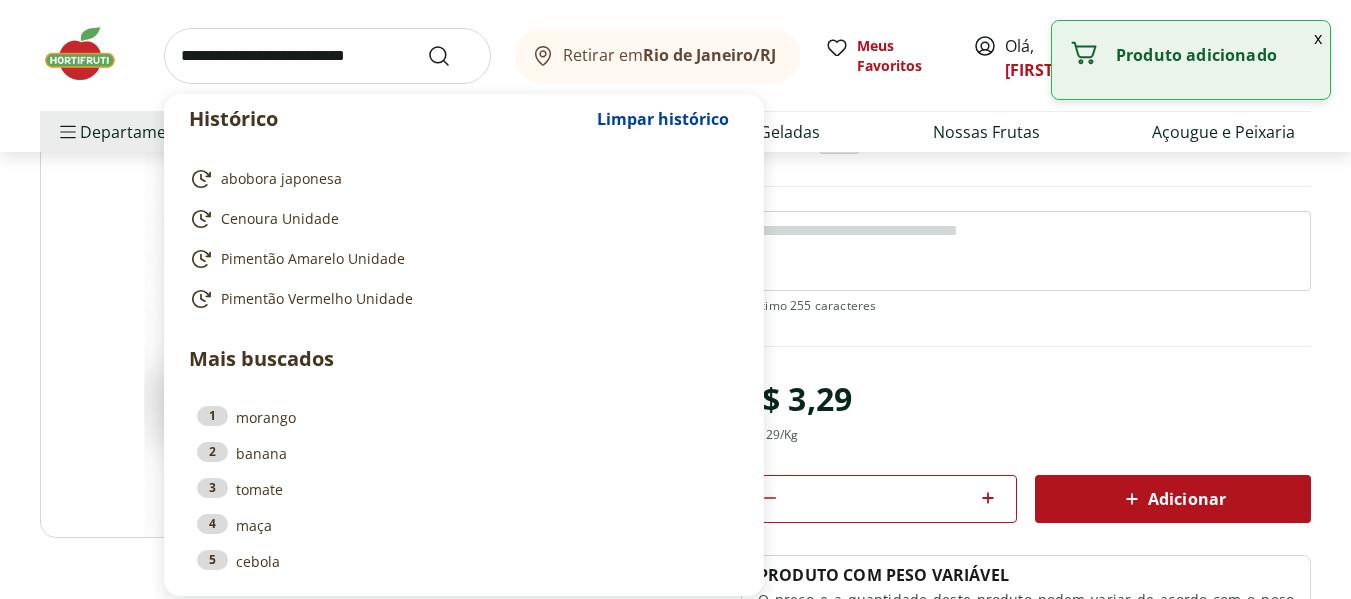 click at bounding box center (327, 56) 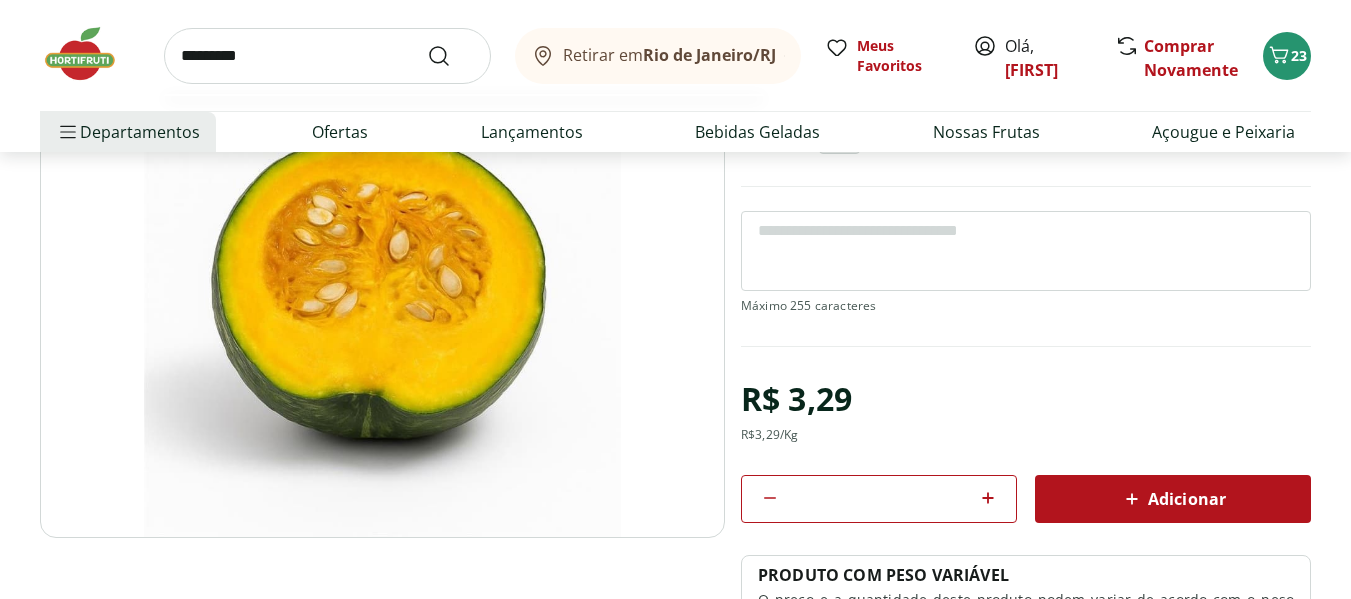 type on "*********" 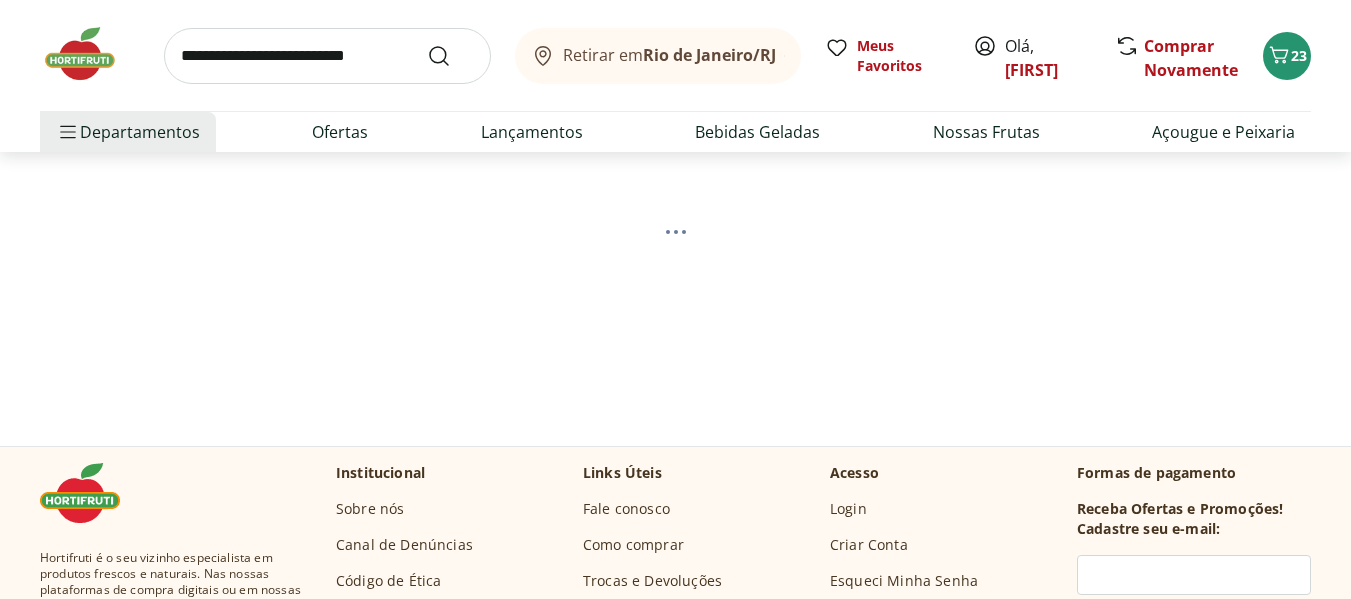 scroll, scrollTop: 200, scrollLeft: 0, axis: vertical 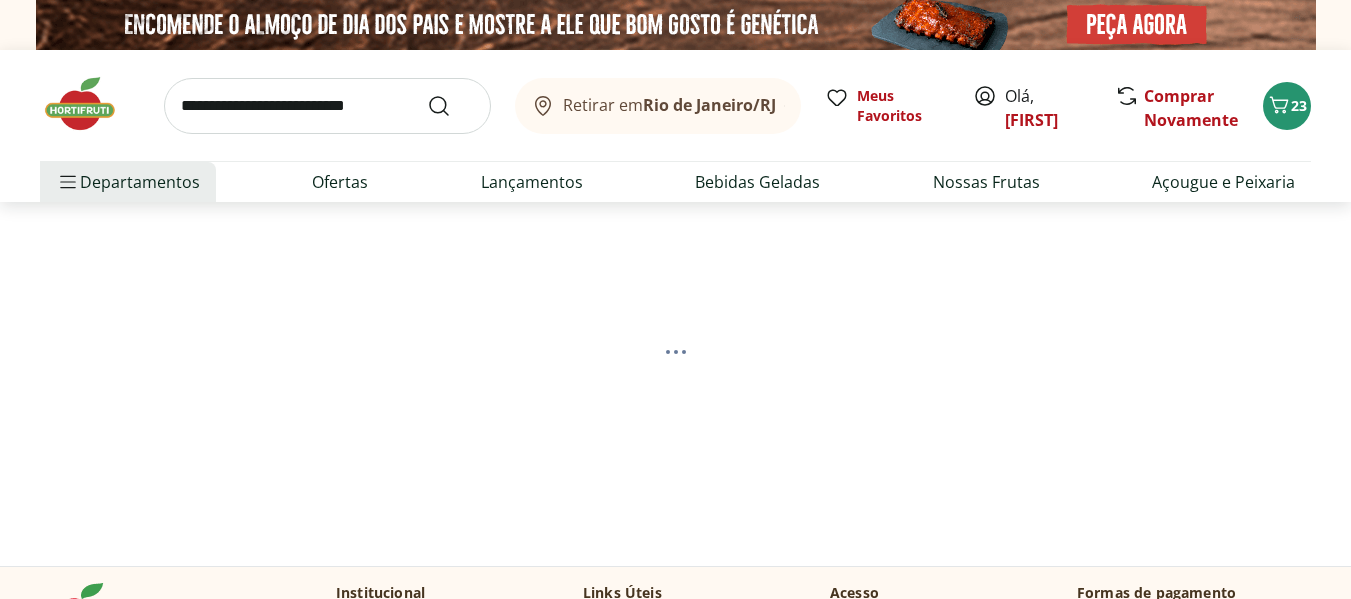 select on "**********" 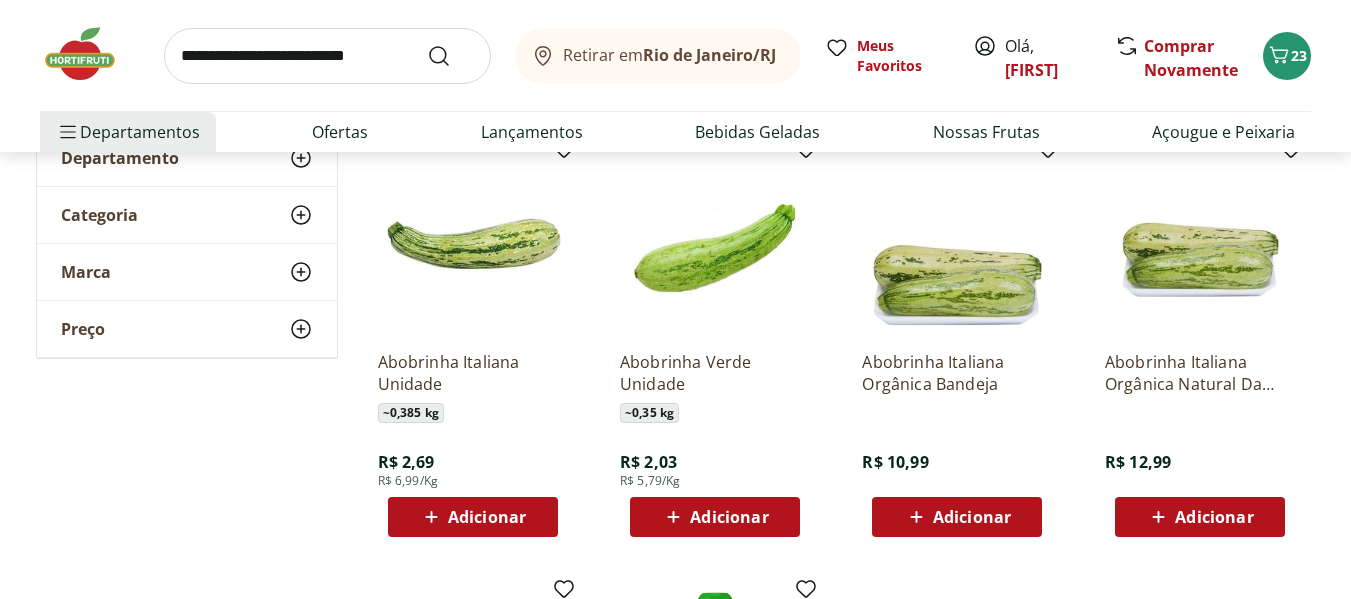 scroll, scrollTop: 280, scrollLeft: 0, axis: vertical 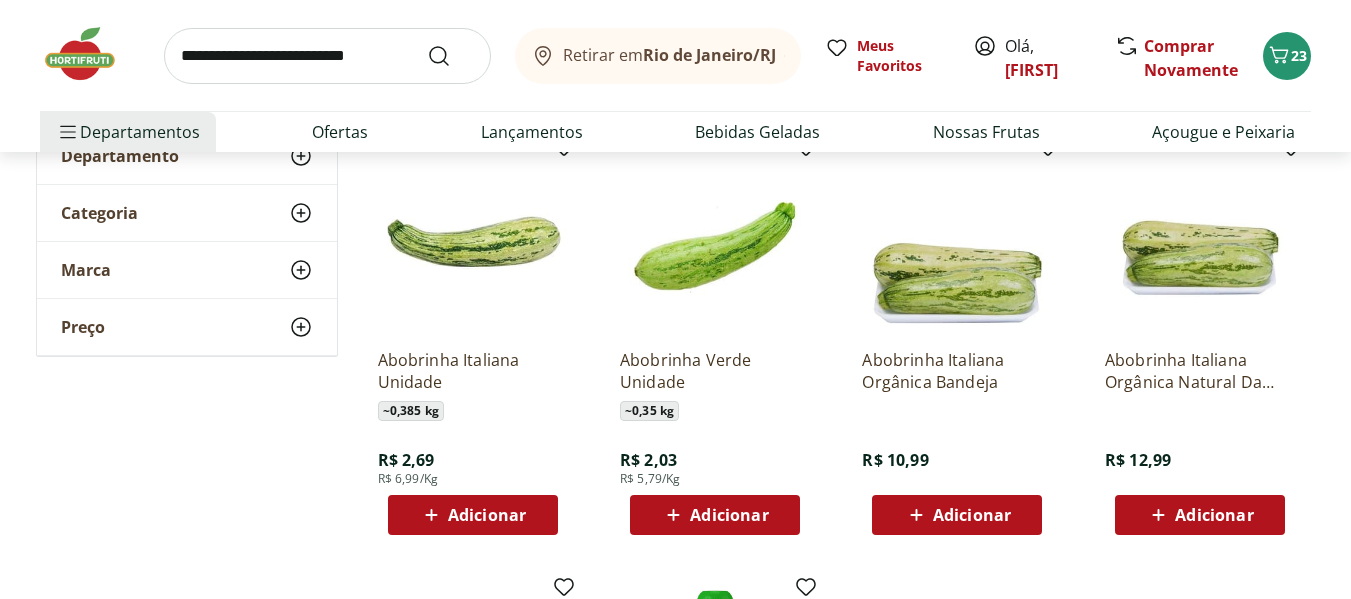 click at bounding box center [473, 238] 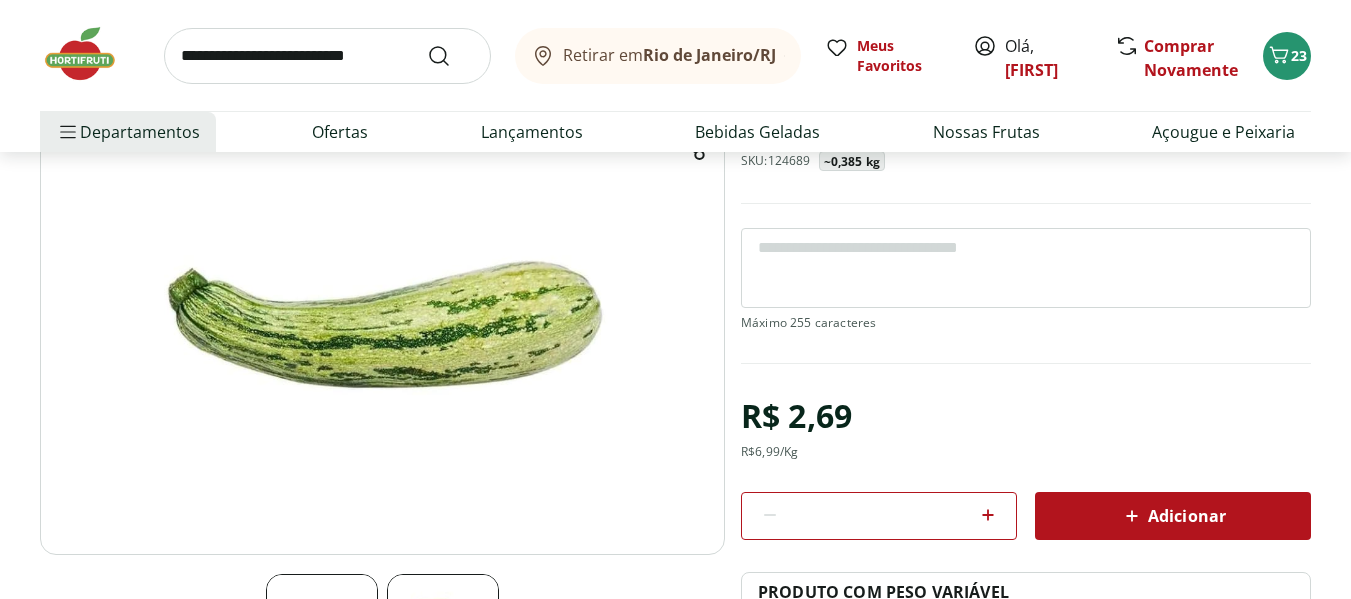 scroll, scrollTop: 200, scrollLeft: 0, axis: vertical 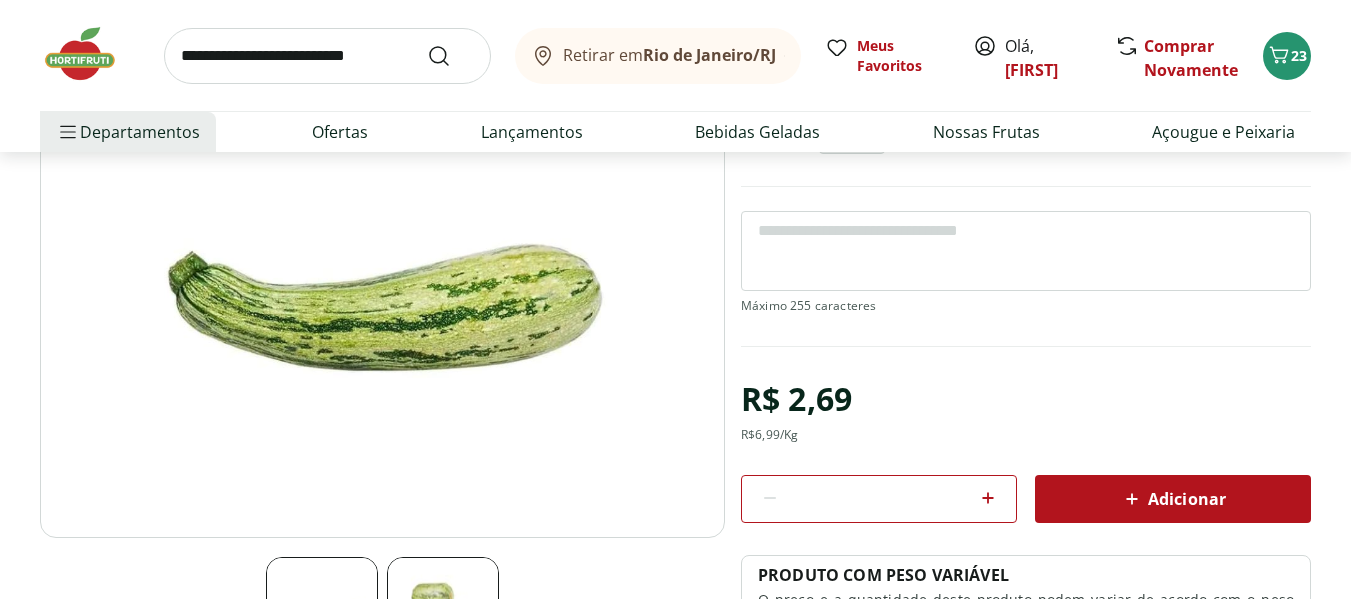 click 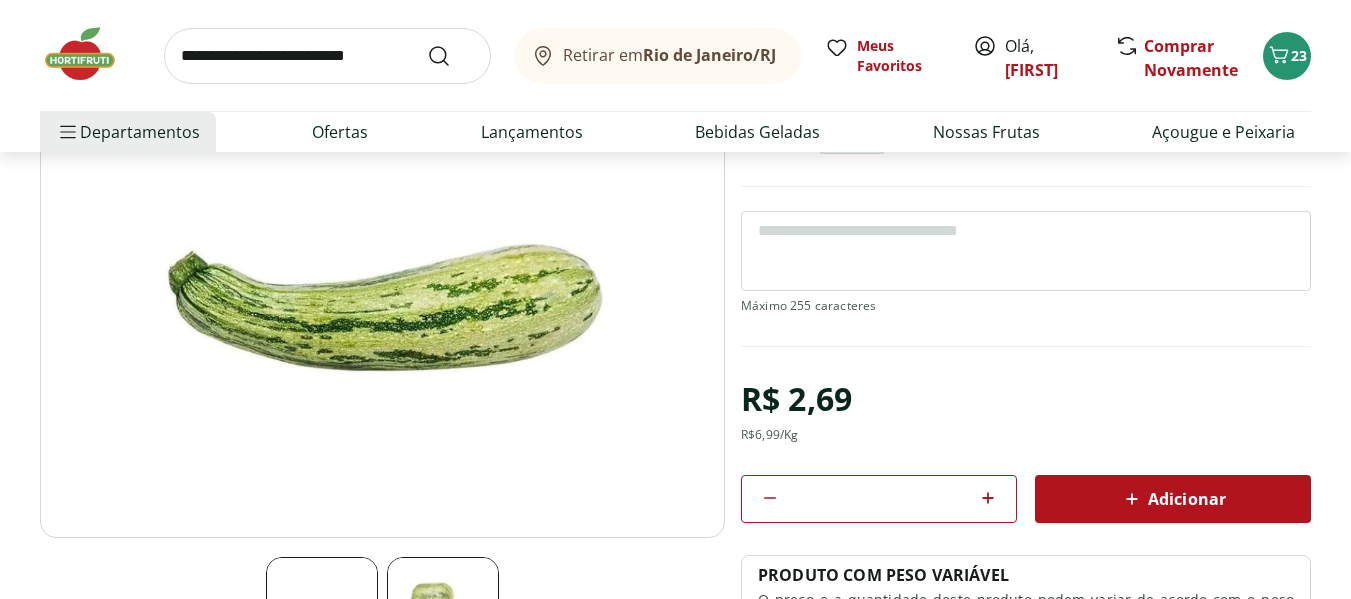 click 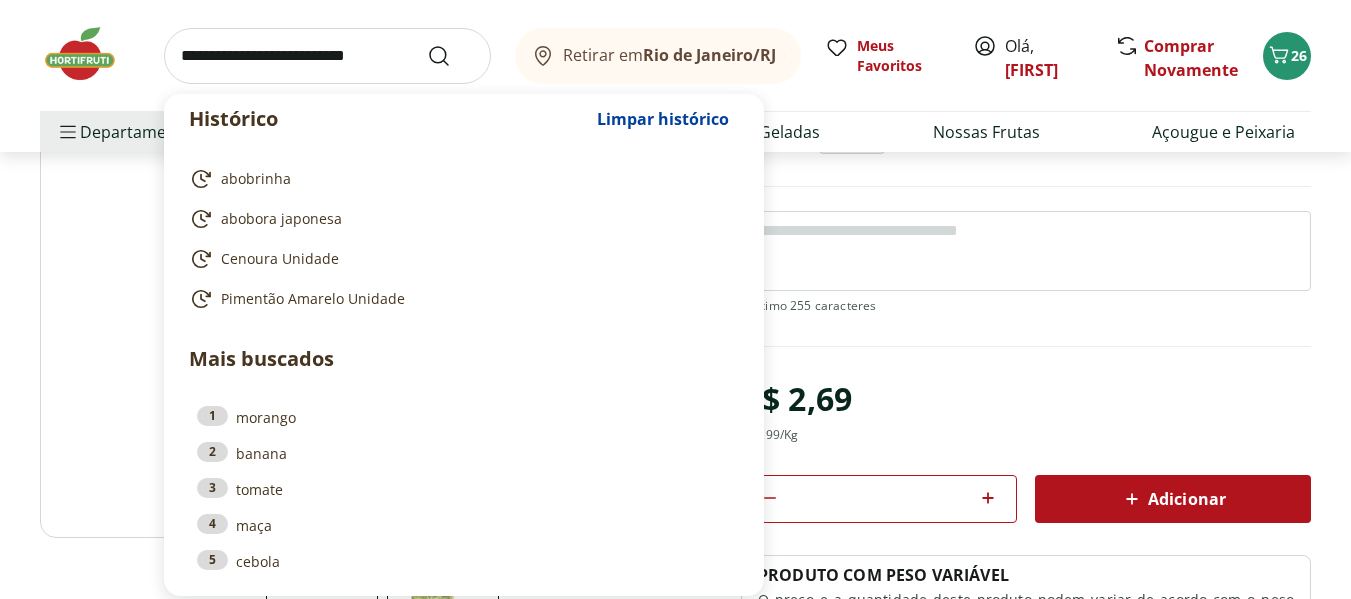 click at bounding box center (327, 56) 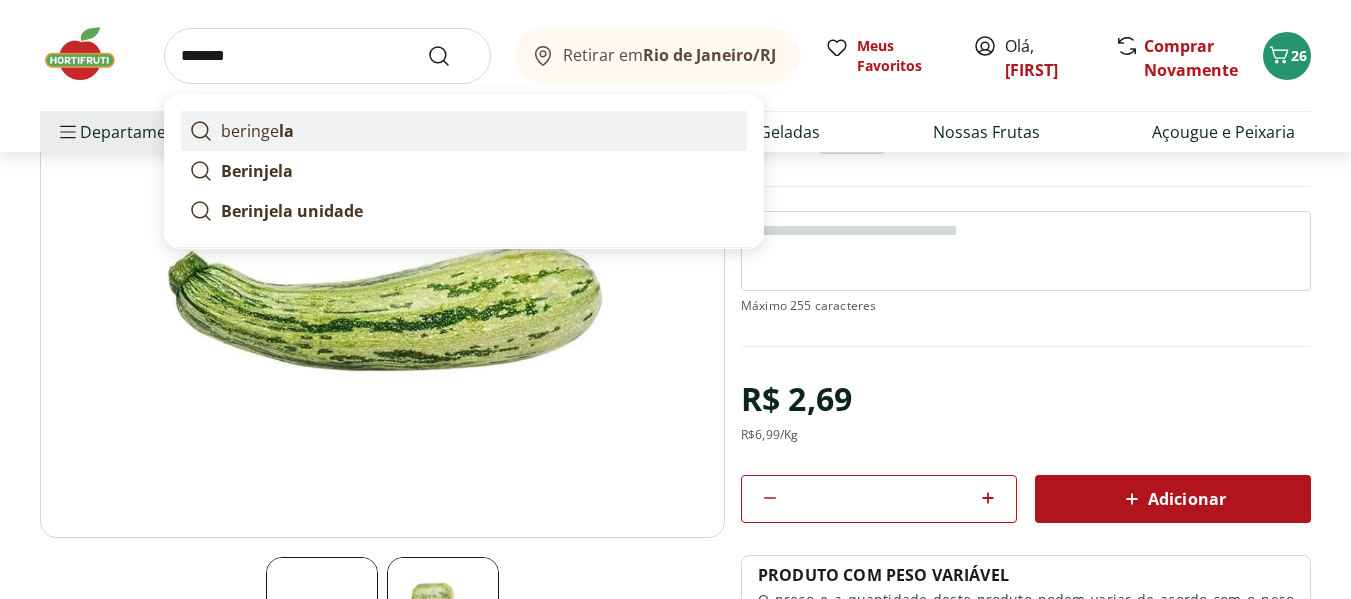 click on "beringe la" at bounding box center (464, 131) 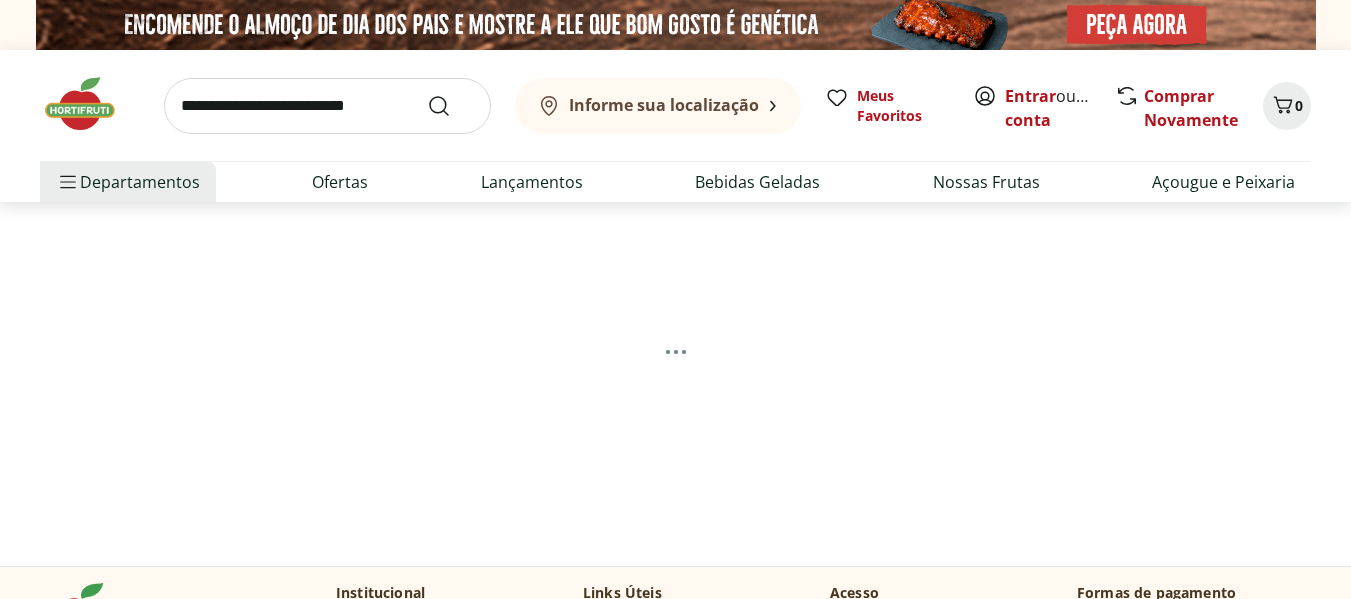 scroll, scrollTop: 0, scrollLeft: 0, axis: both 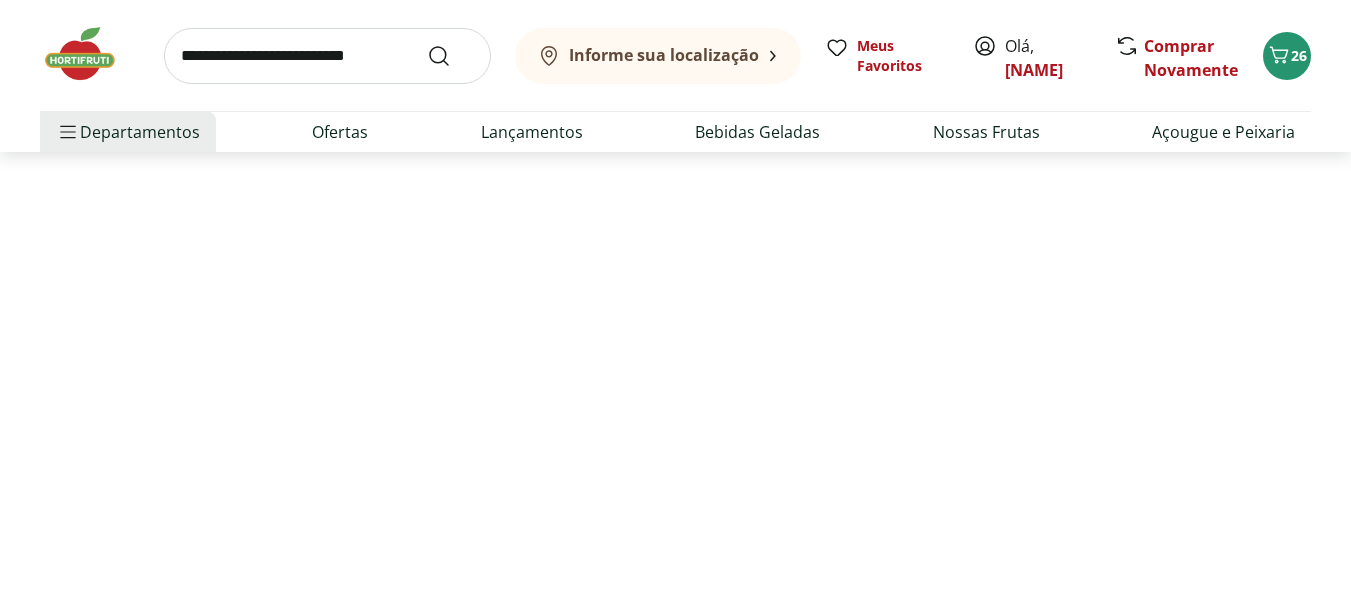 select on "**********" 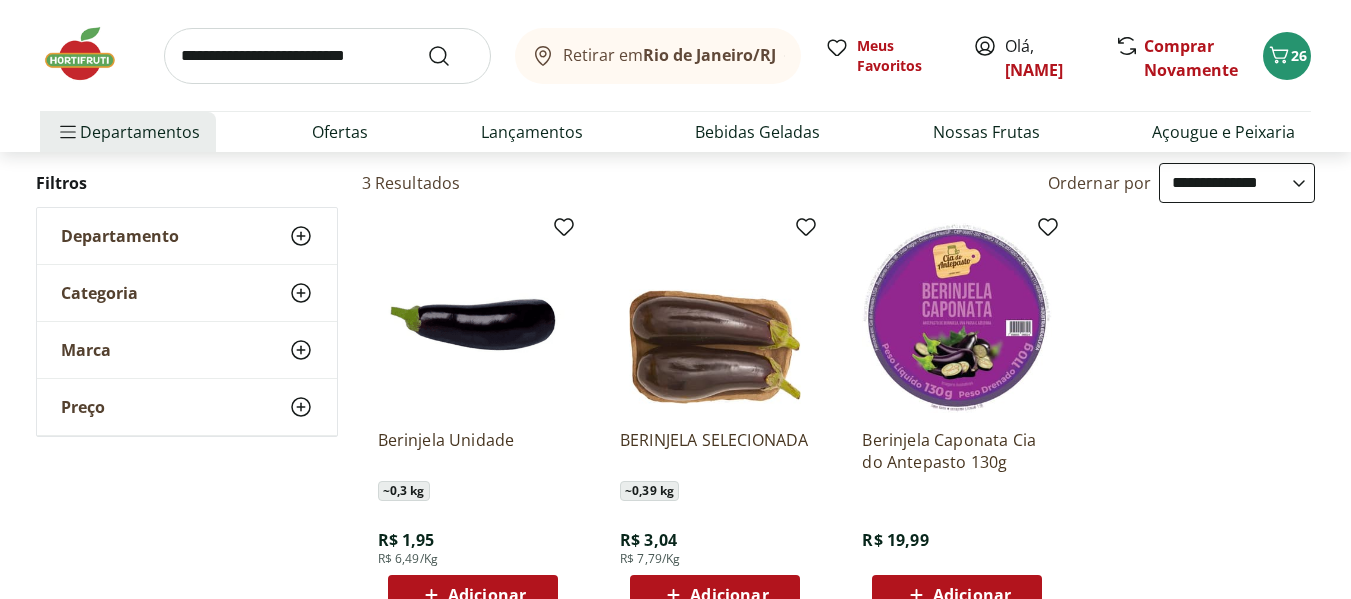 scroll, scrollTop: 240, scrollLeft: 0, axis: vertical 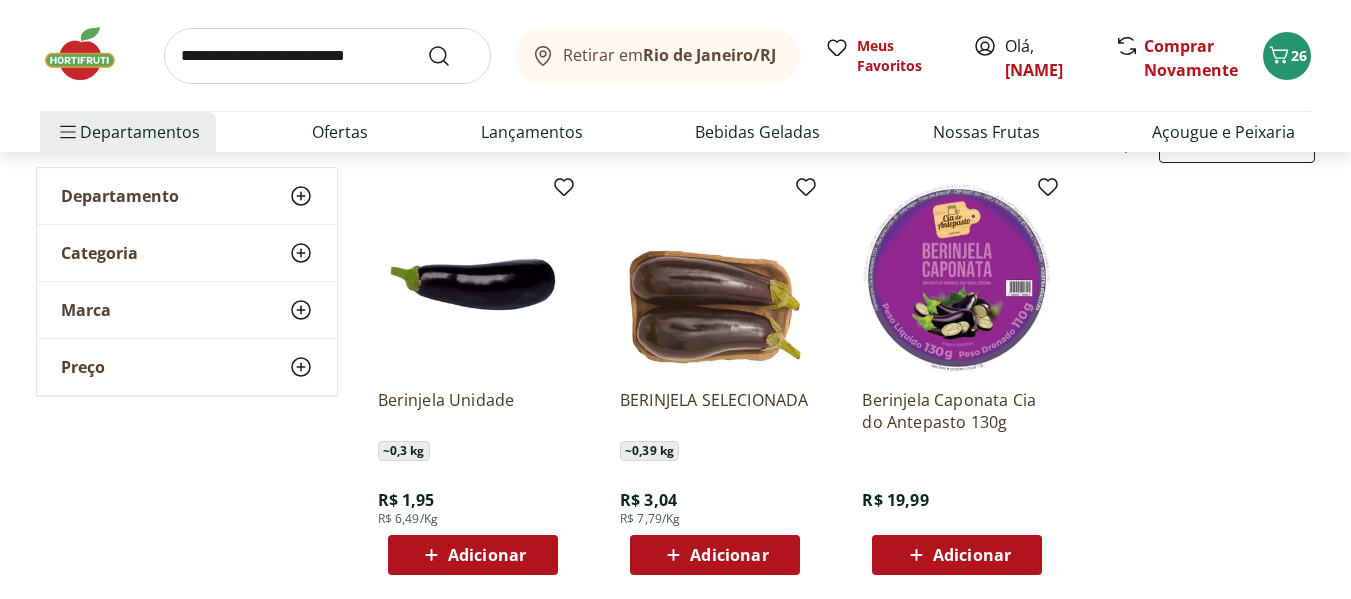 click at bounding box center [473, 278] 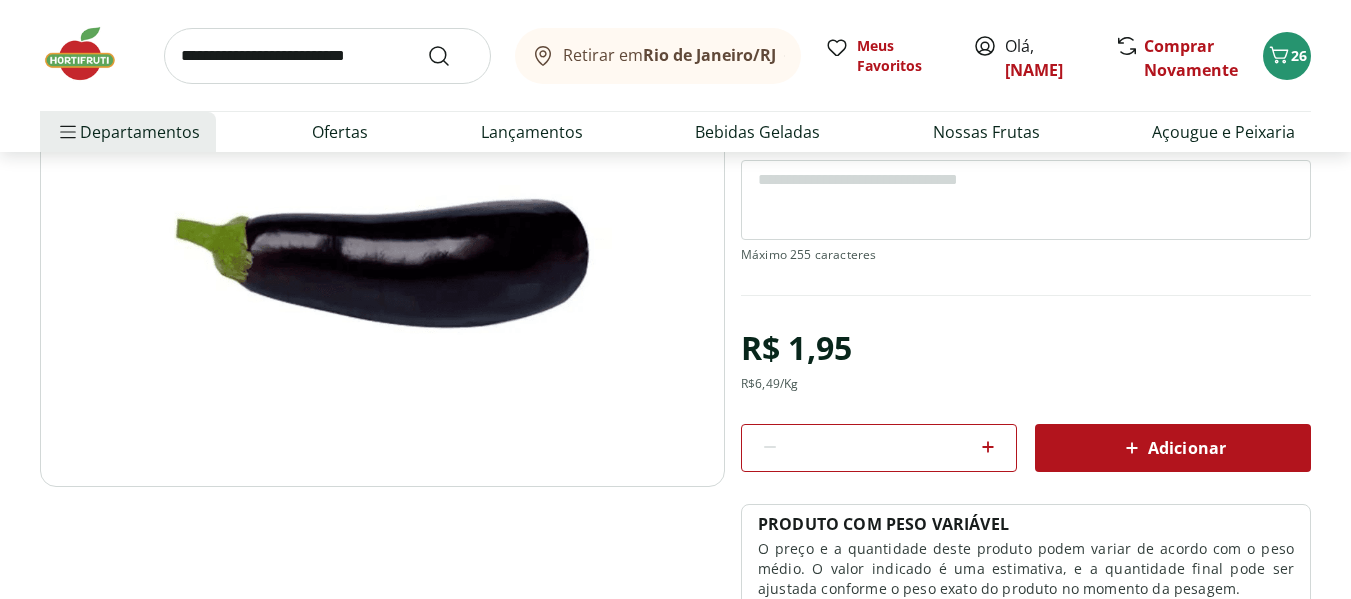 scroll, scrollTop: 400, scrollLeft: 0, axis: vertical 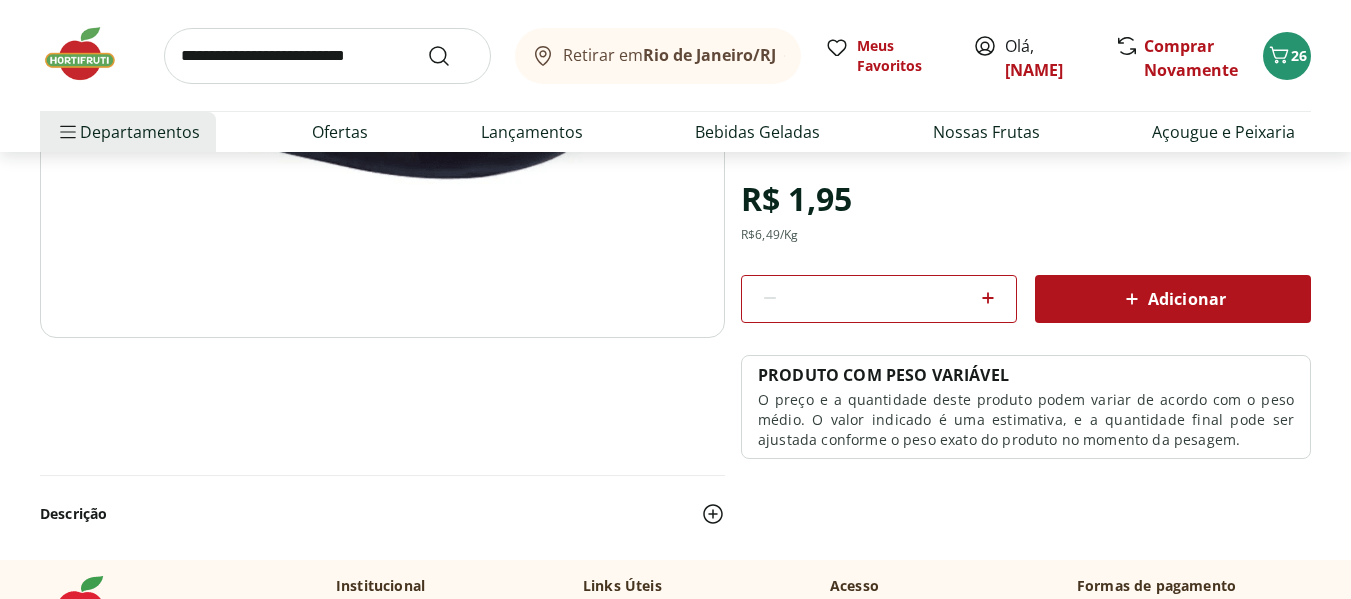 click 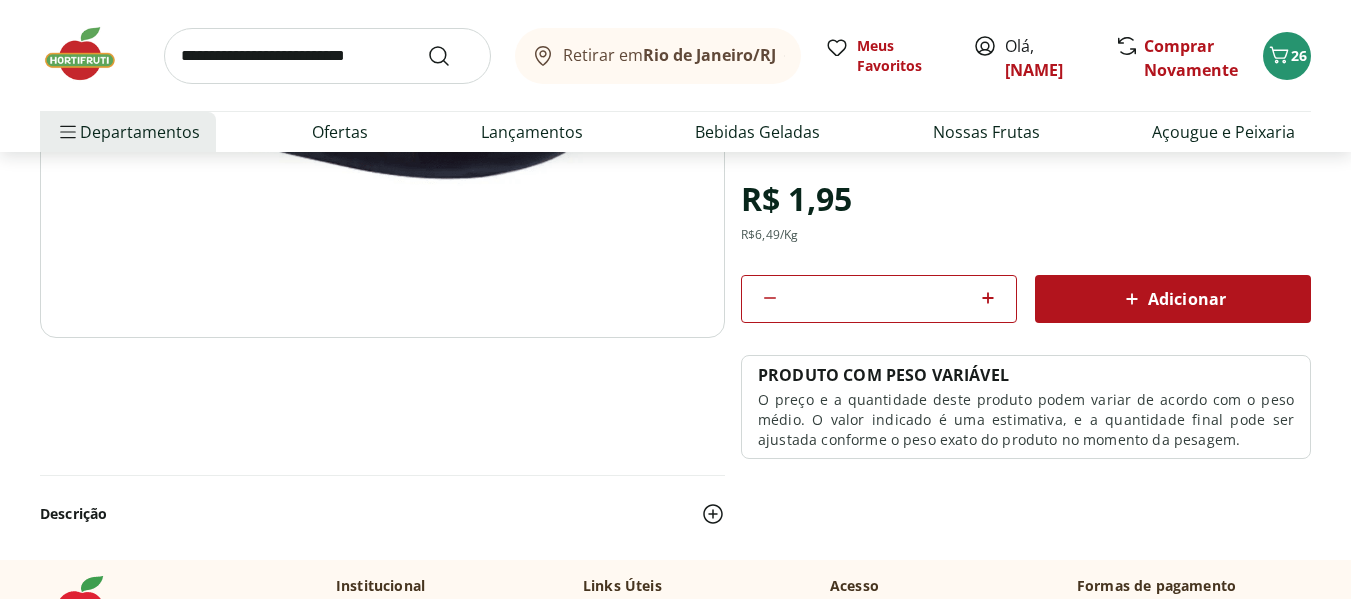 click 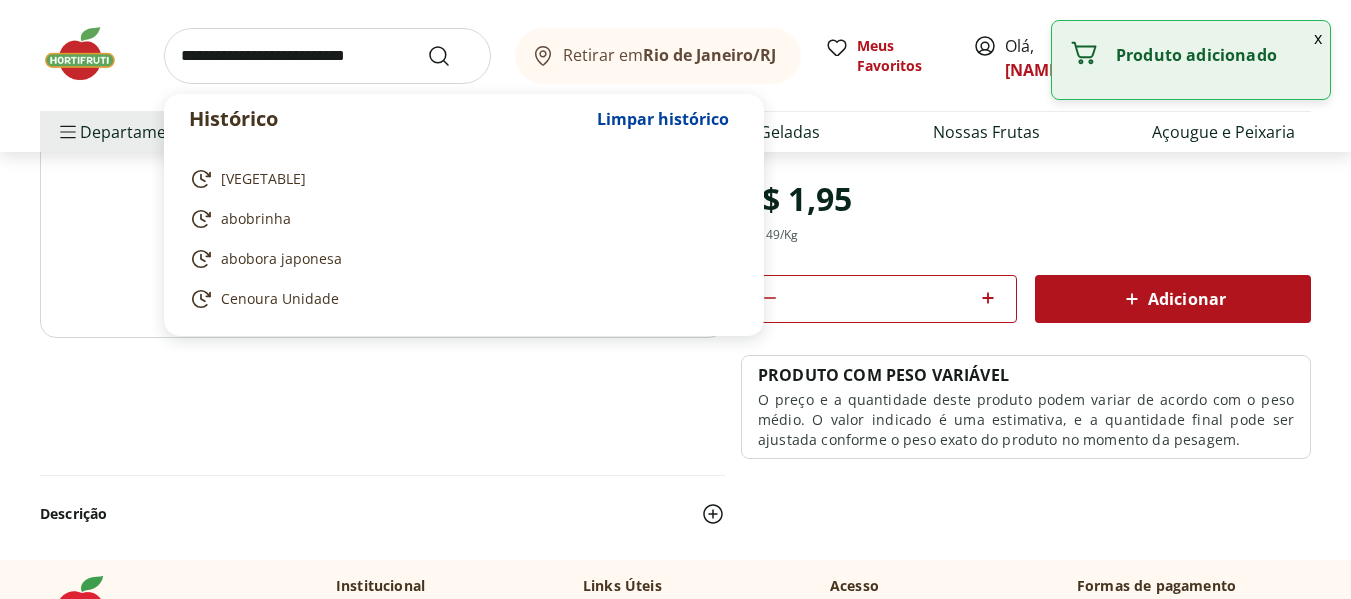 click at bounding box center [327, 56] 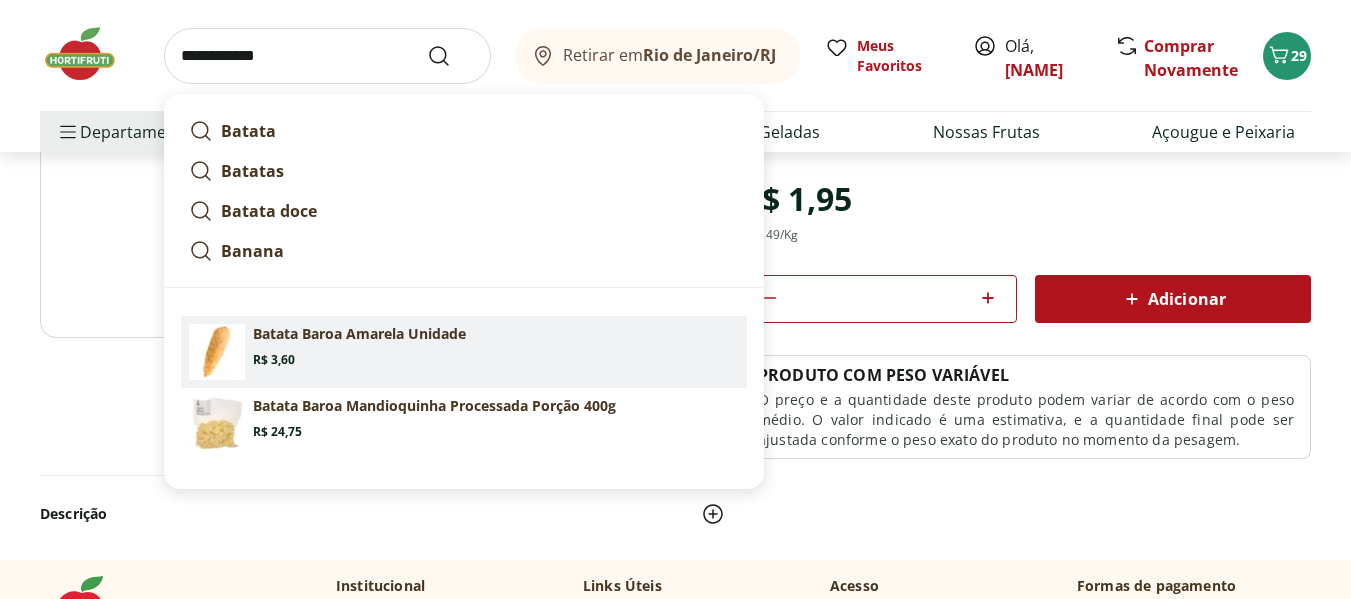 click on "Batata Baroa Amarela Unidade" at bounding box center (359, 334) 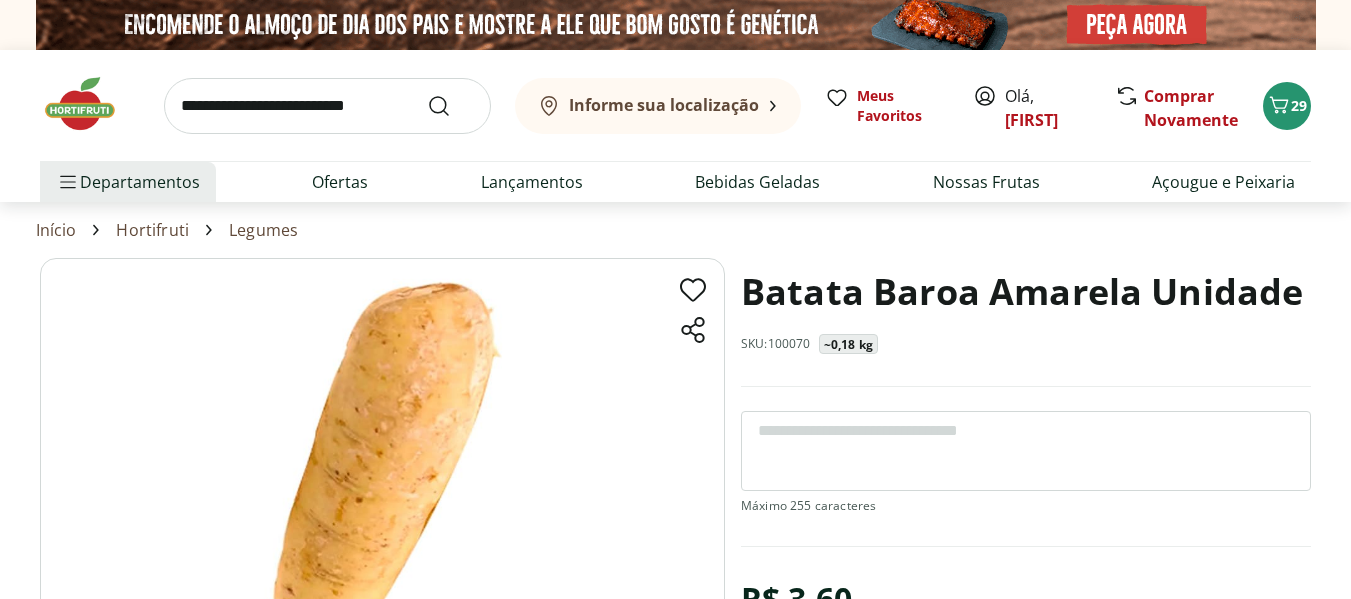 scroll, scrollTop: 0, scrollLeft: 0, axis: both 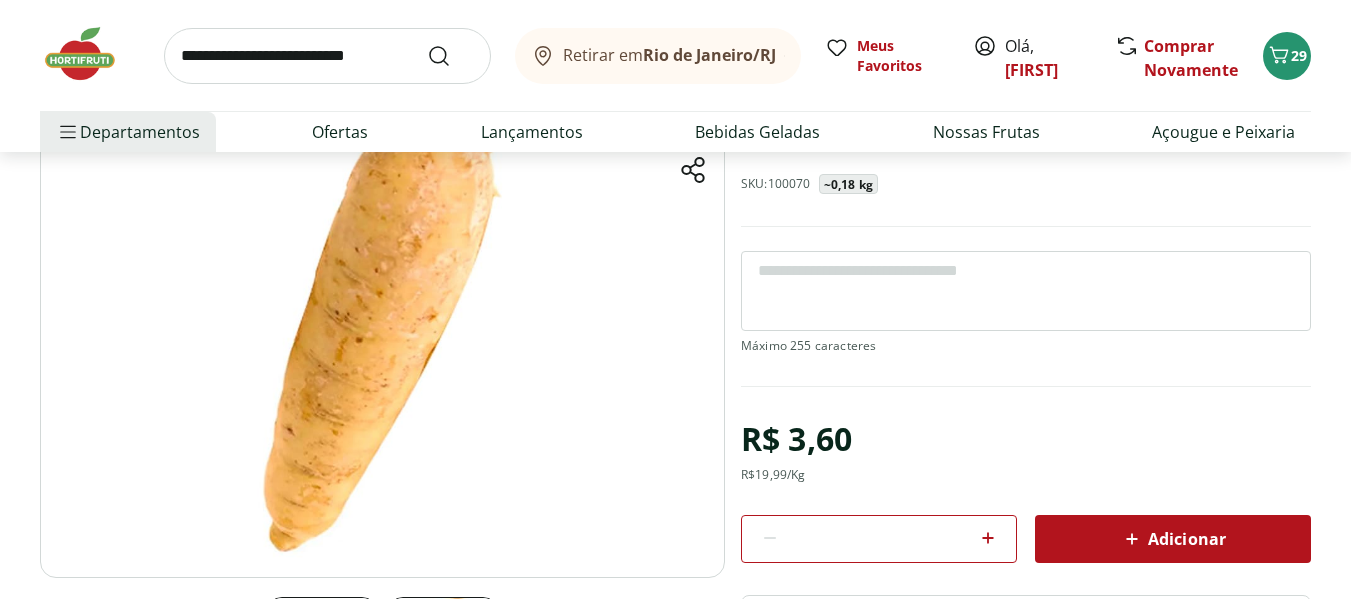 click at bounding box center [988, 539] 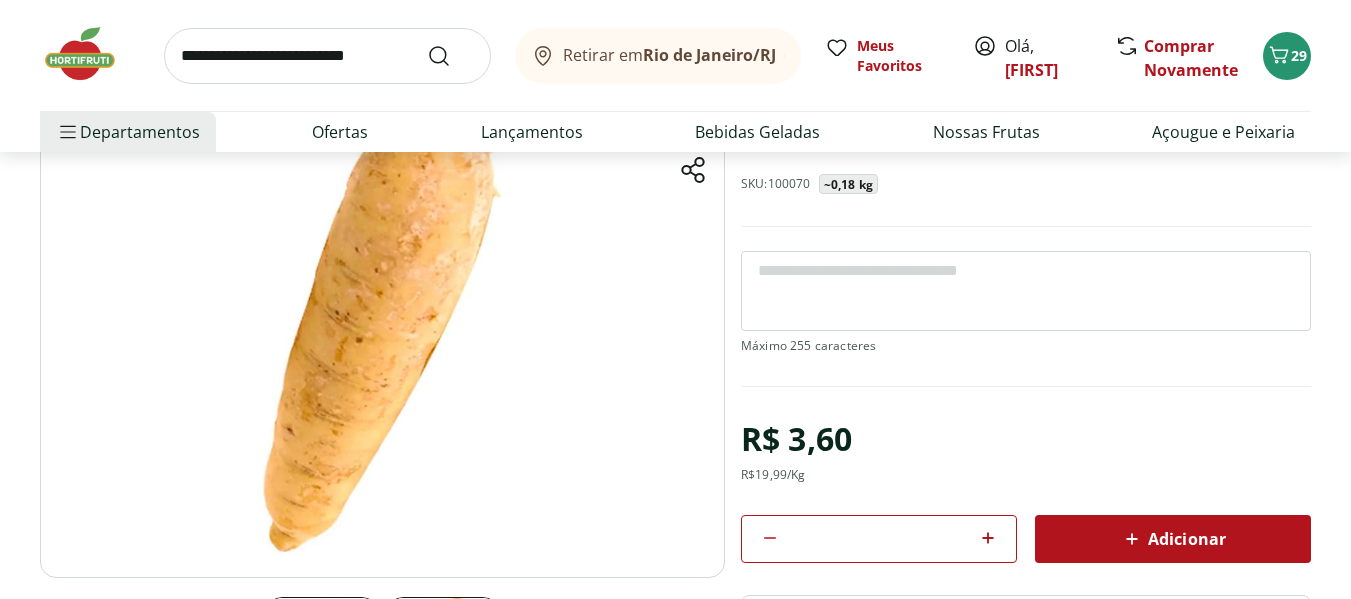 click at bounding box center (988, 539) 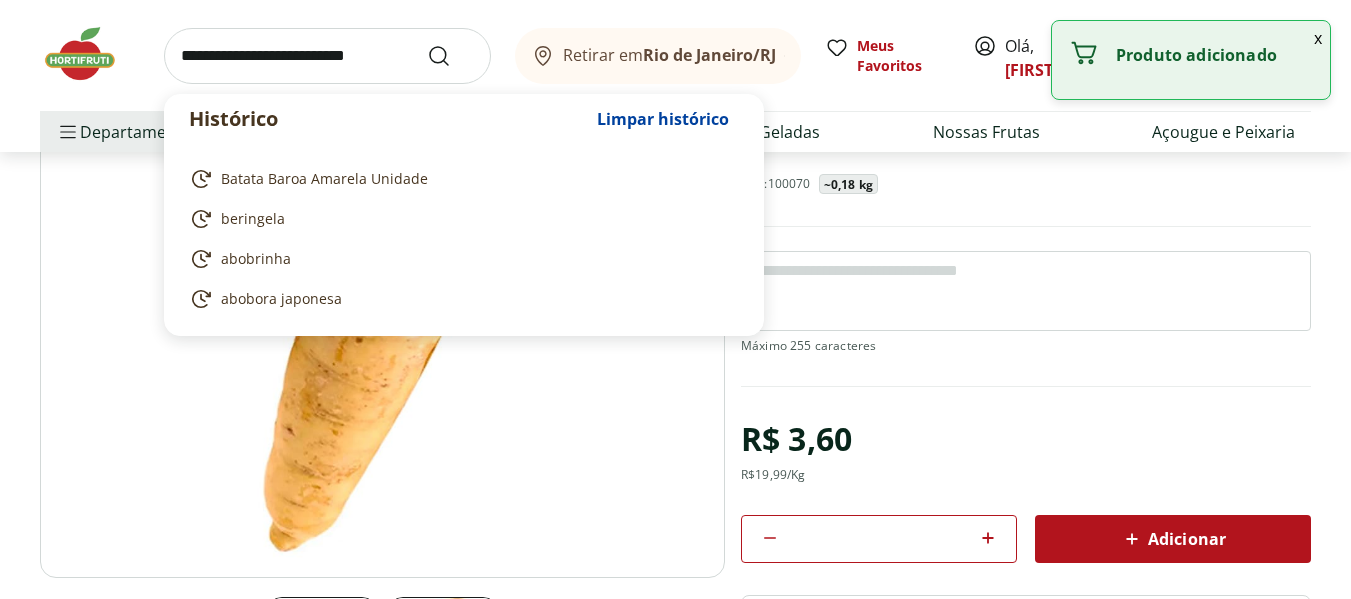 click at bounding box center (327, 56) 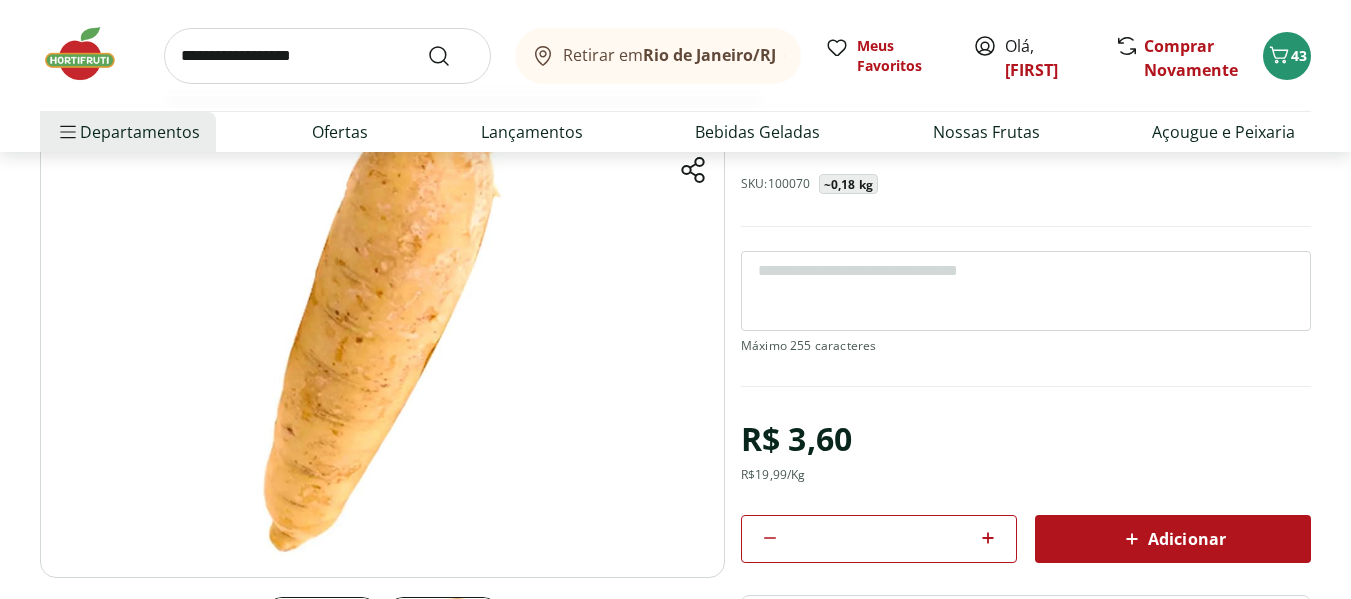 type on "**********" 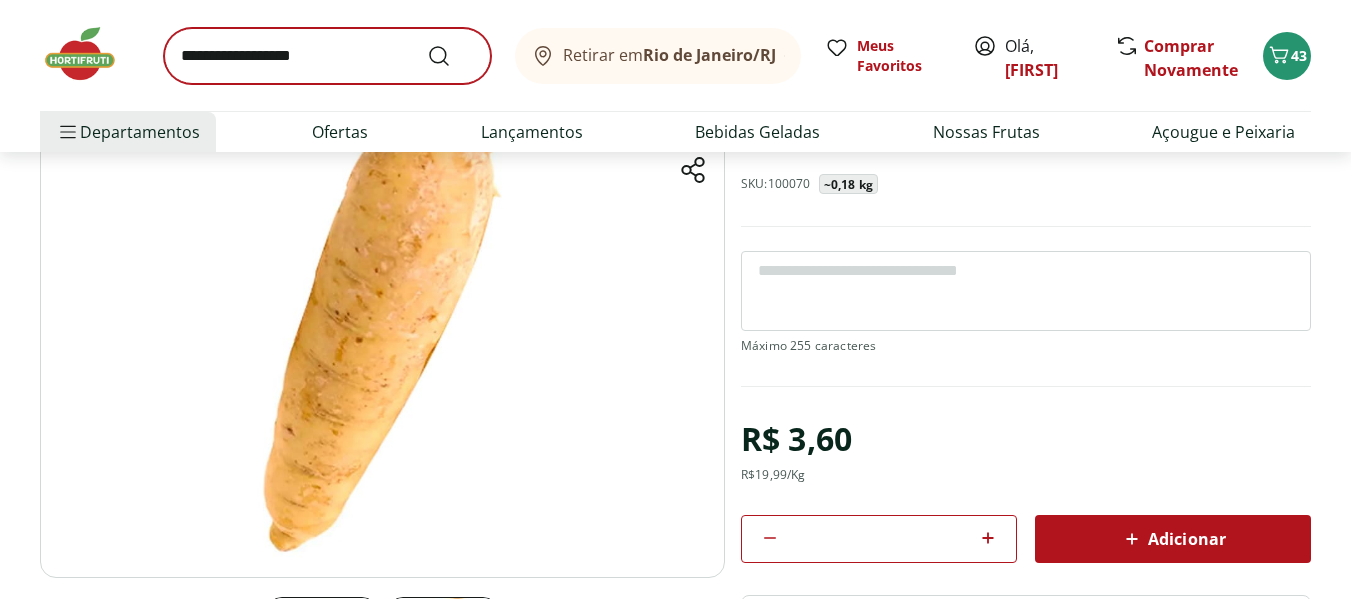 scroll, scrollTop: 0, scrollLeft: 0, axis: both 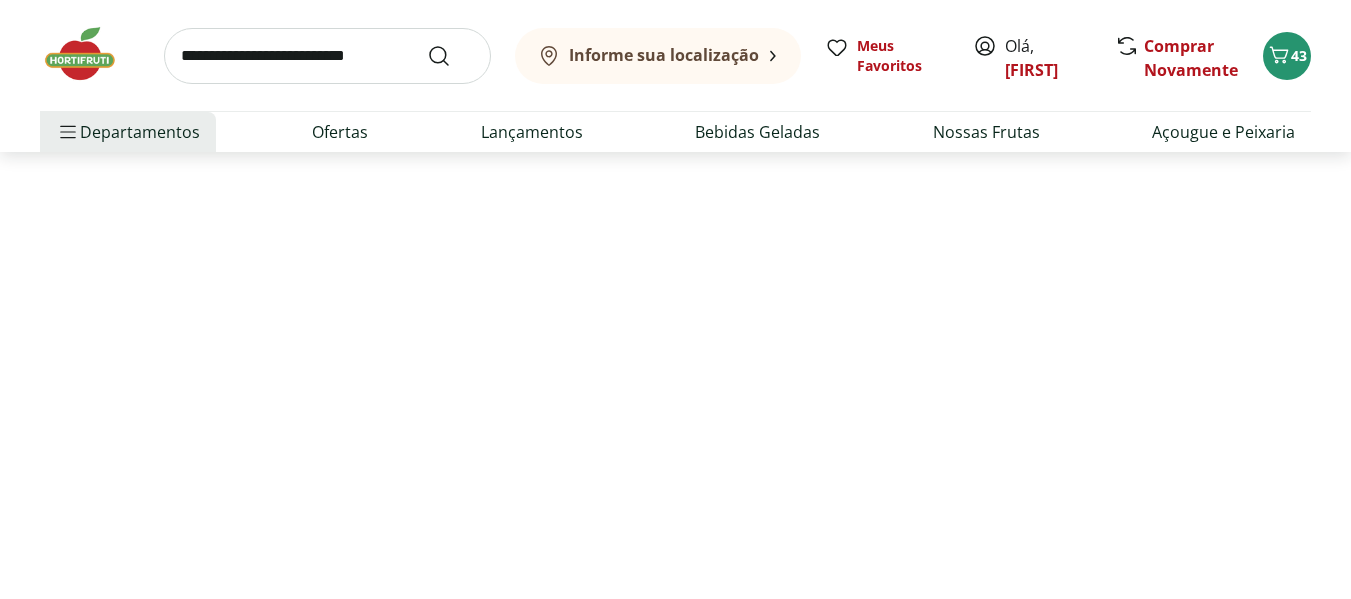 select on "**********" 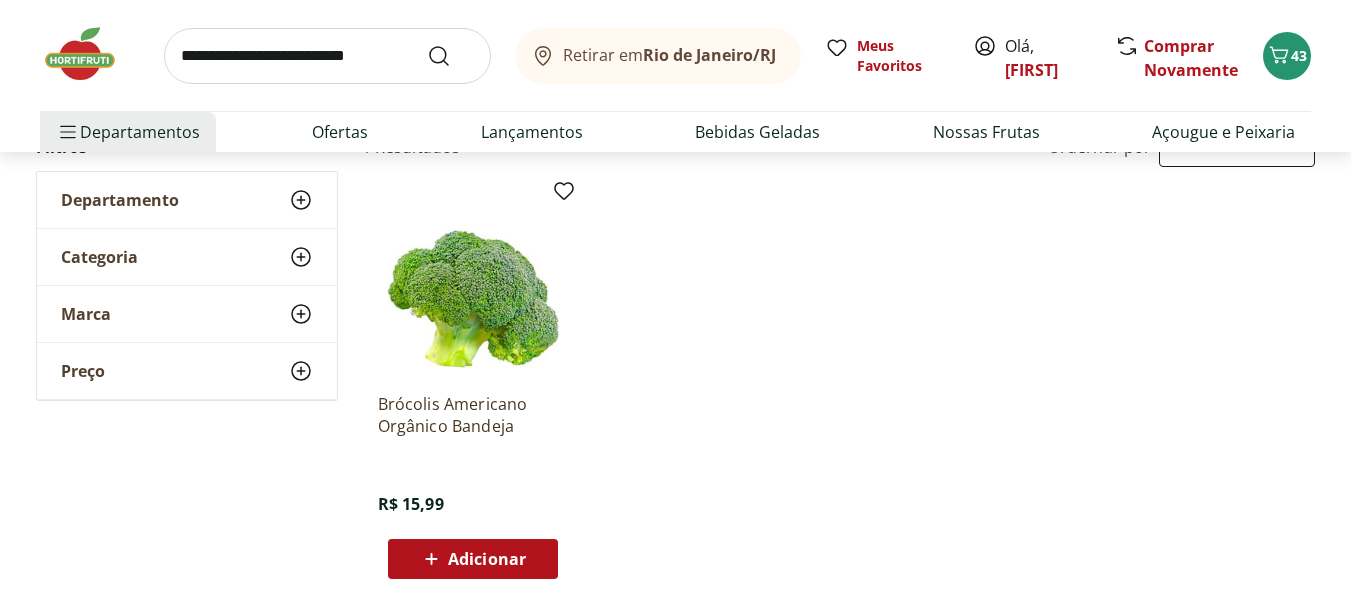 scroll, scrollTop: 240, scrollLeft: 0, axis: vertical 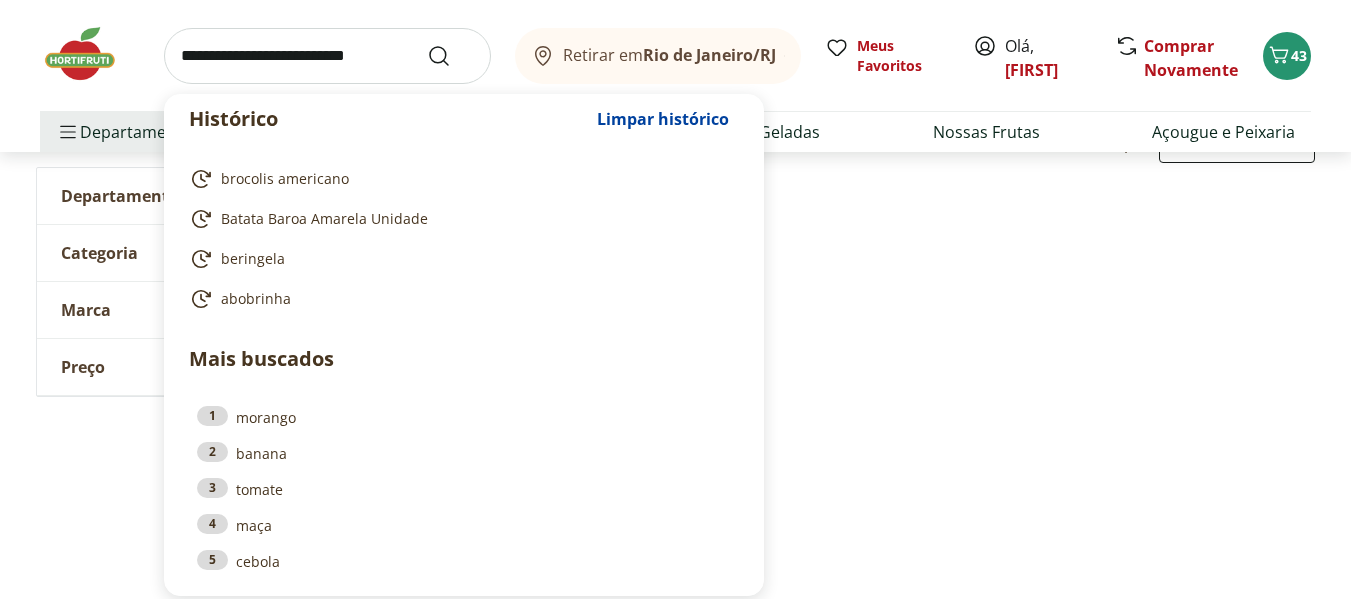 click at bounding box center [327, 56] 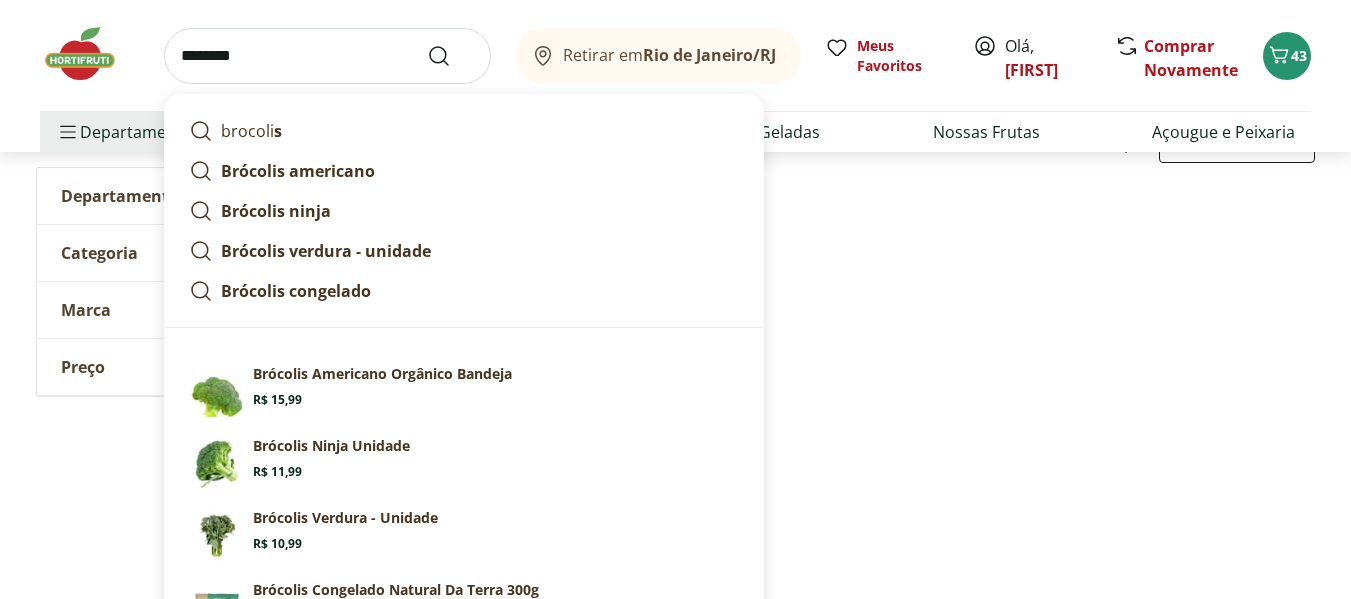 type on "********" 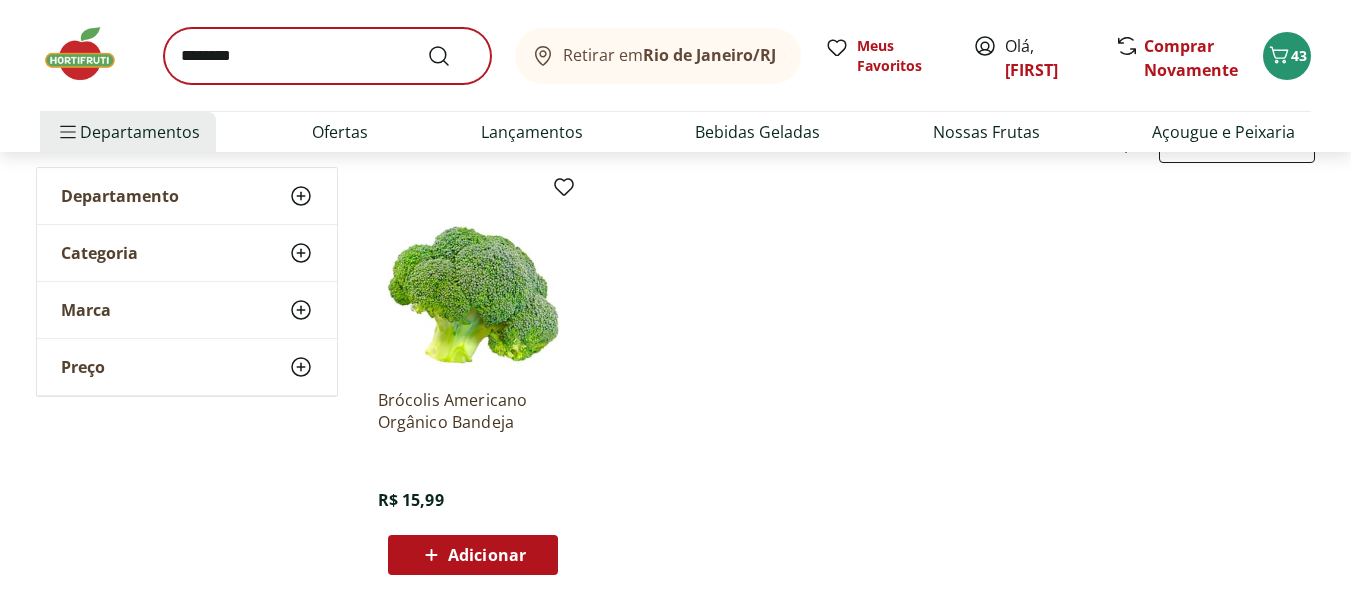 scroll, scrollTop: 0, scrollLeft: 0, axis: both 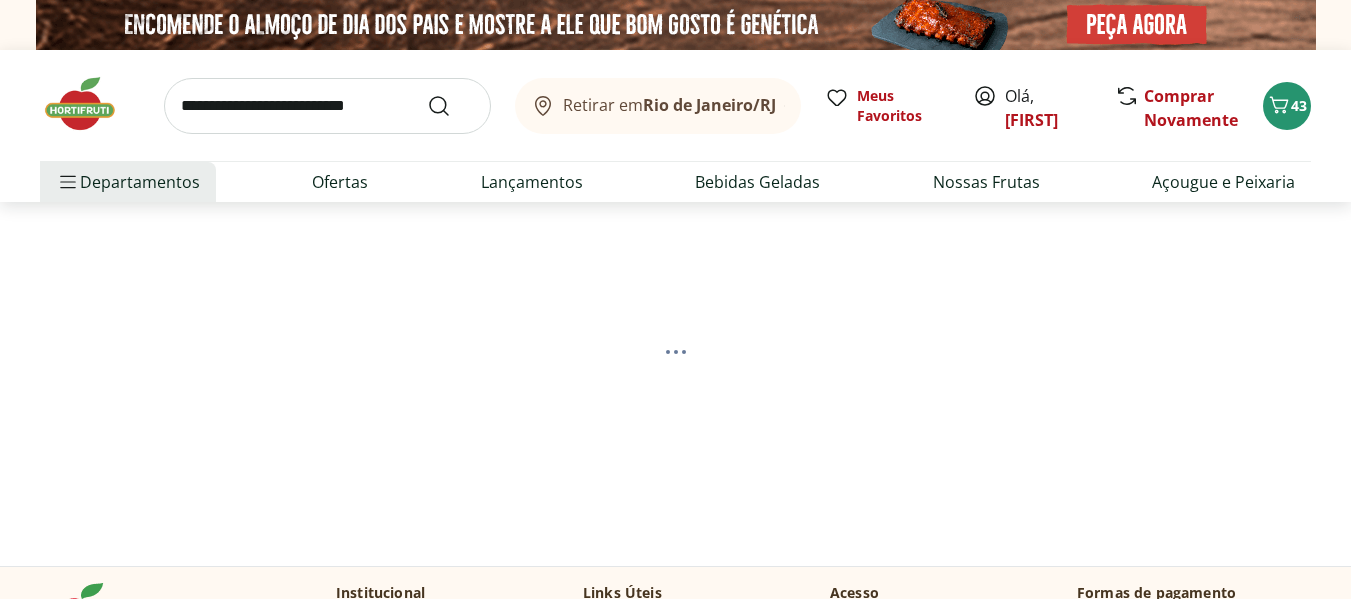 select on "**********" 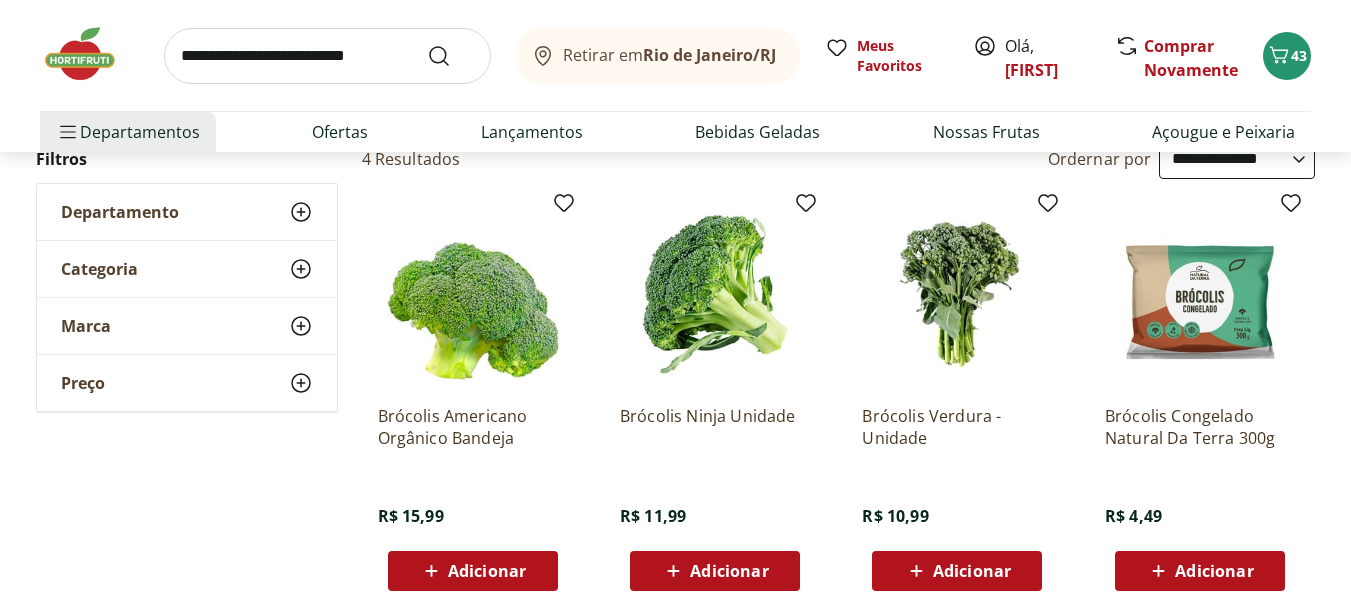 scroll, scrollTop: 240, scrollLeft: 0, axis: vertical 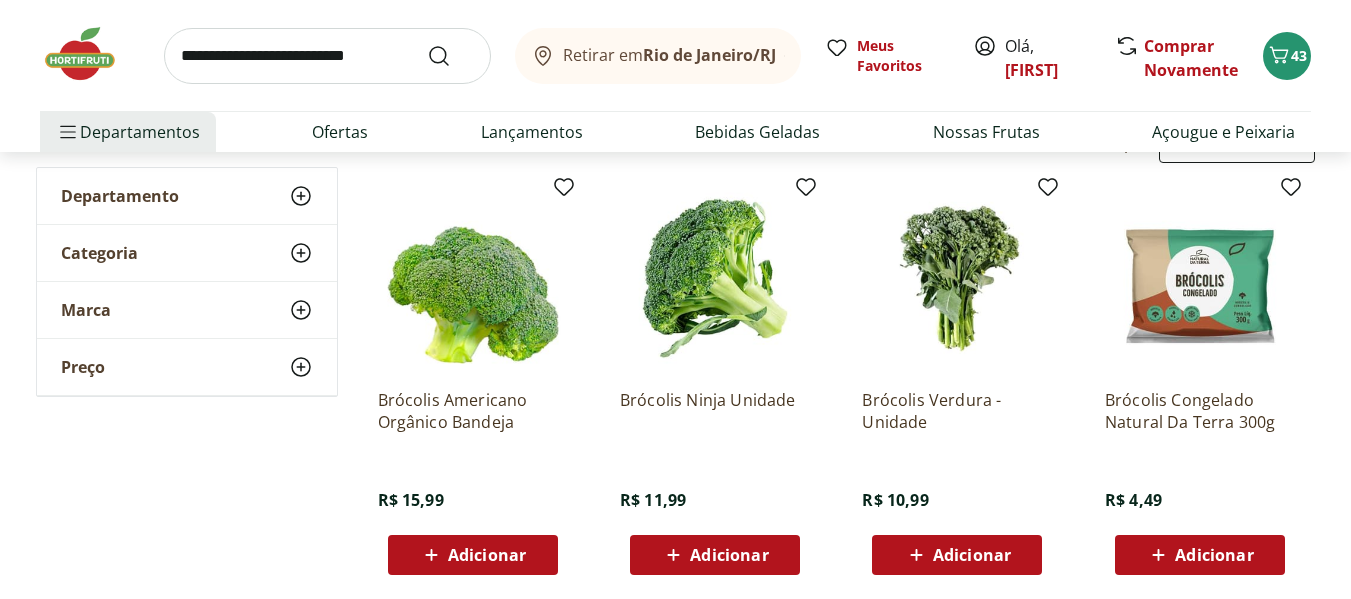click on "Adicionar" at bounding box center (729, 555) 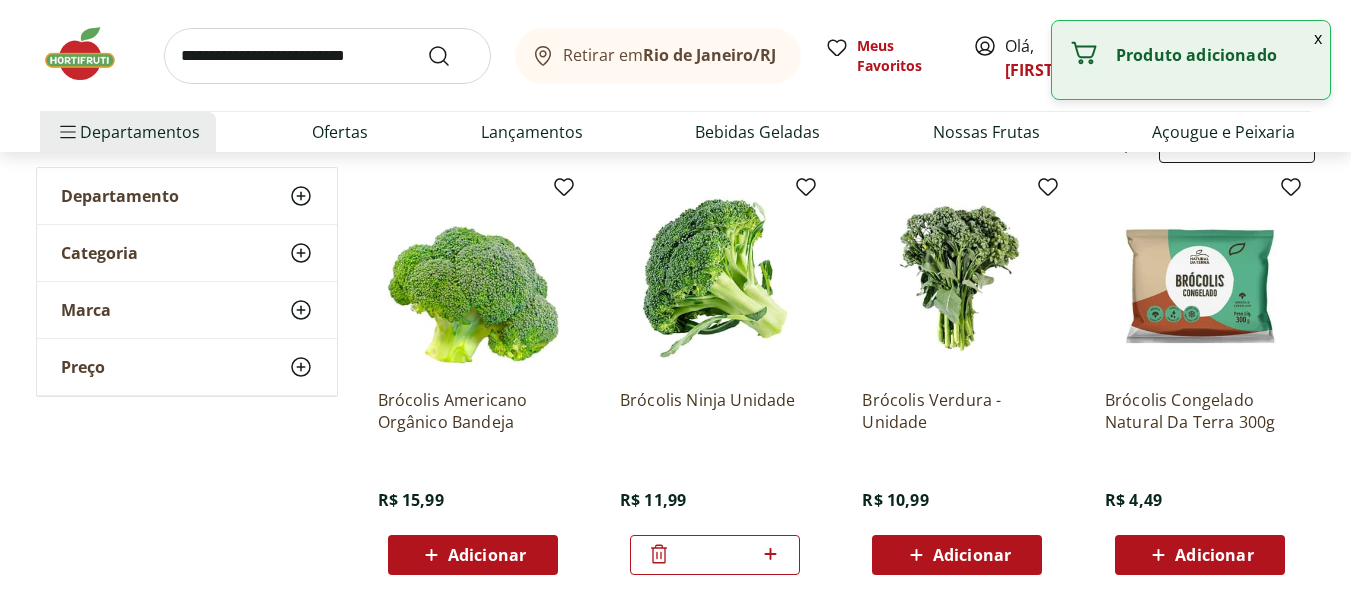 click 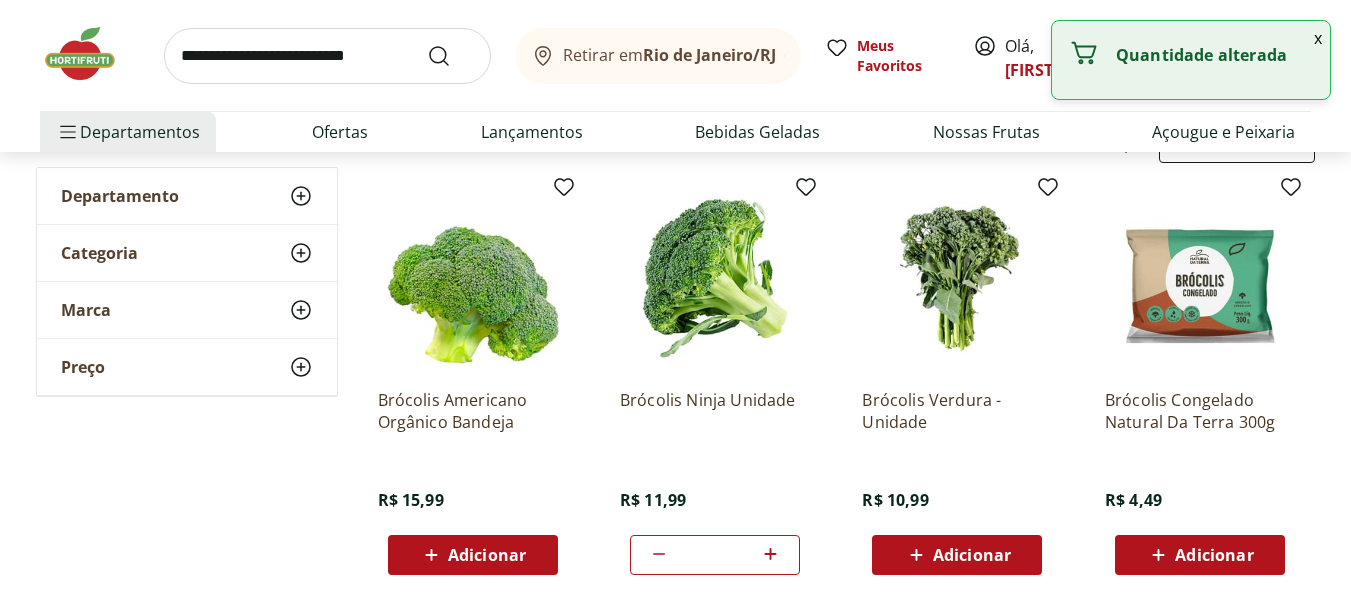 click 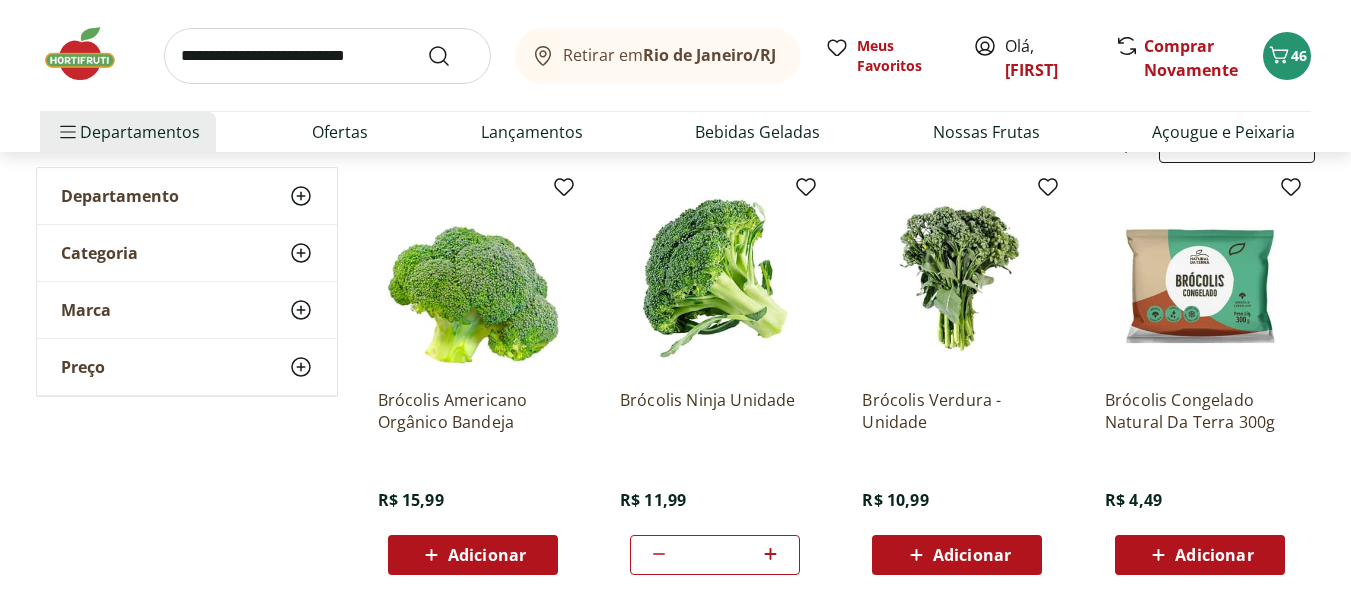 type 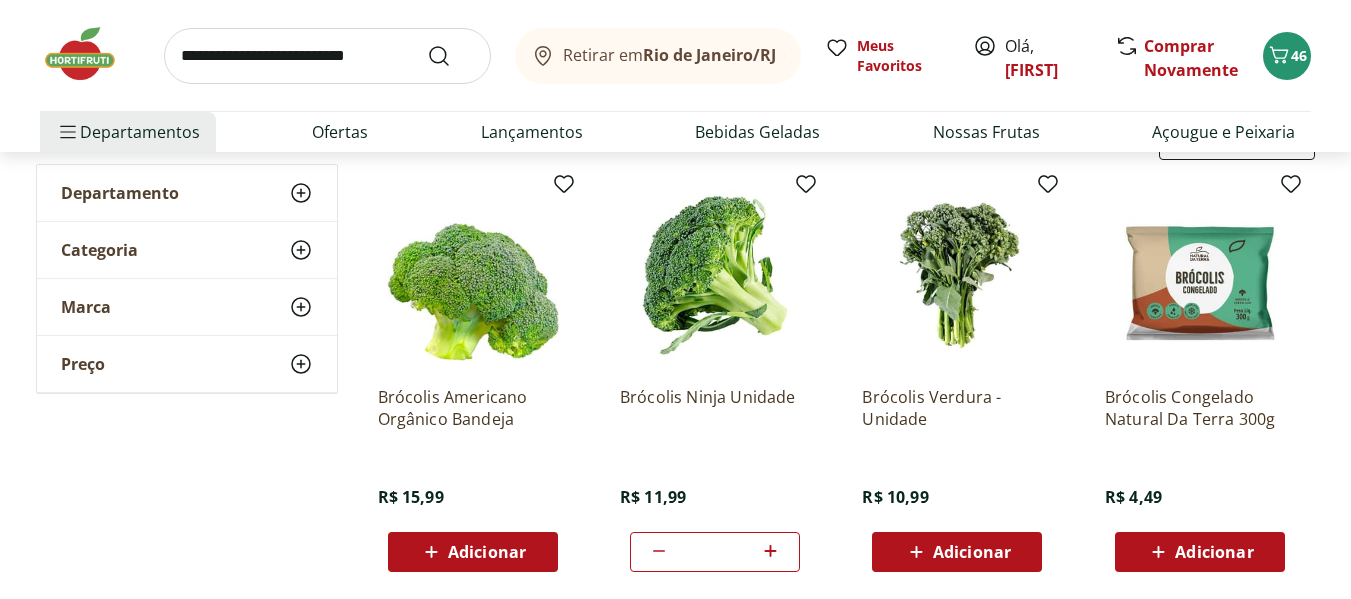 scroll, scrollTop: 240, scrollLeft: 0, axis: vertical 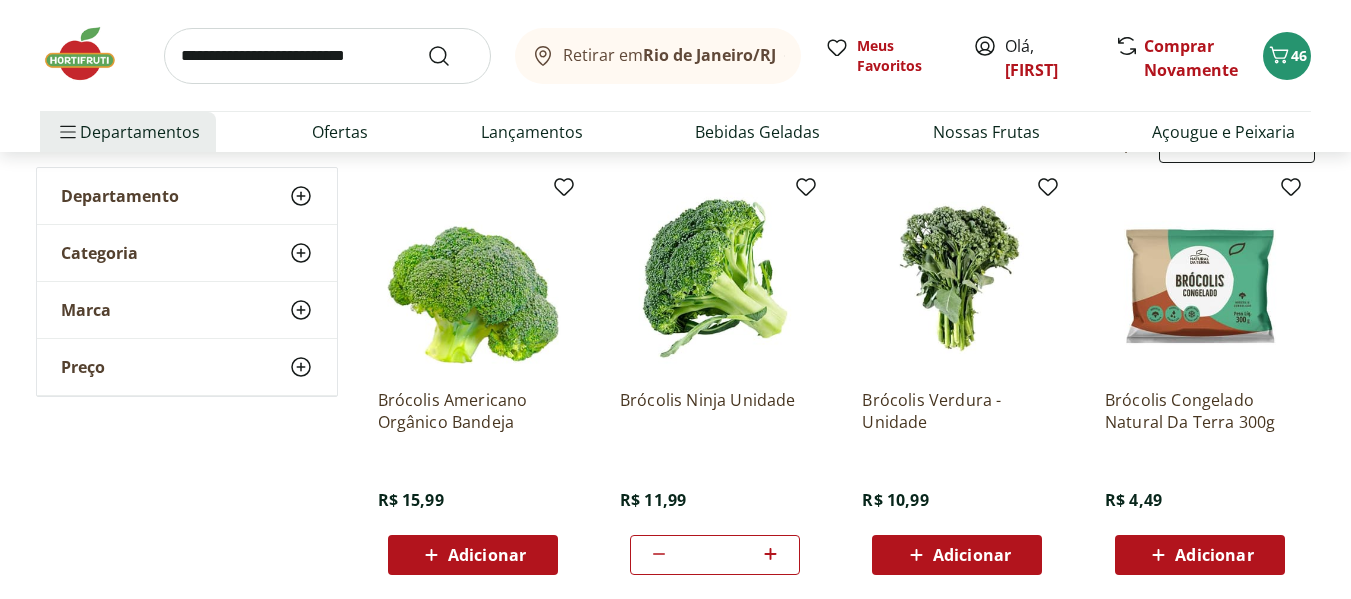 click on "Adicionar" at bounding box center [972, 555] 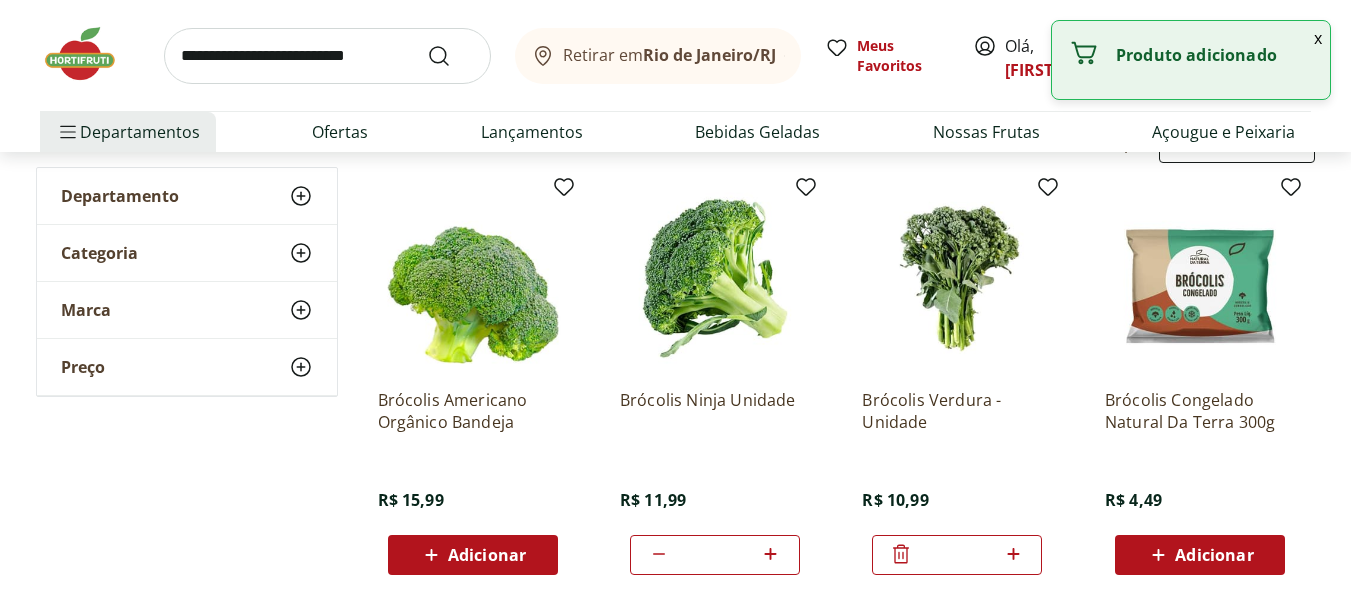 click 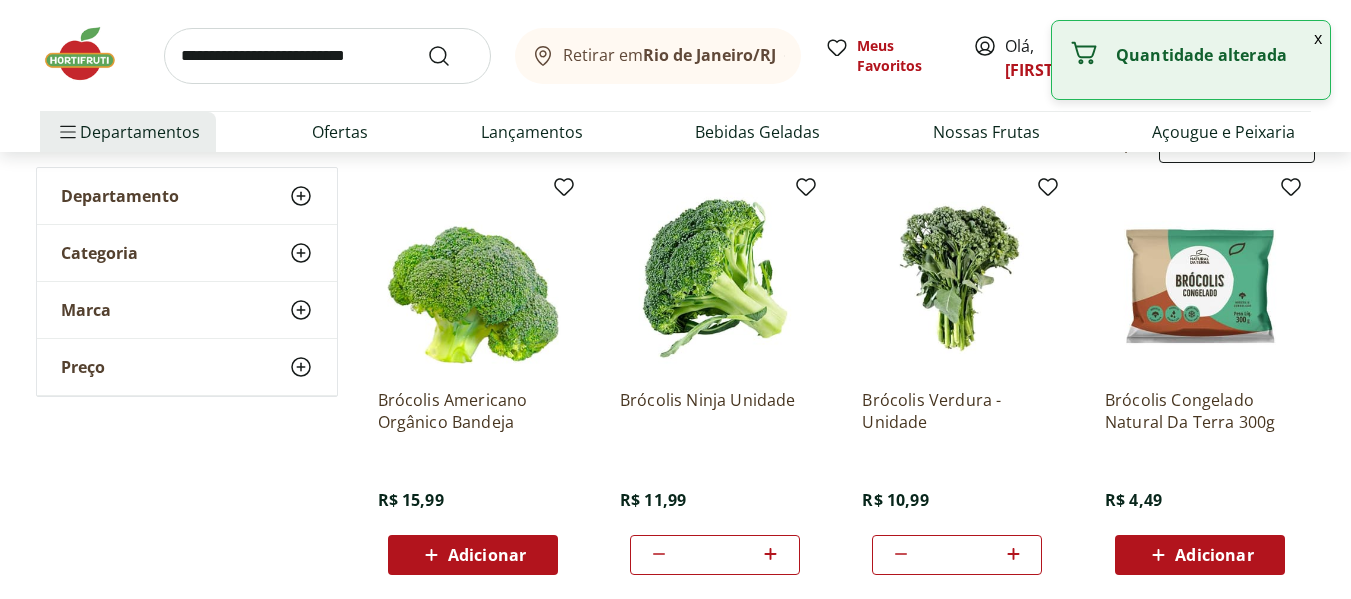 click 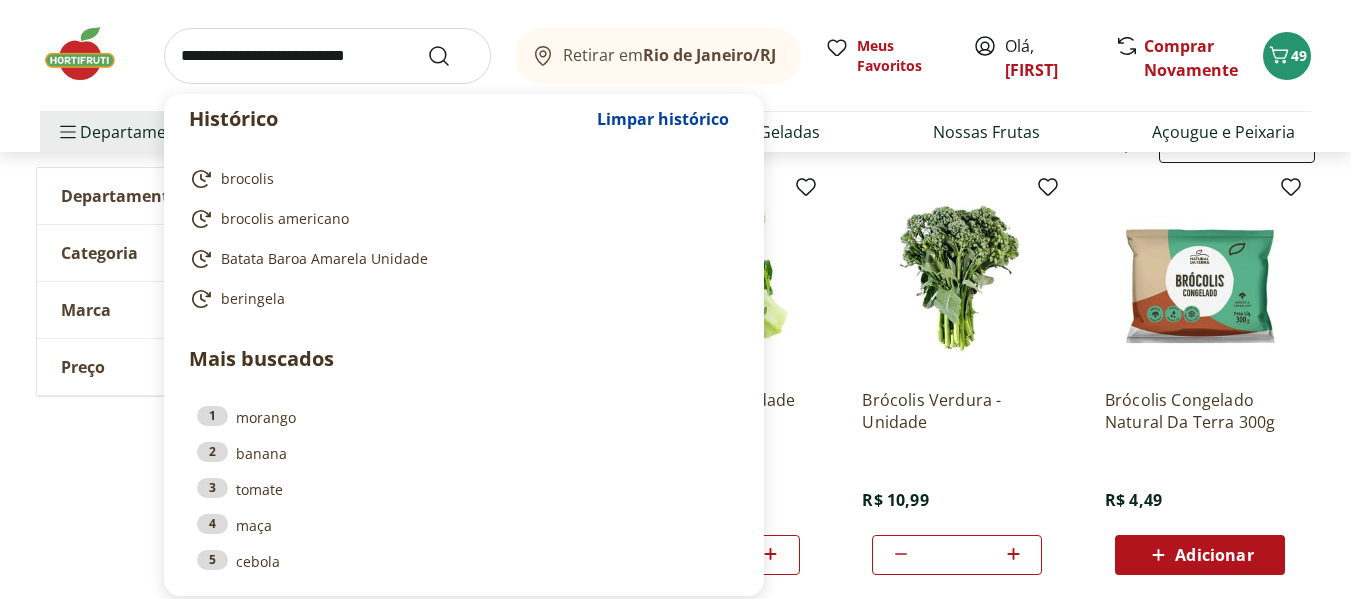 click at bounding box center [327, 56] 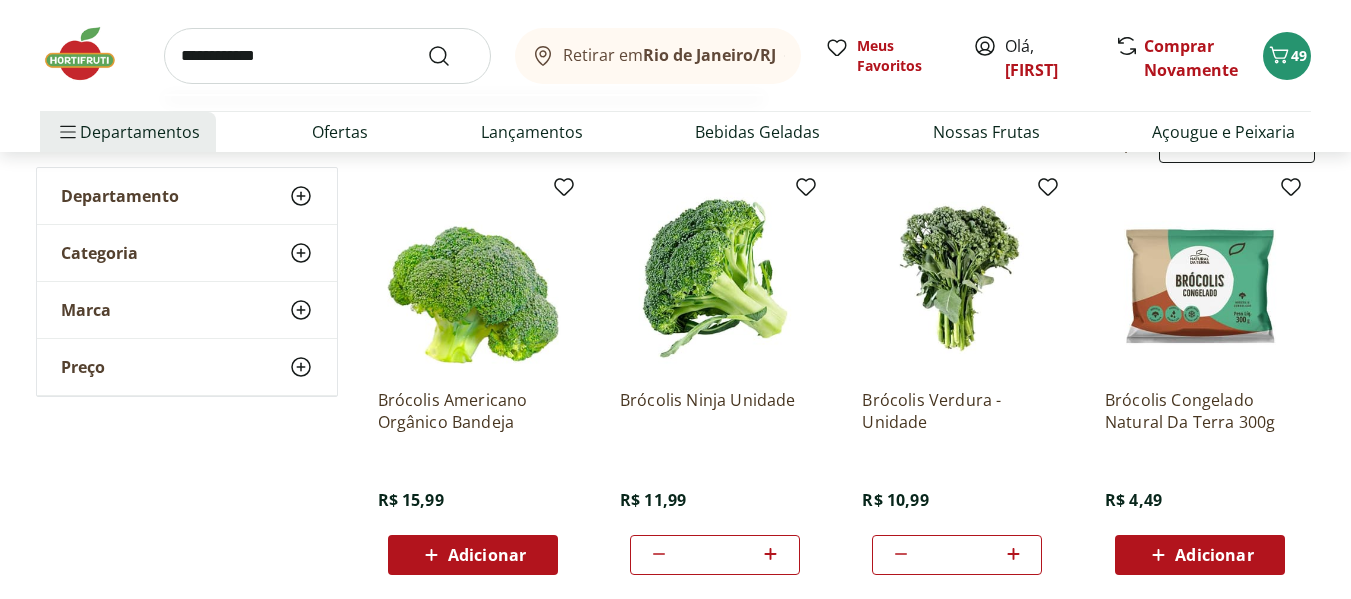 type on "**********" 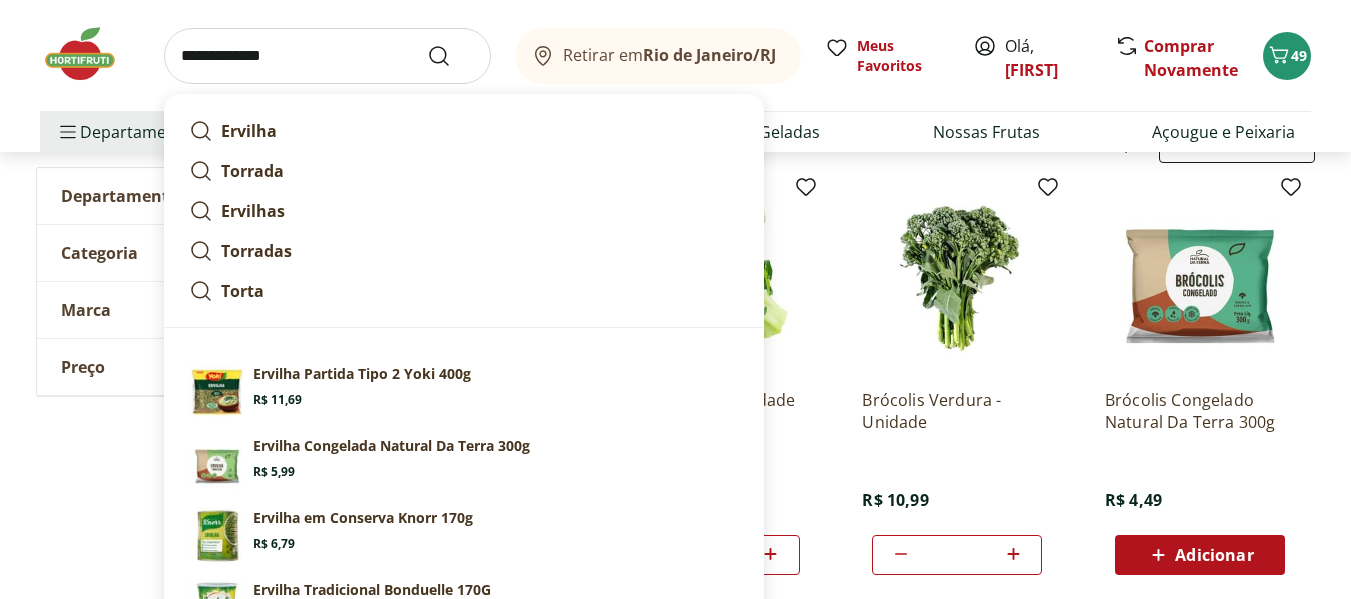click at bounding box center [451, 56] 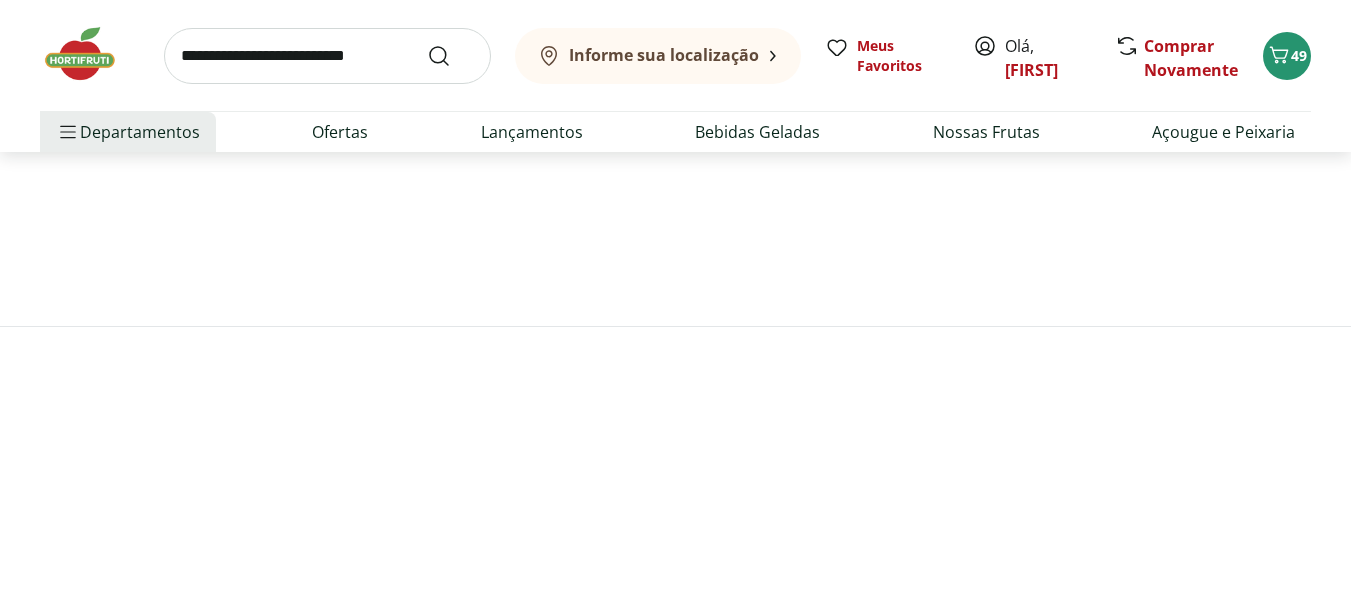 scroll, scrollTop: 0, scrollLeft: 0, axis: both 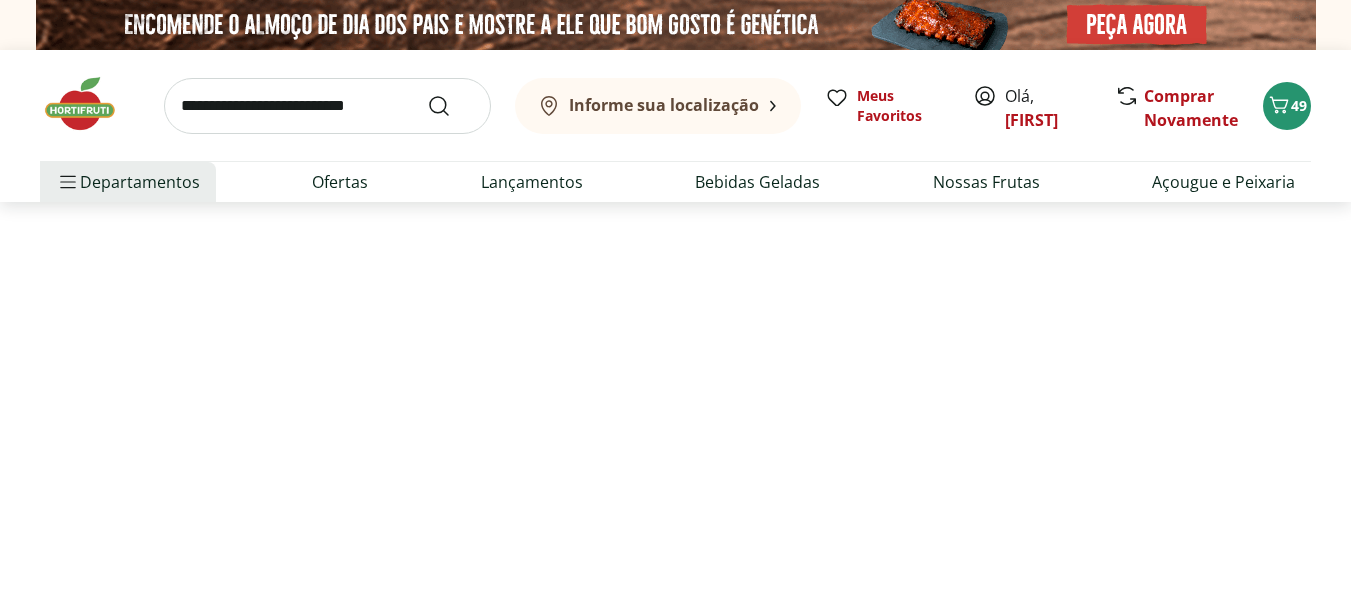 select on "**********" 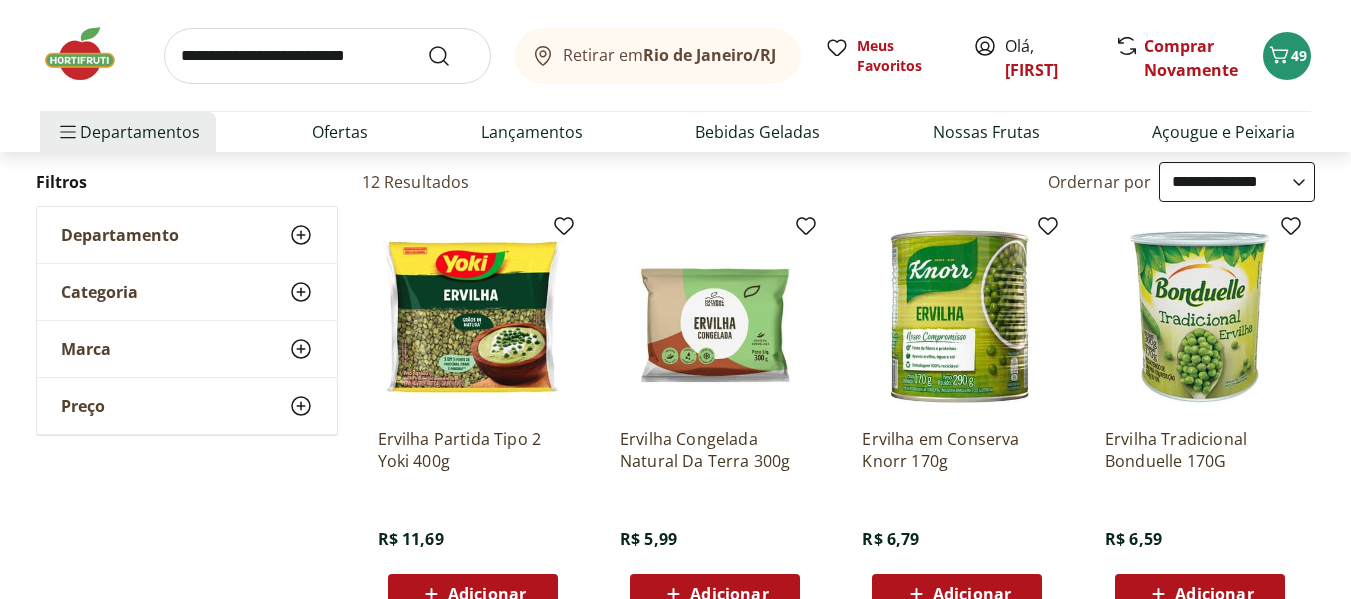 scroll, scrollTop: 200, scrollLeft: 0, axis: vertical 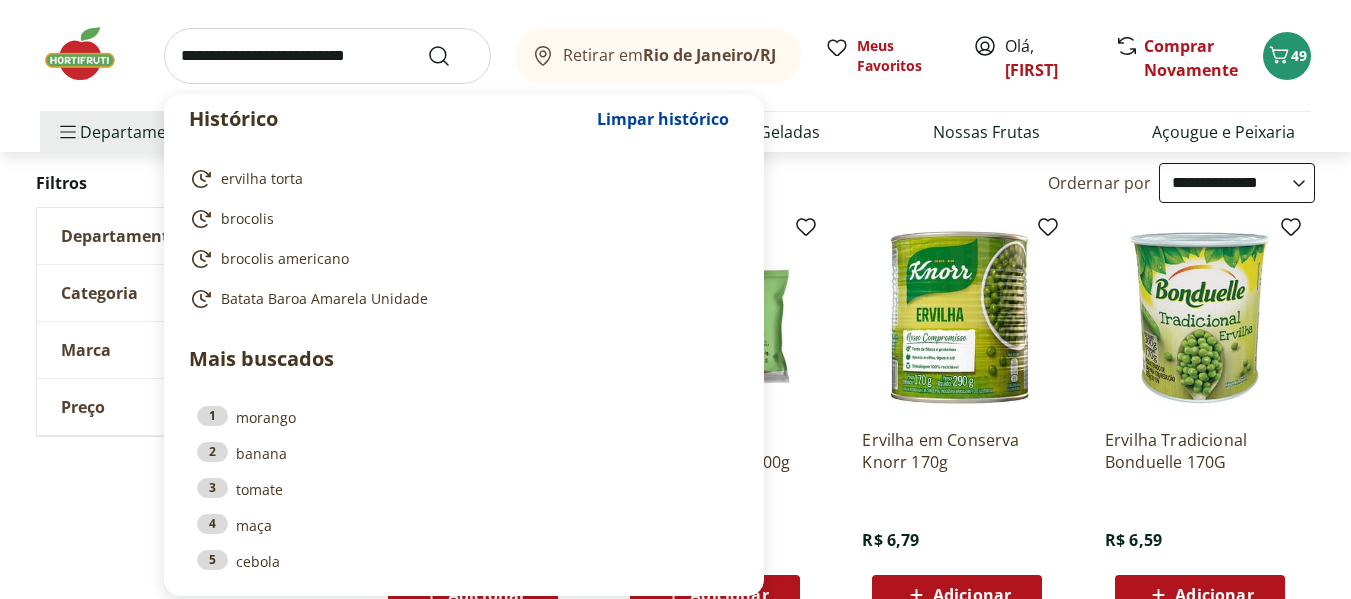 click at bounding box center (327, 56) 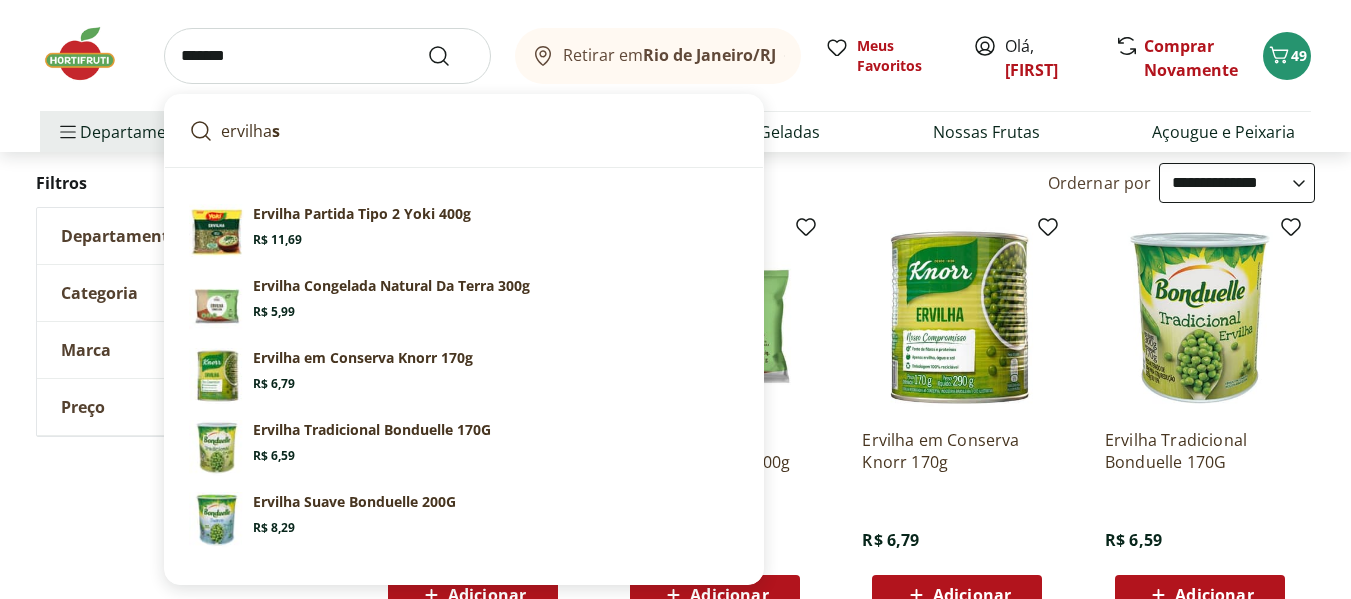 type on "*******" 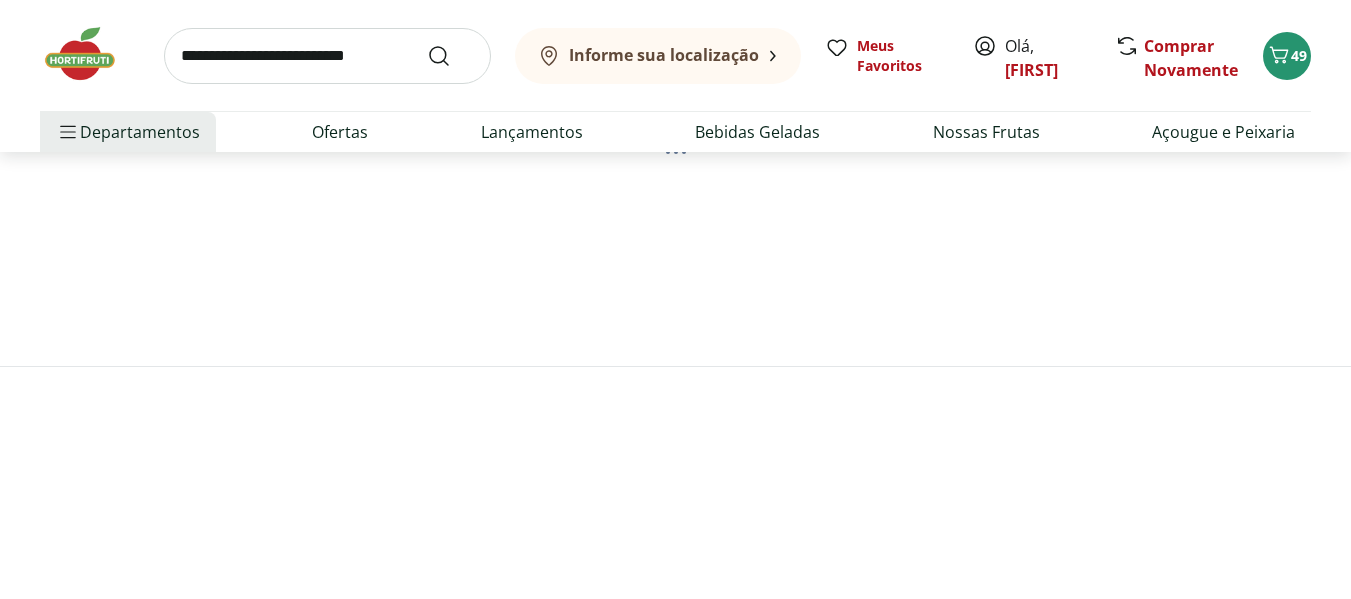 scroll, scrollTop: 0, scrollLeft: 0, axis: both 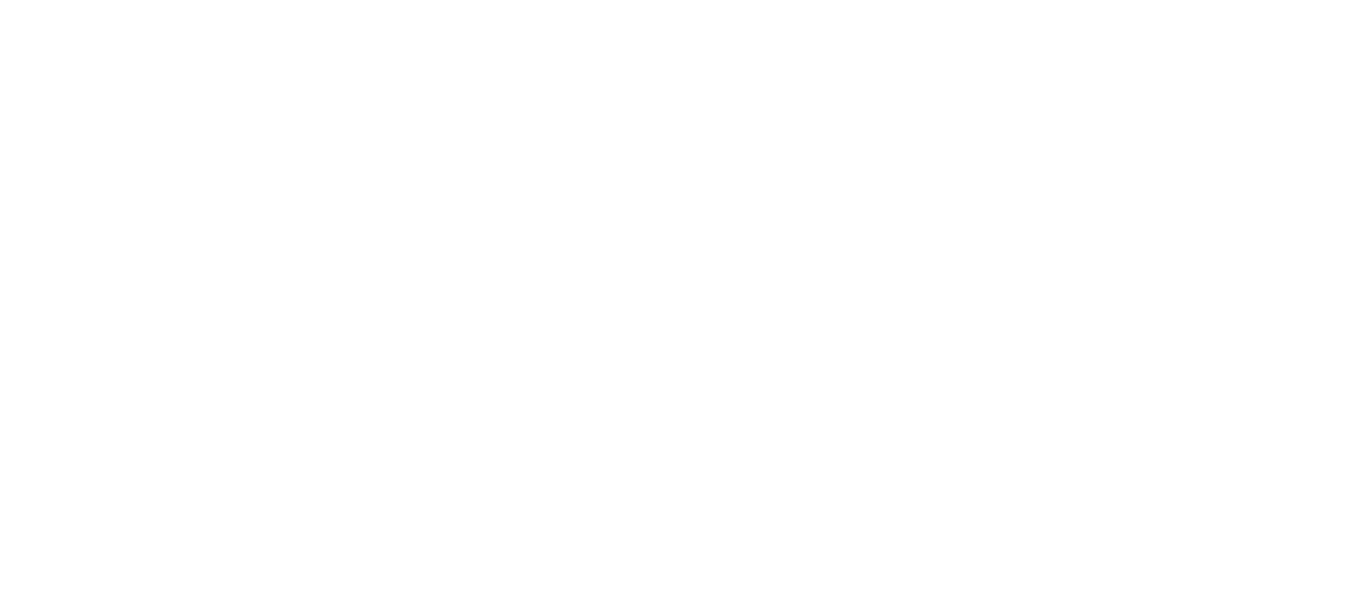 select on "**********" 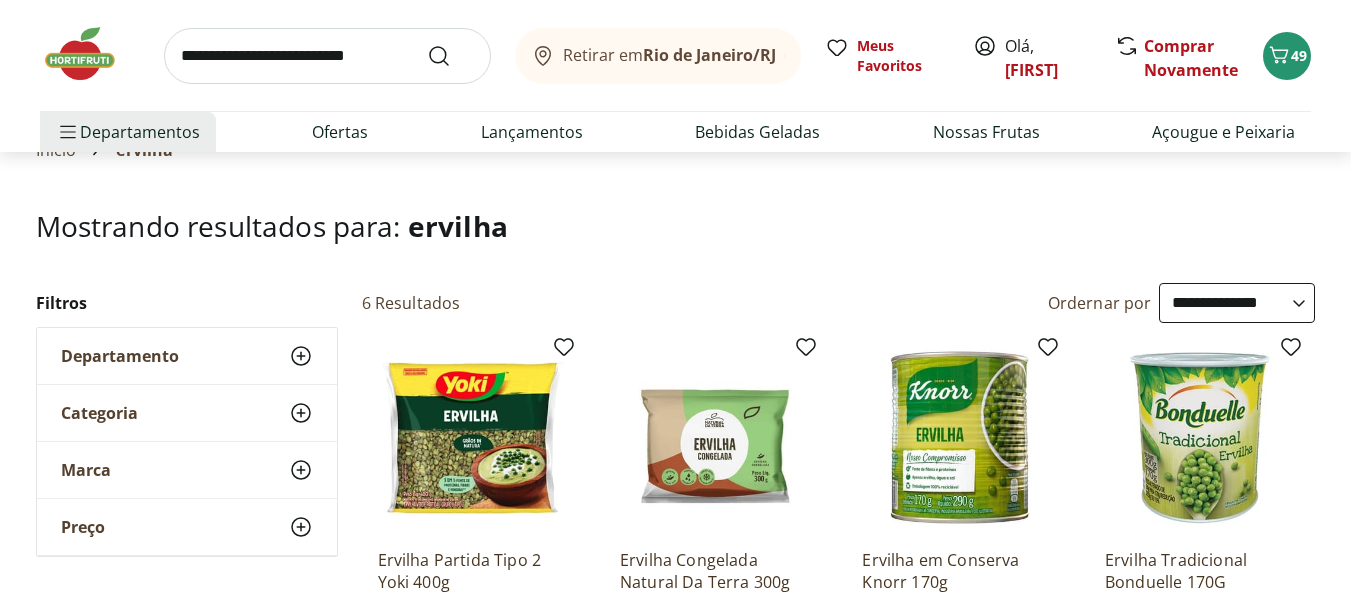 scroll, scrollTop: 0, scrollLeft: 0, axis: both 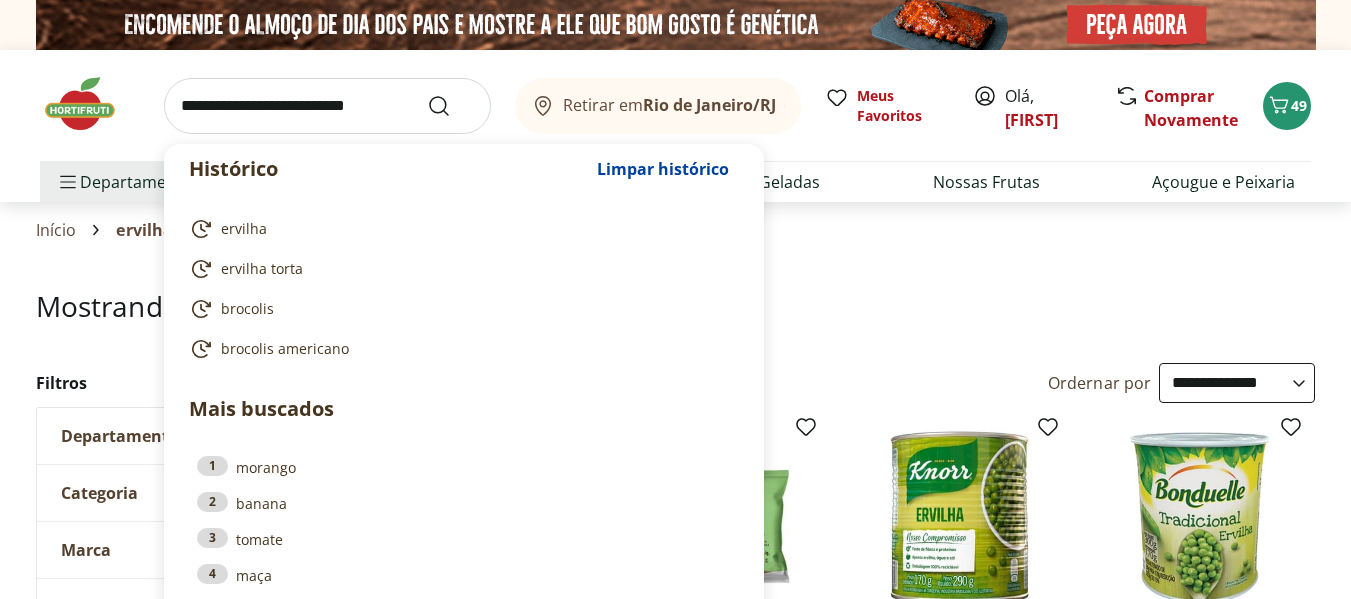 click at bounding box center (327, 106) 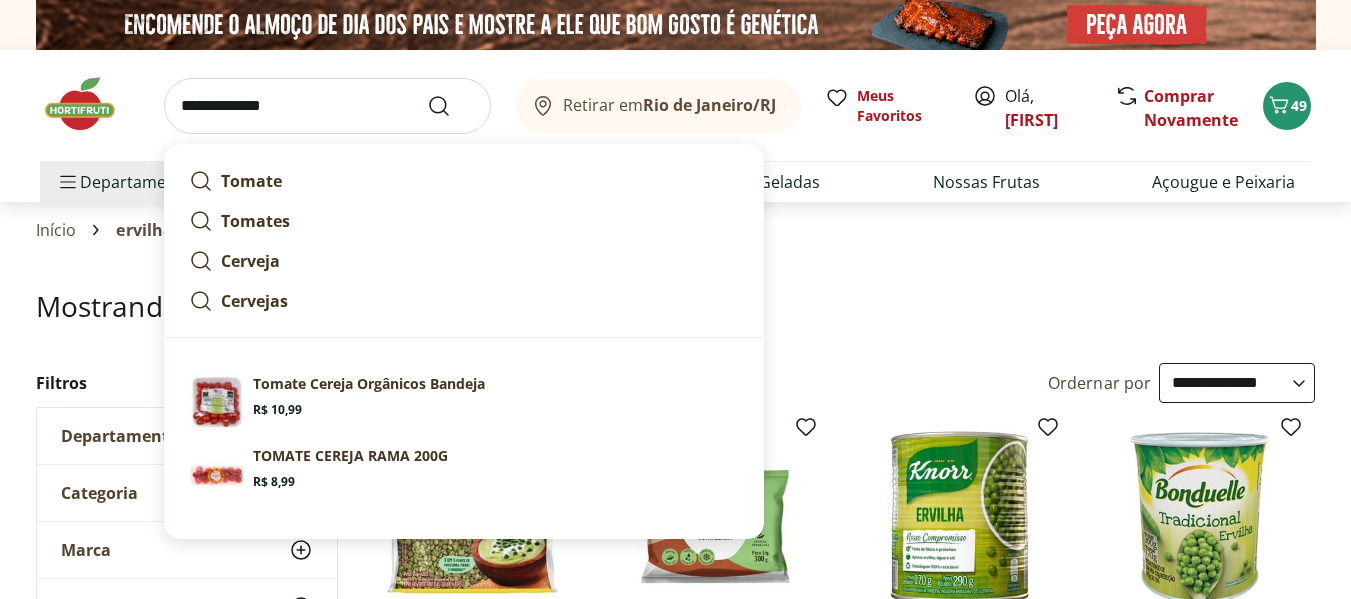 type on "**********" 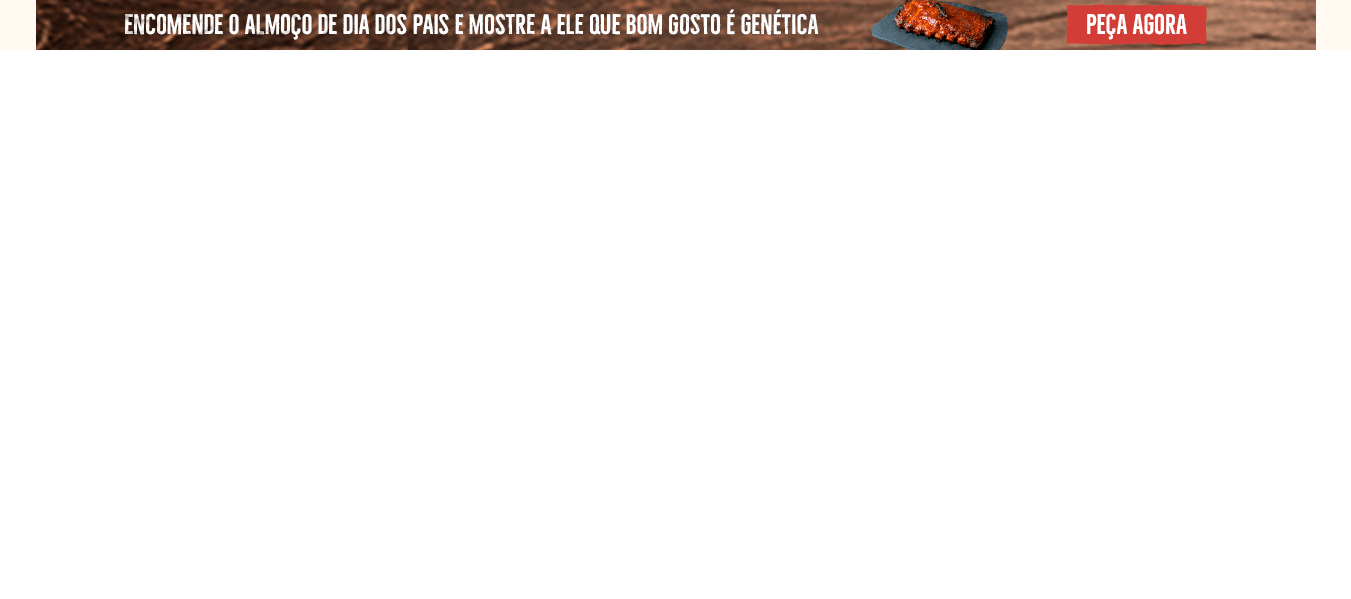select on "**********" 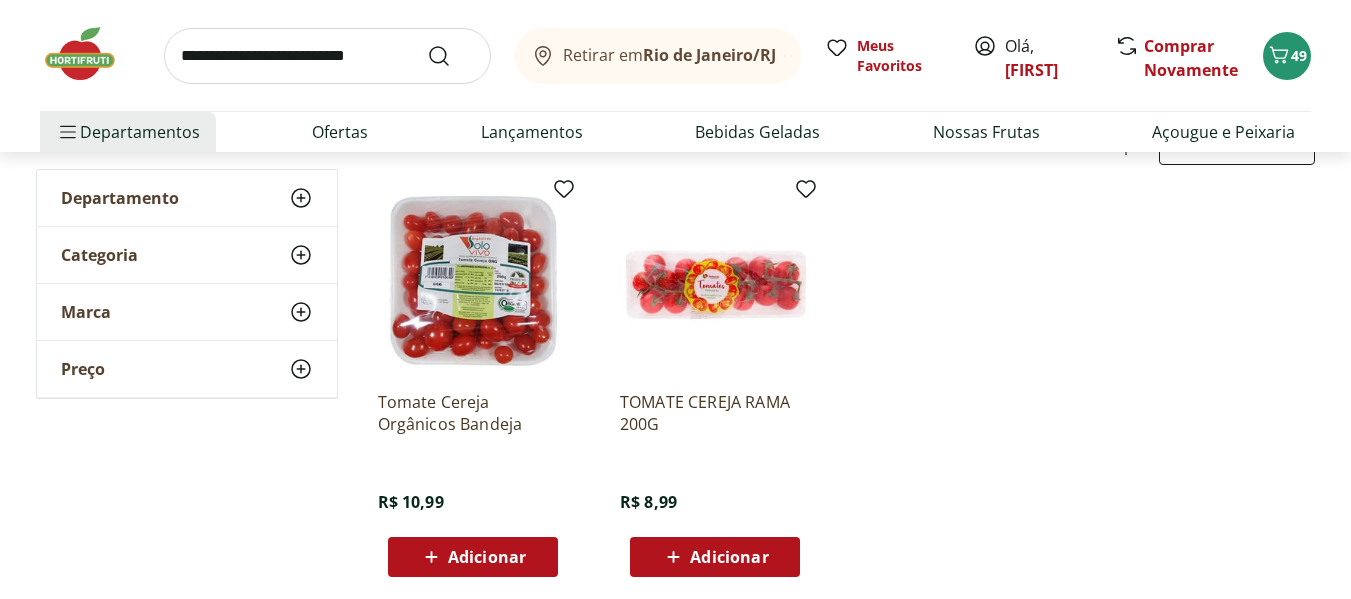 scroll, scrollTop: 240, scrollLeft: 0, axis: vertical 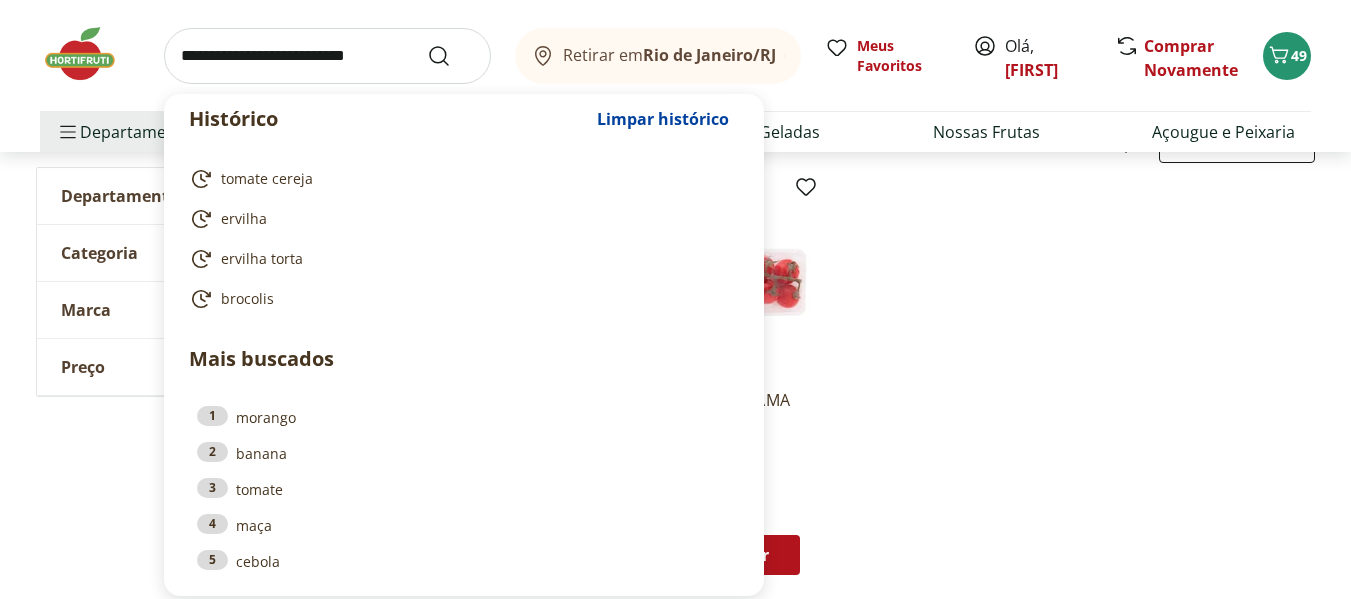 click at bounding box center [327, 56] 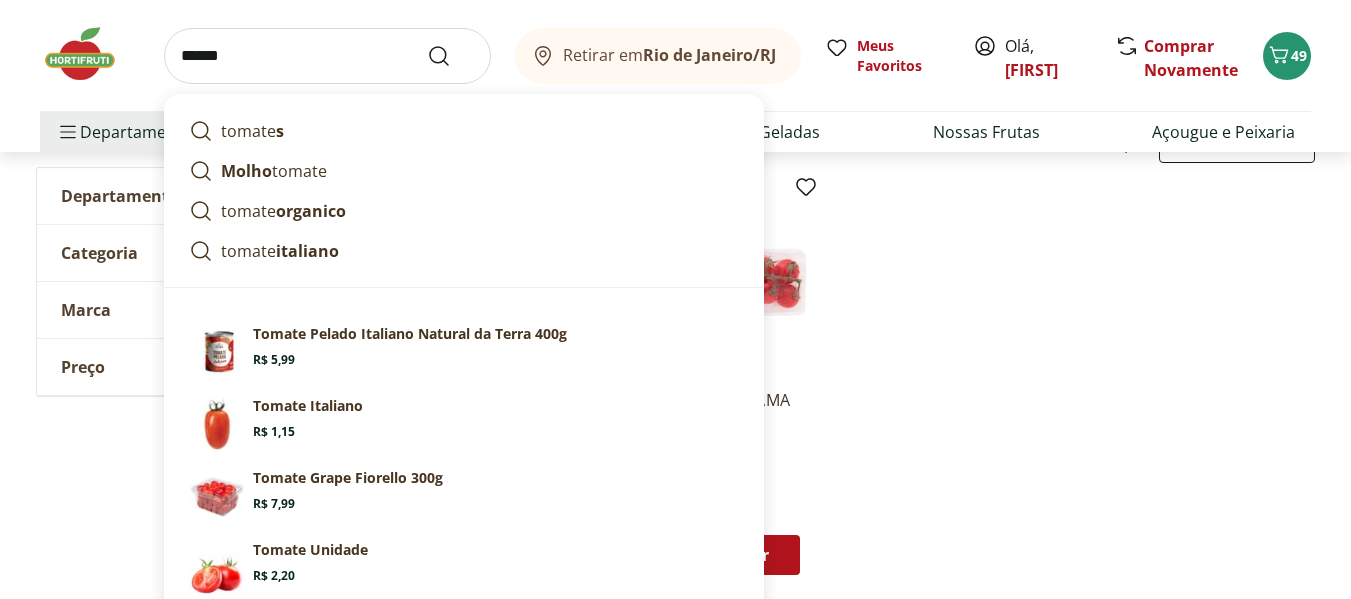 type on "******" 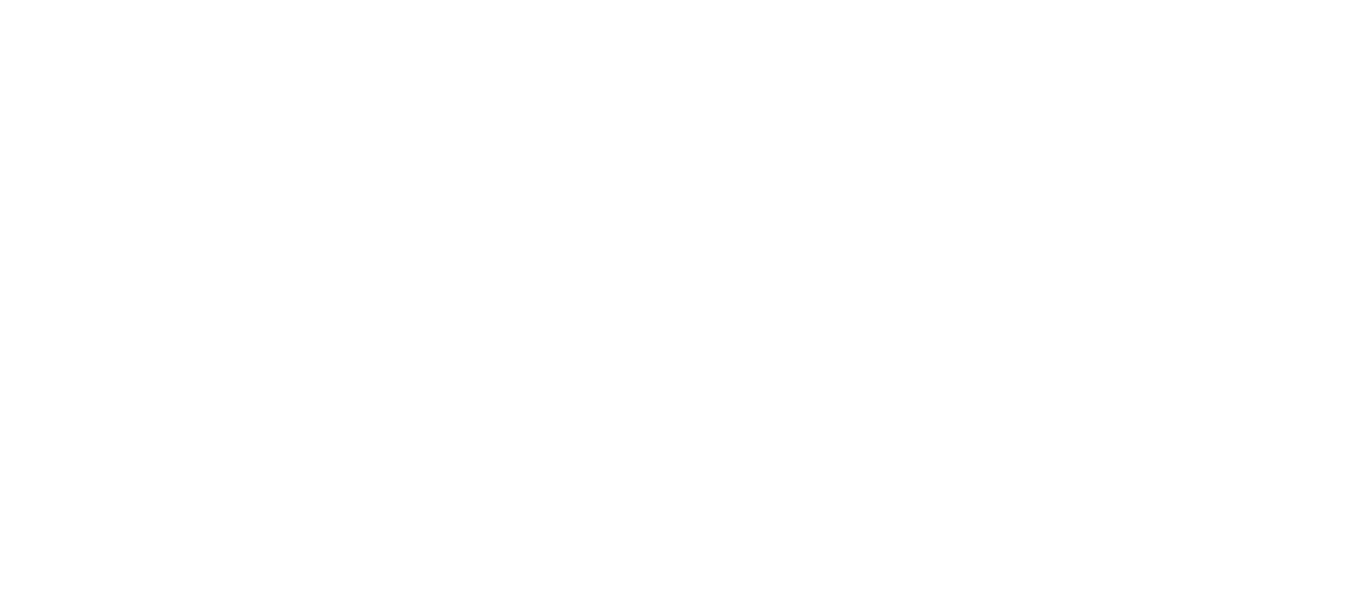 scroll, scrollTop: 0, scrollLeft: 0, axis: both 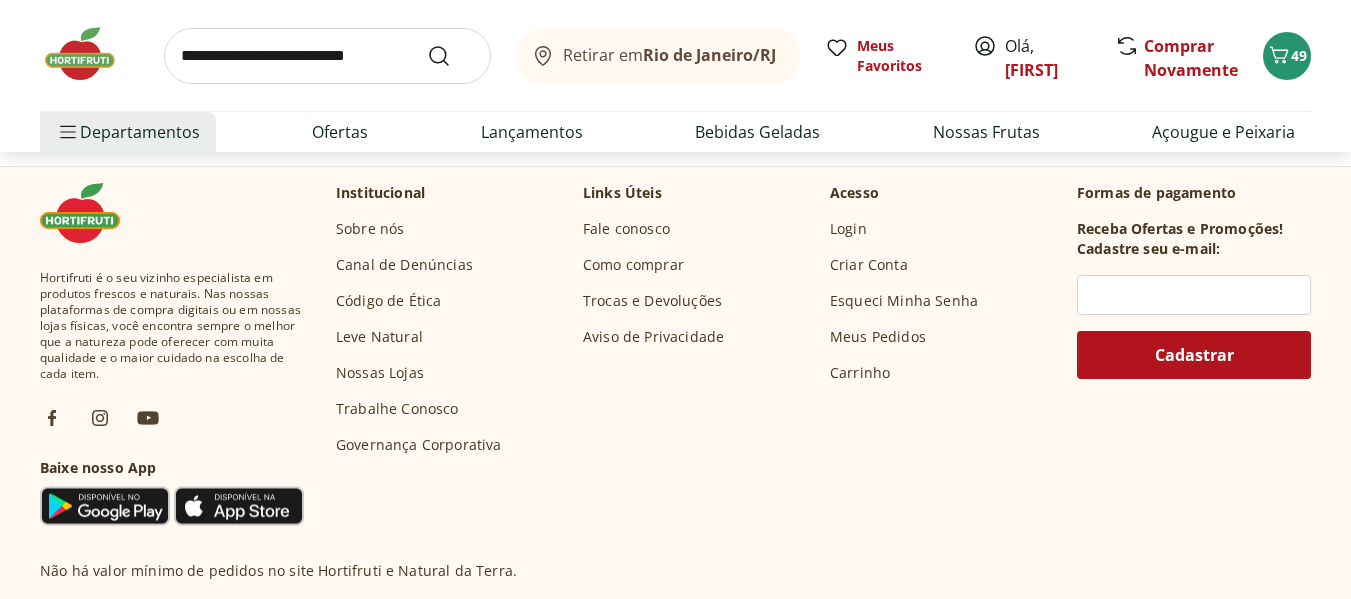 select on "**********" 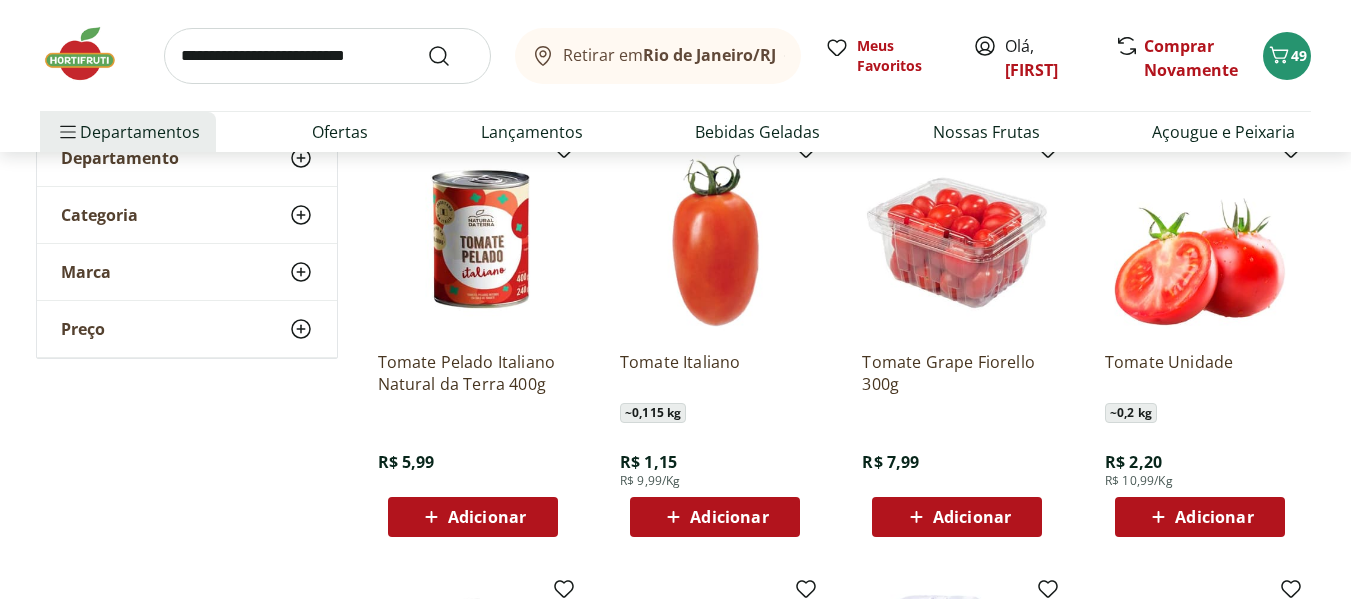 scroll, scrollTop: 280, scrollLeft: 0, axis: vertical 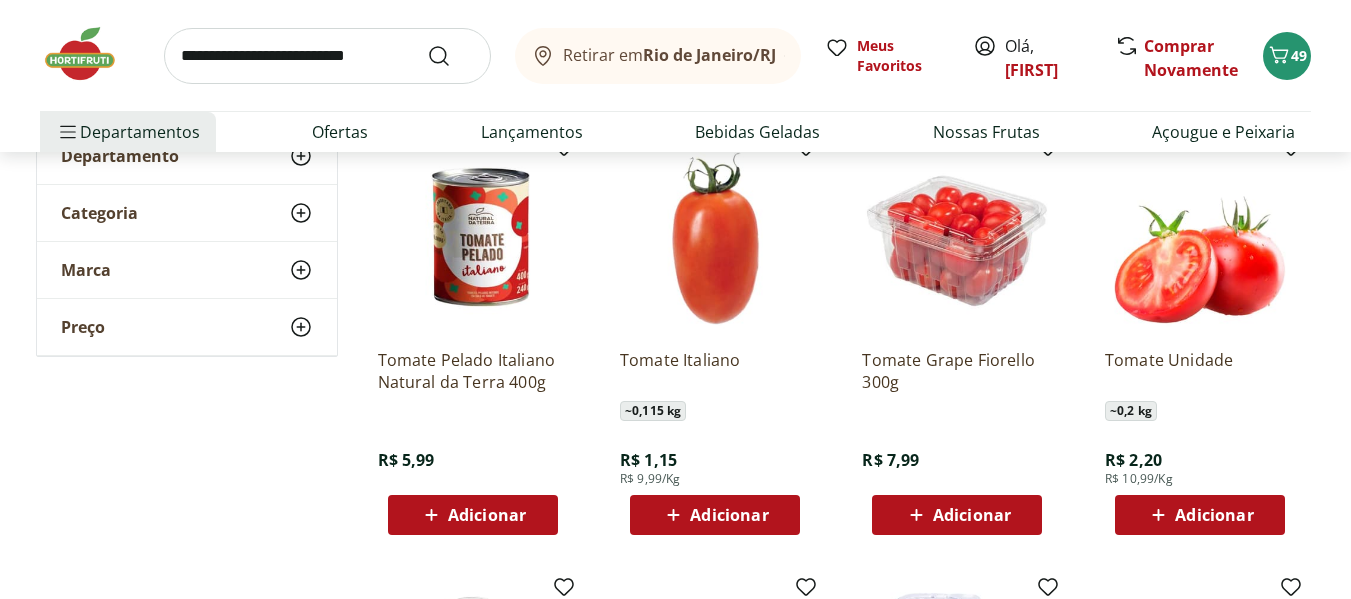 click on "Adicionar" at bounding box center [972, 515] 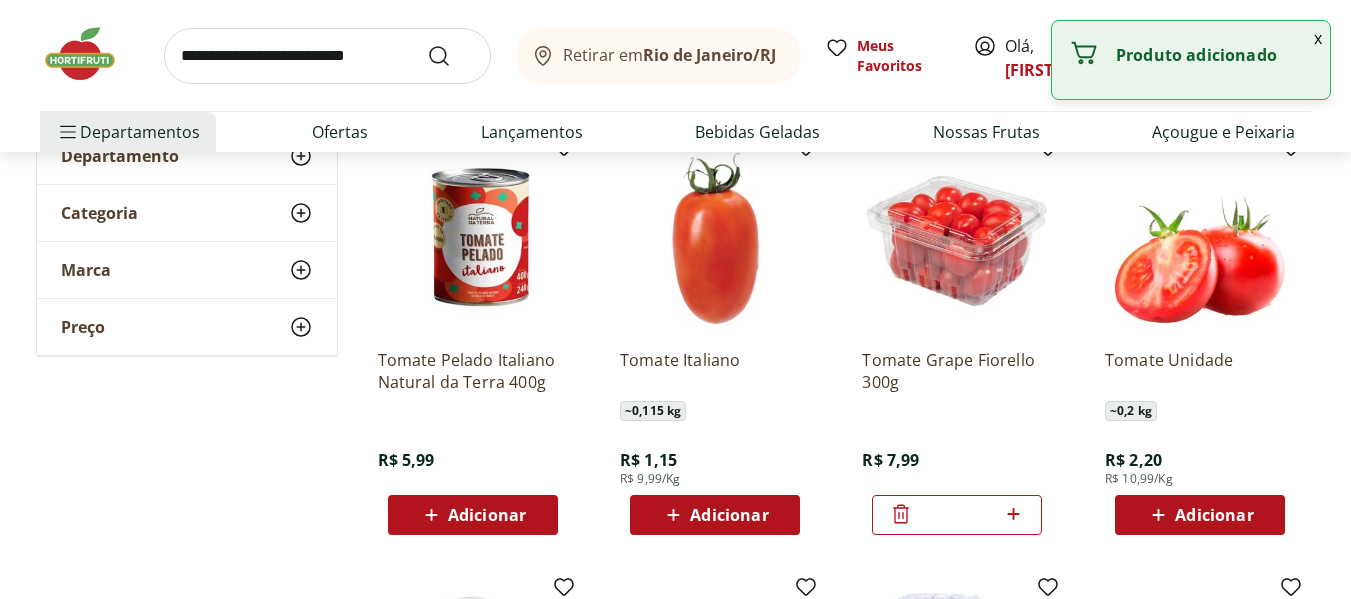 click on "*" at bounding box center (957, 515) 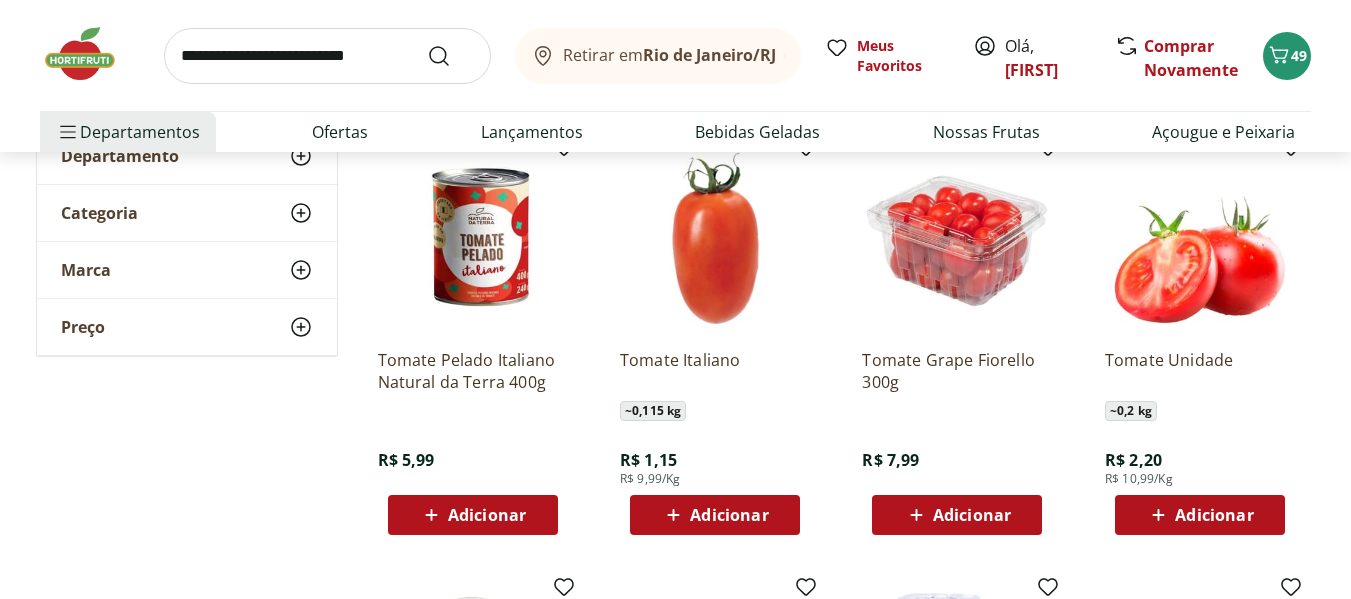 click on "Adicionar" at bounding box center [972, 515] 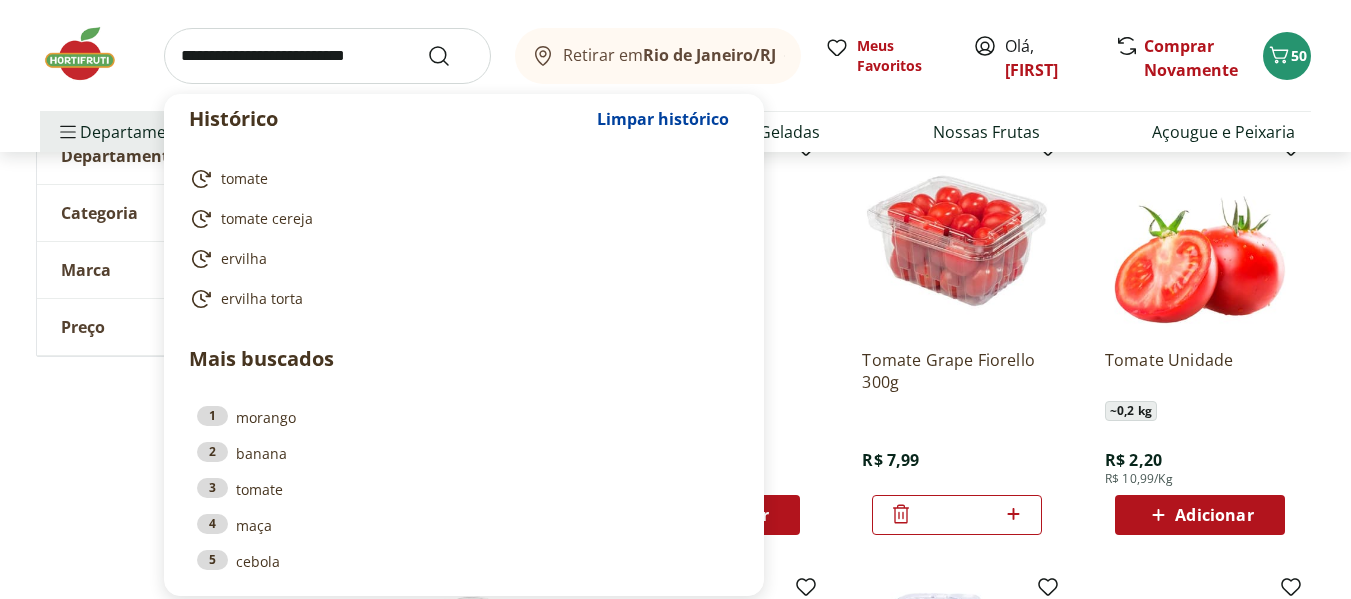 click at bounding box center (327, 56) 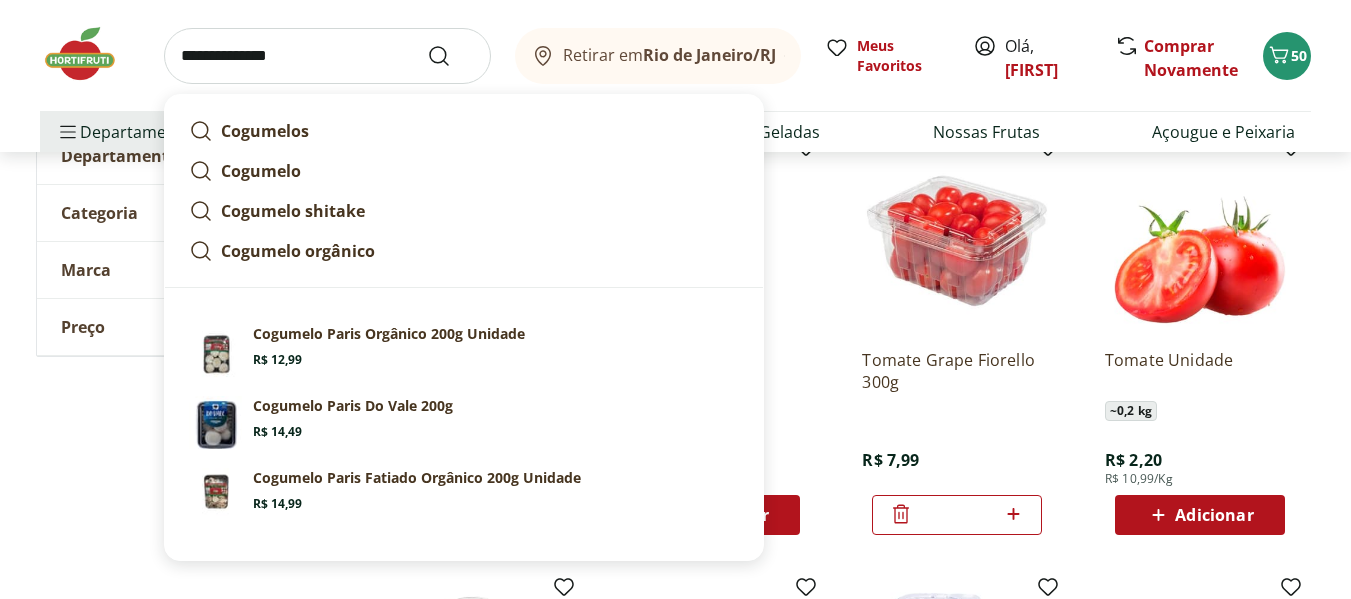 type on "**********" 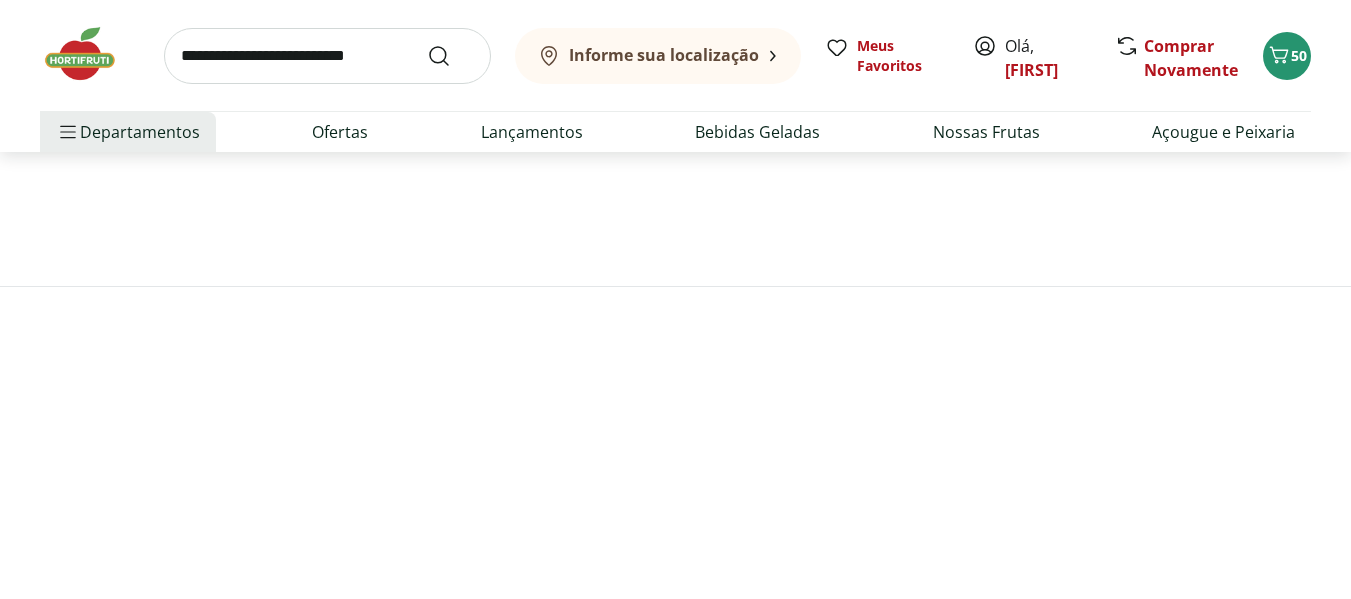 scroll, scrollTop: 0, scrollLeft: 0, axis: both 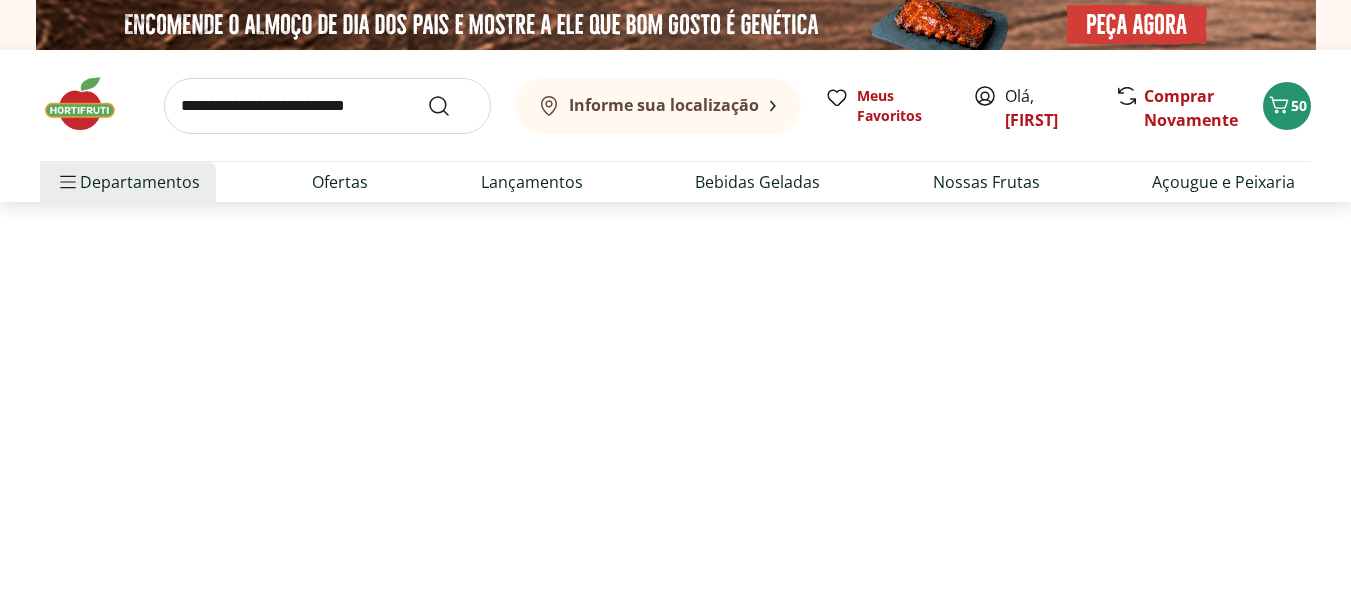 select on "**********" 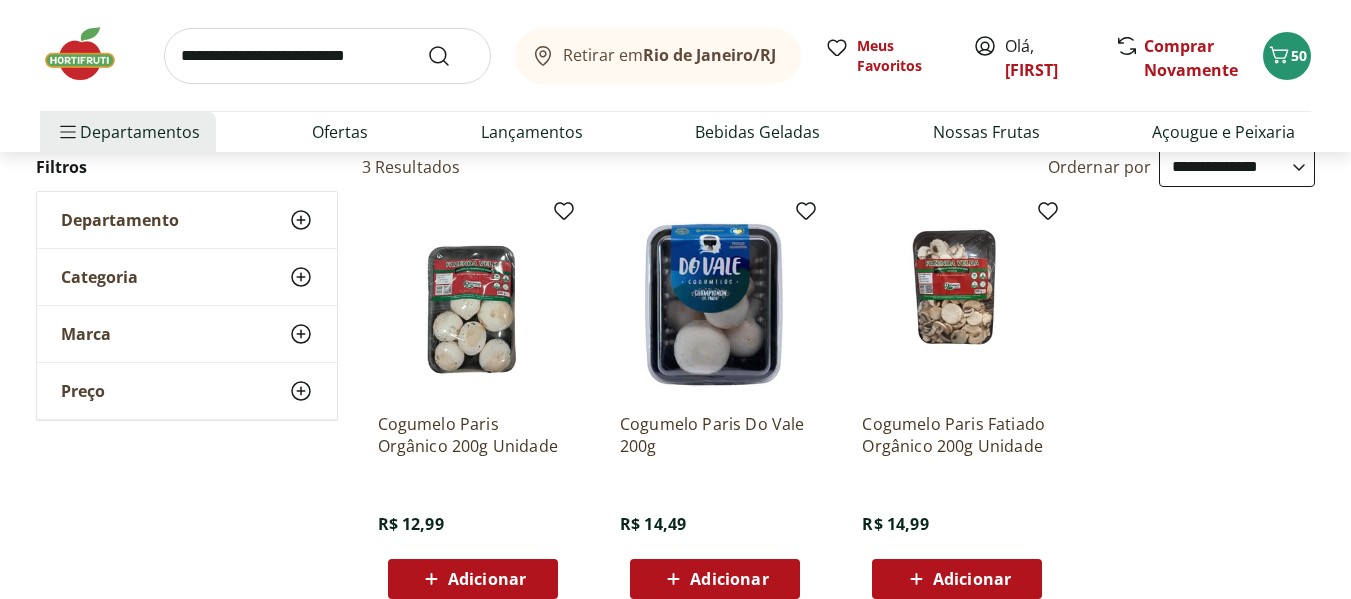 scroll, scrollTop: 240, scrollLeft: 0, axis: vertical 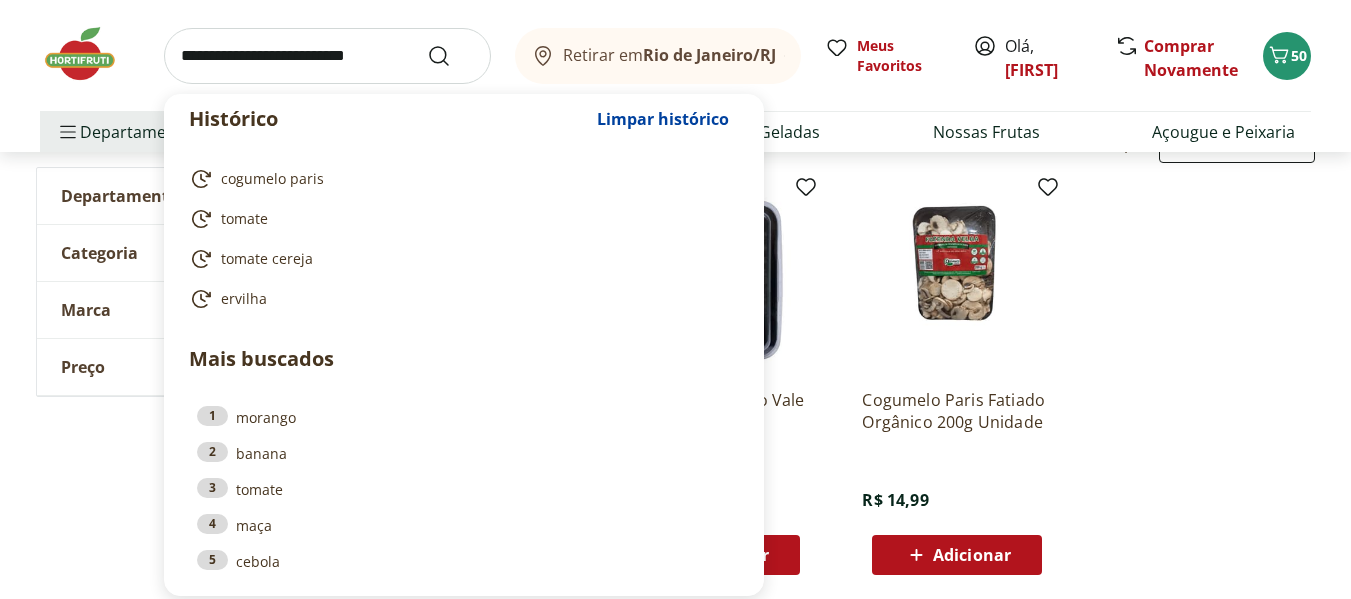 click at bounding box center (327, 56) 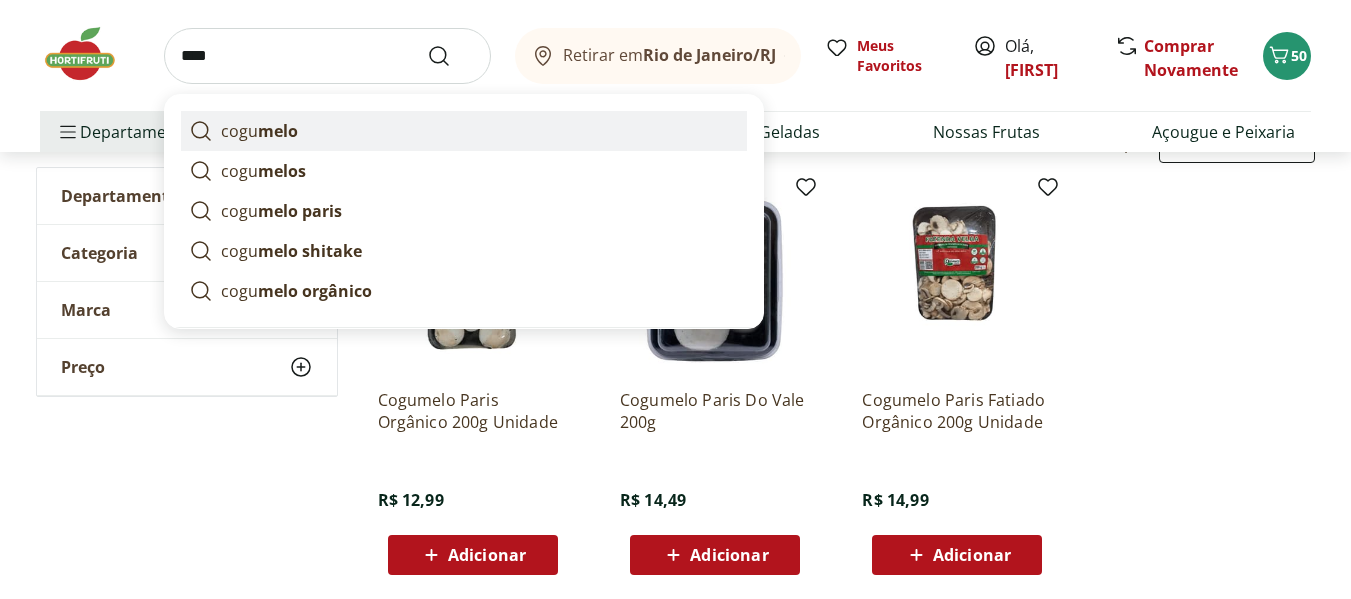 click on "melo" at bounding box center (278, 131) 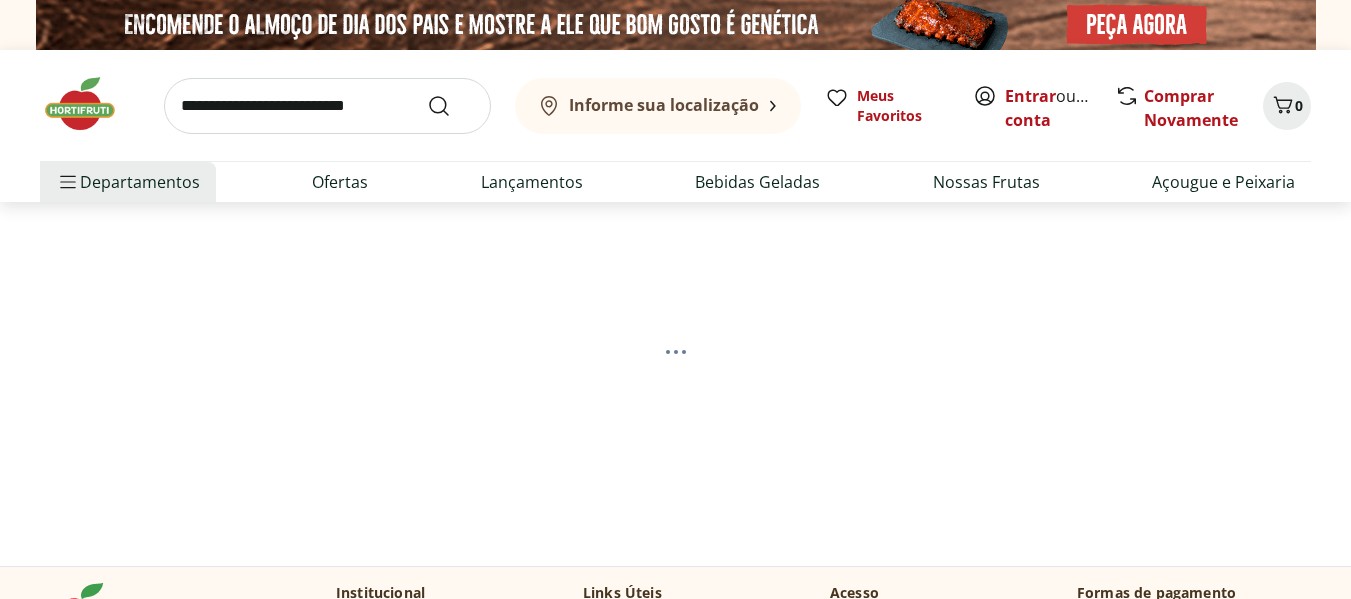 scroll, scrollTop: 0, scrollLeft: 0, axis: both 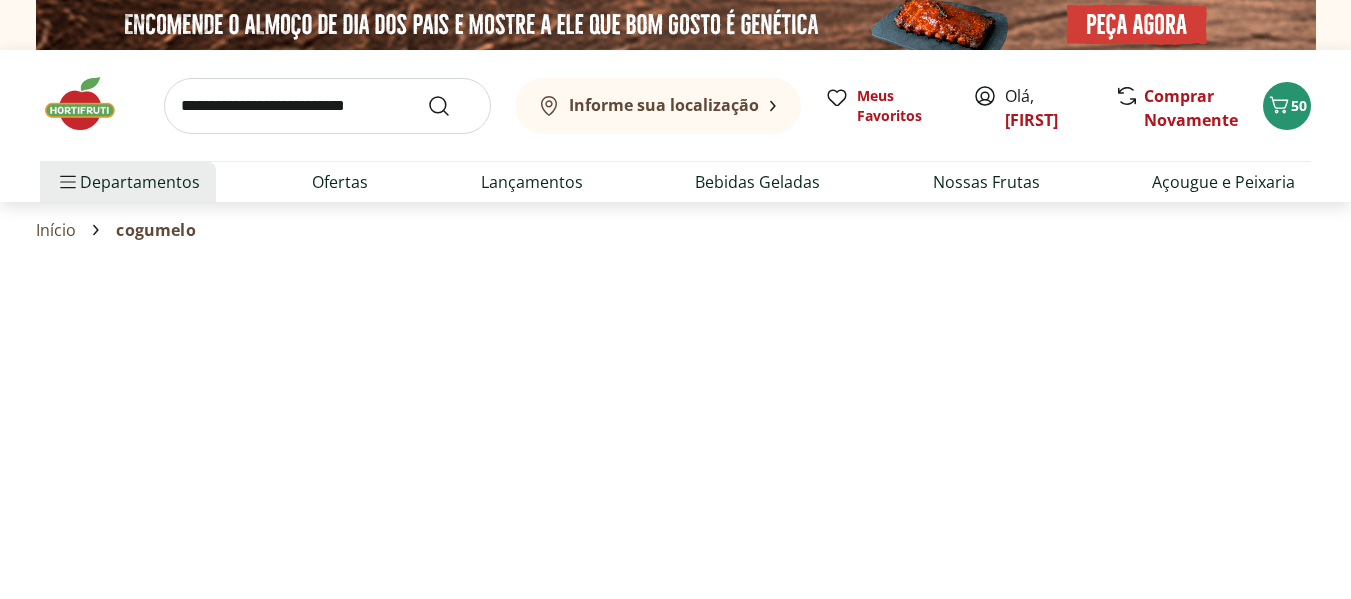 select on "**********" 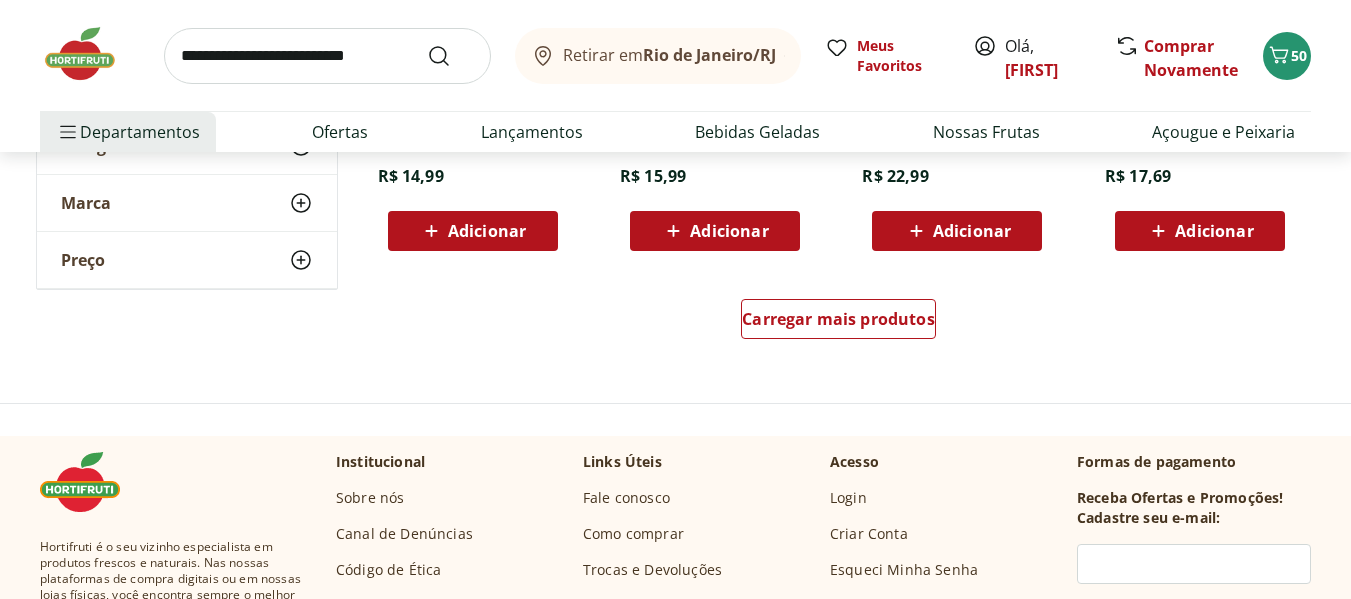 scroll, scrollTop: 1440, scrollLeft: 0, axis: vertical 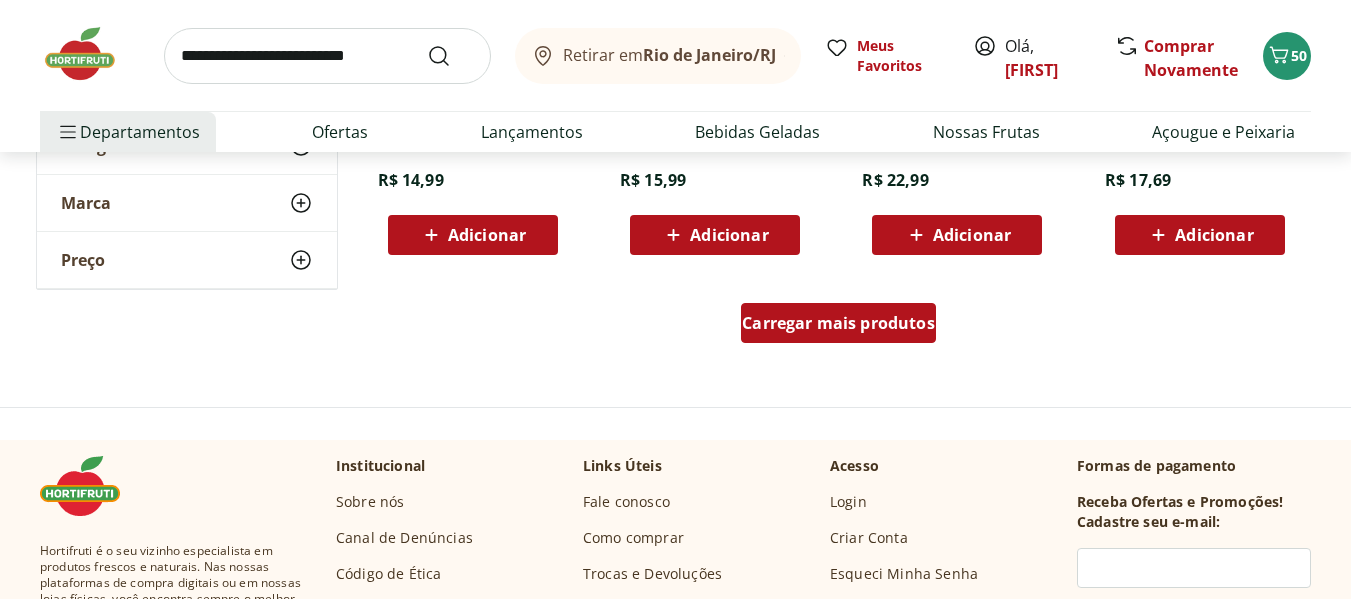 click on "Carregar mais produtos" at bounding box center (838, 323) 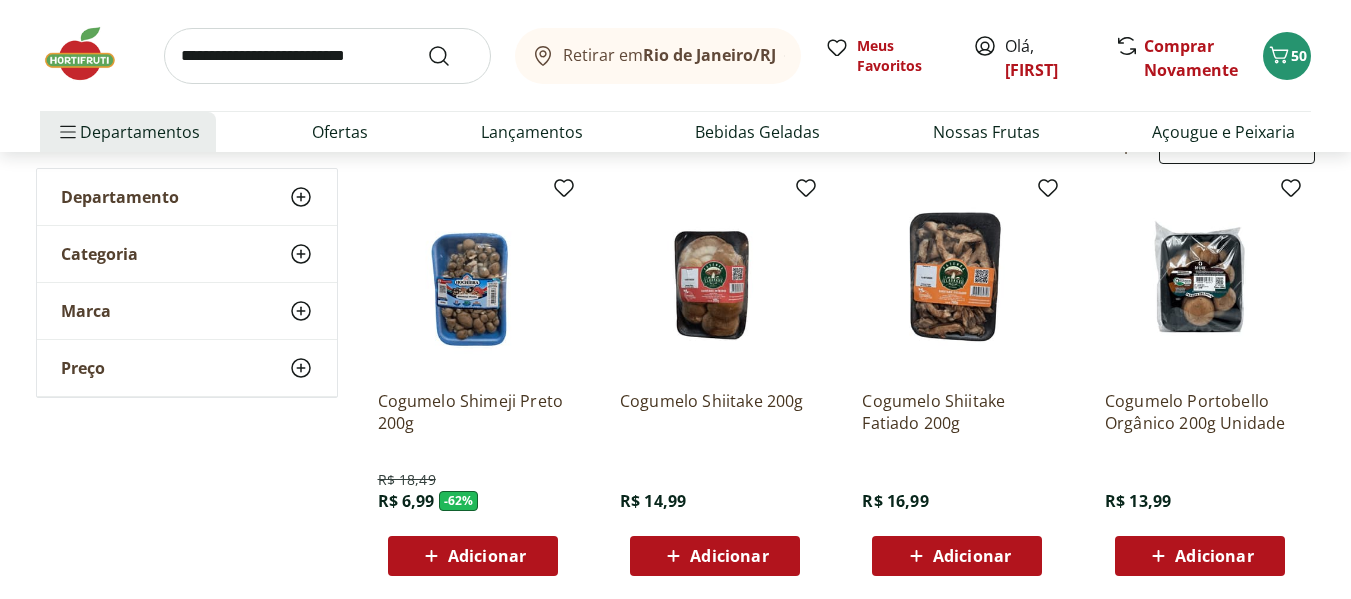 scroll, scrollTop: 240, scrollLeft: 0, axis: vertical 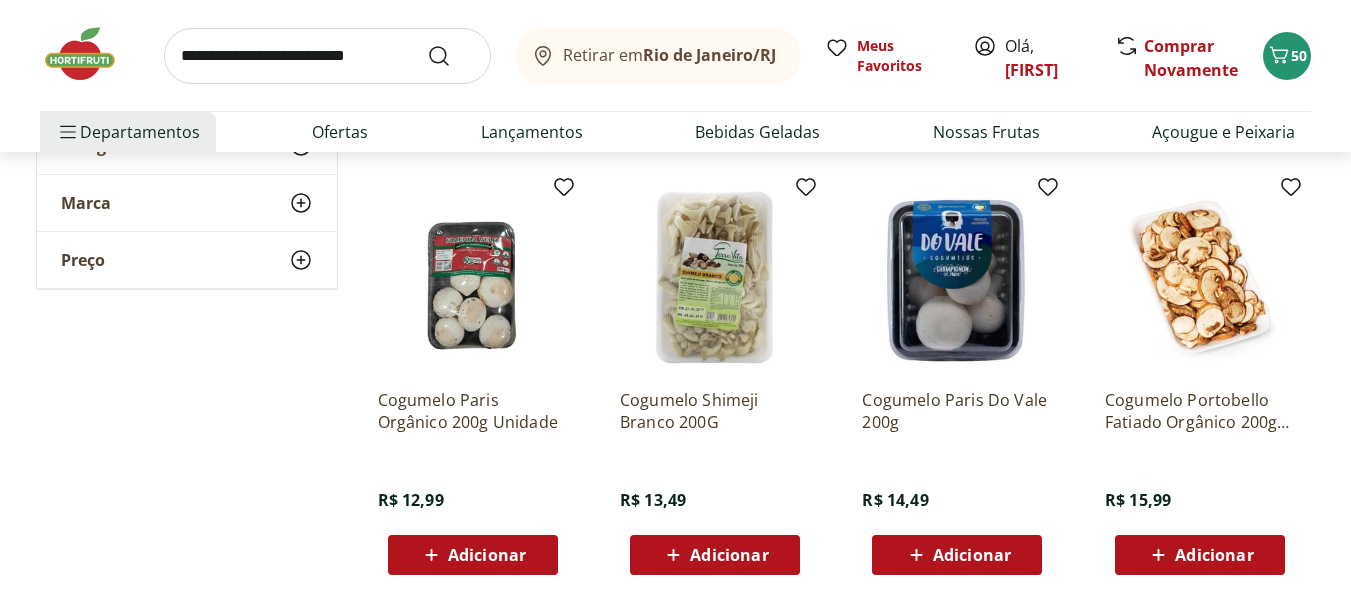 click on "Adicionar" at bounding box center (715, 555) 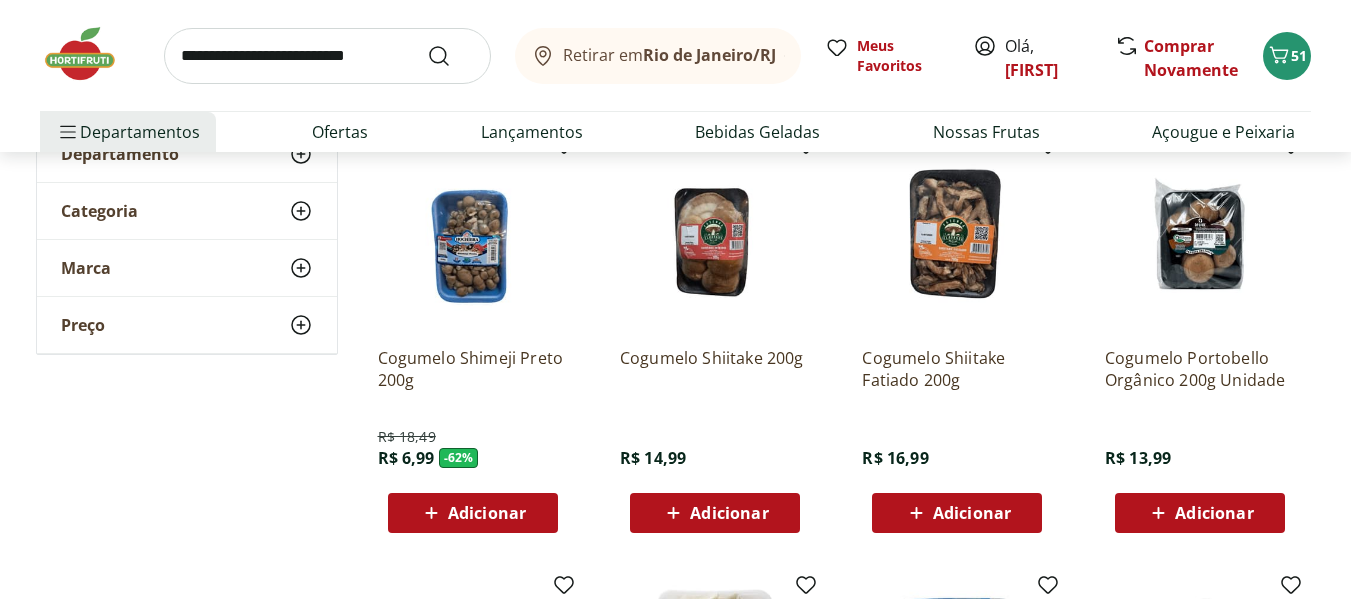 scroll, scrollTop: 280, scrollLeft: 0, axis: vertical 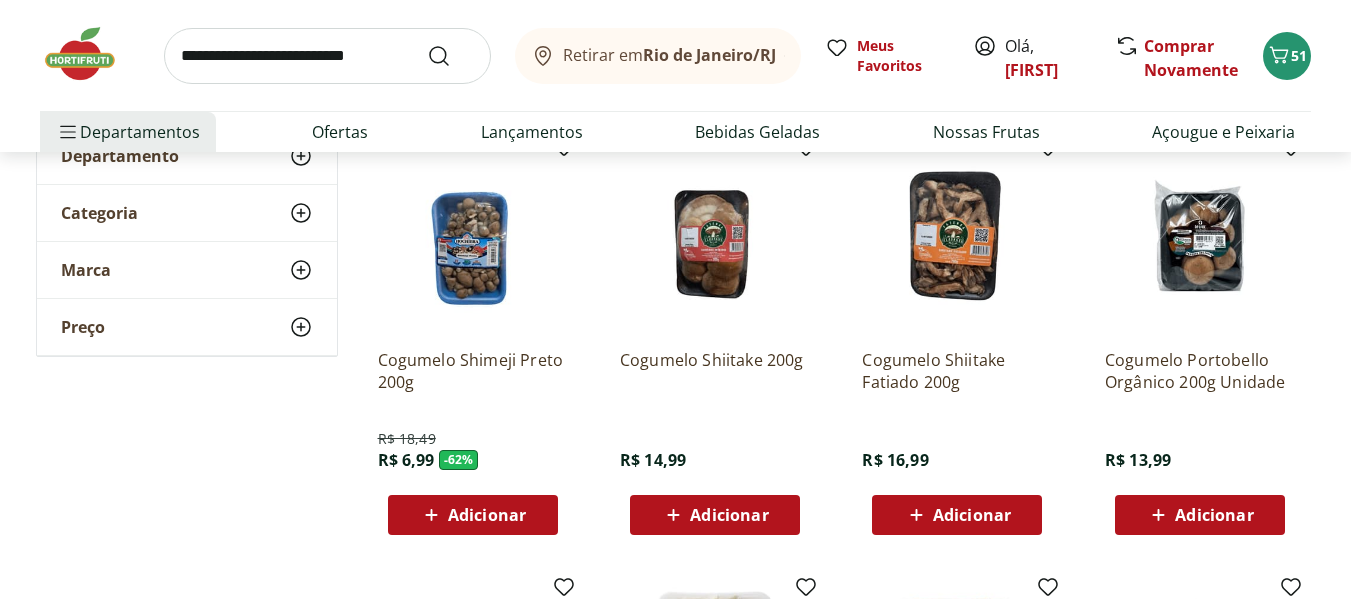 click on "Adicionar" at bounding box center (957, 515) 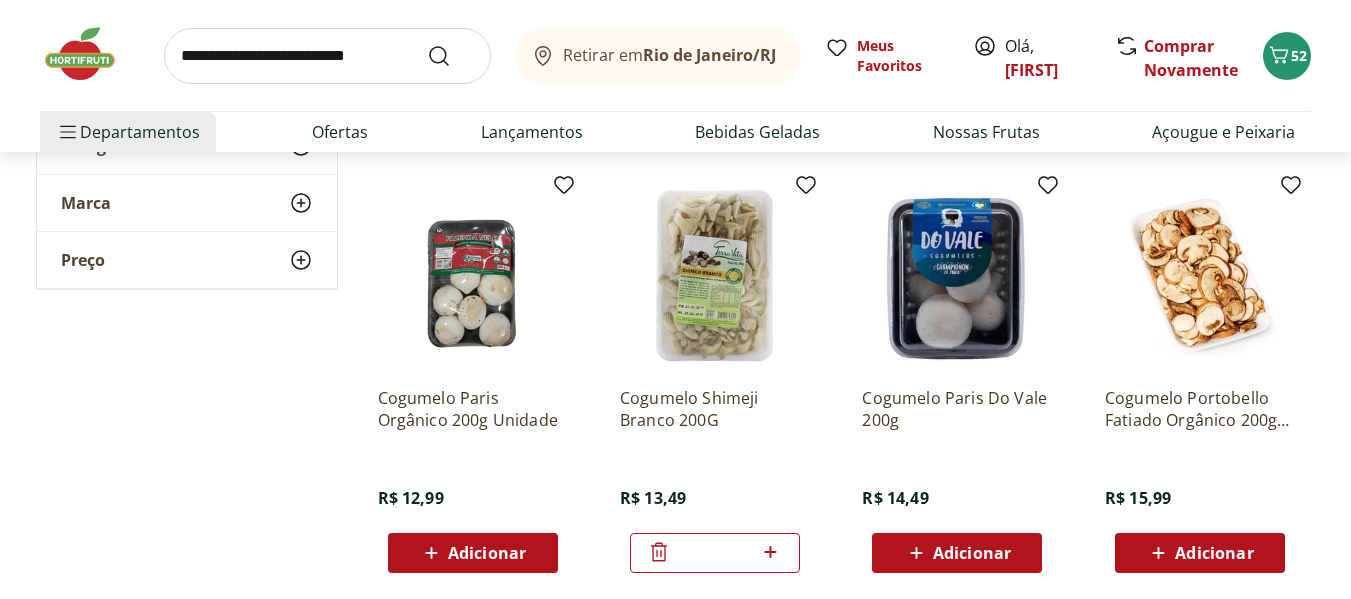 scroll, scrollTop: 720, scrollLeft: 0, axis: vertical 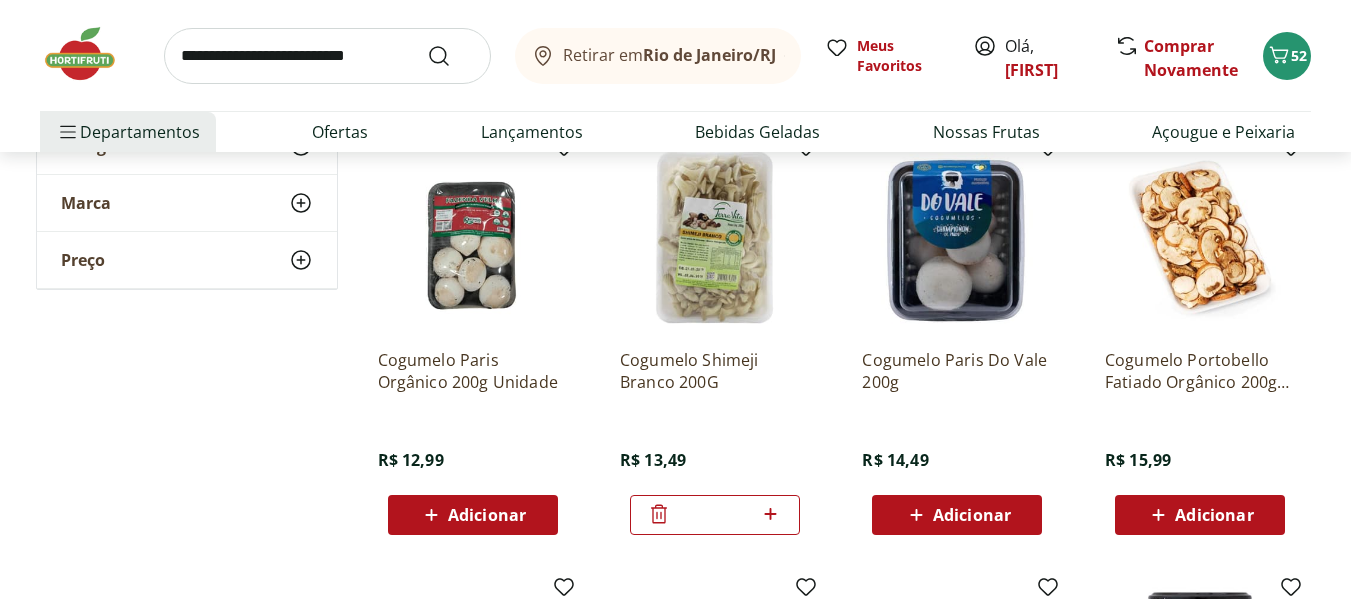 click on "Adicionar" at bounding box center (473, 515) 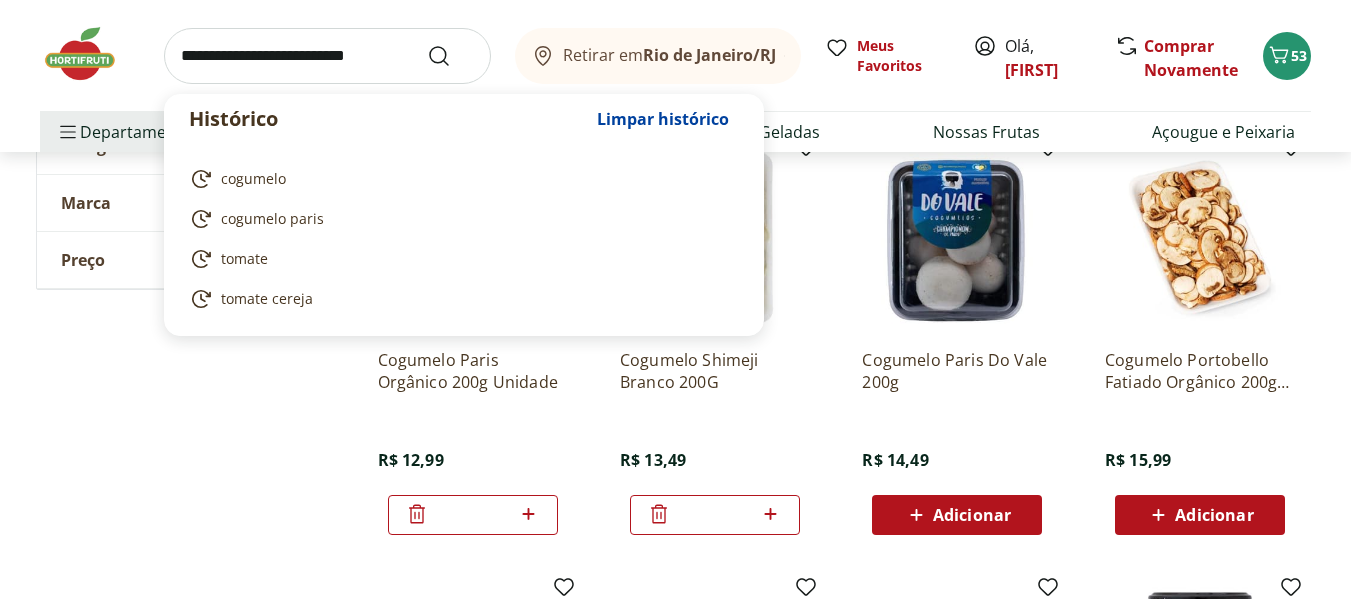 click at bounding box center [327, 56] 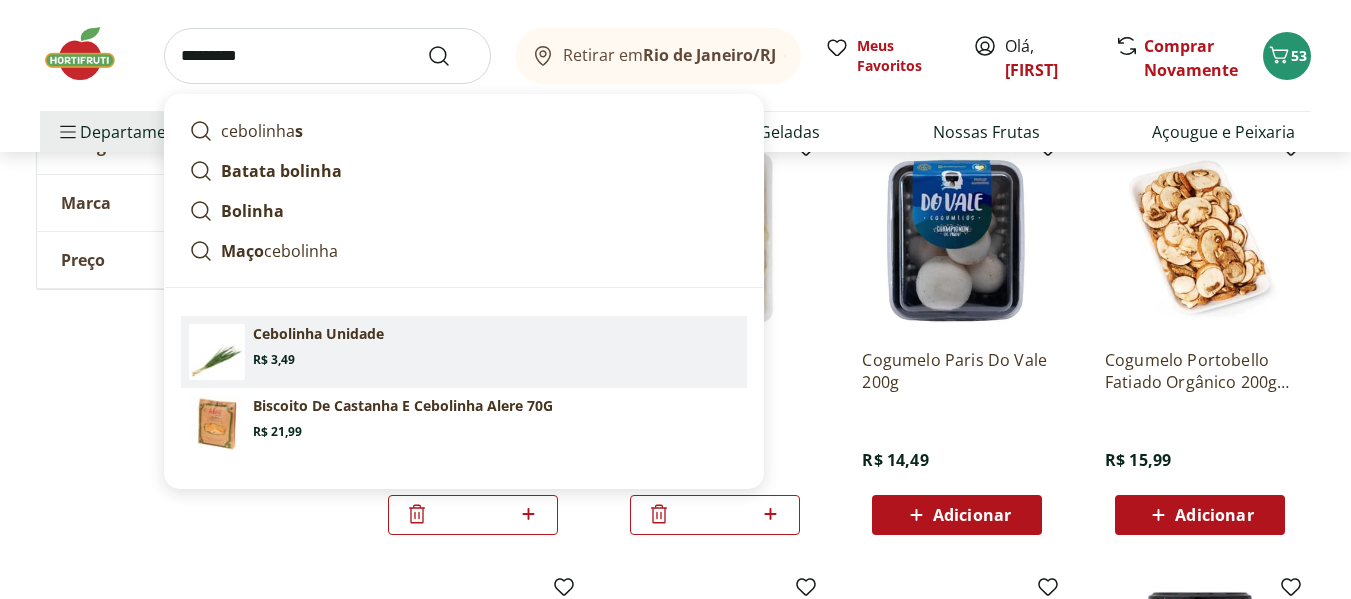click on "Cebolinha Unidade" at bounding box center [318, 334] 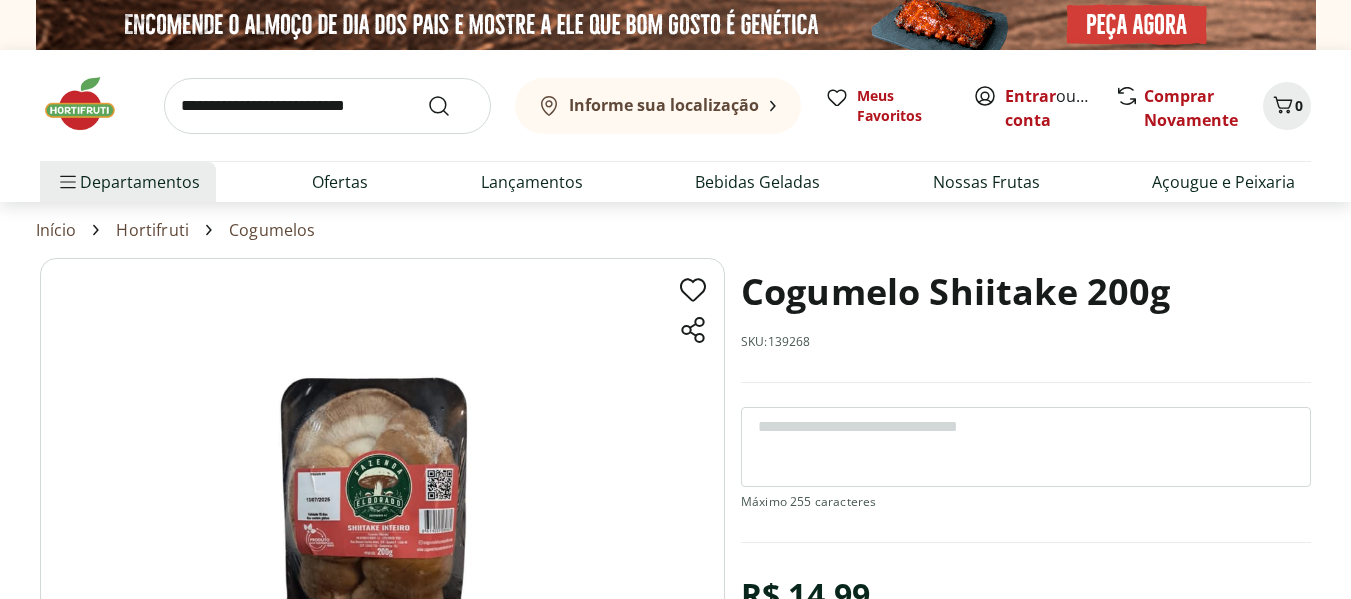 scroll, scrollTop: 0, scrollLeft: 0, axis: both 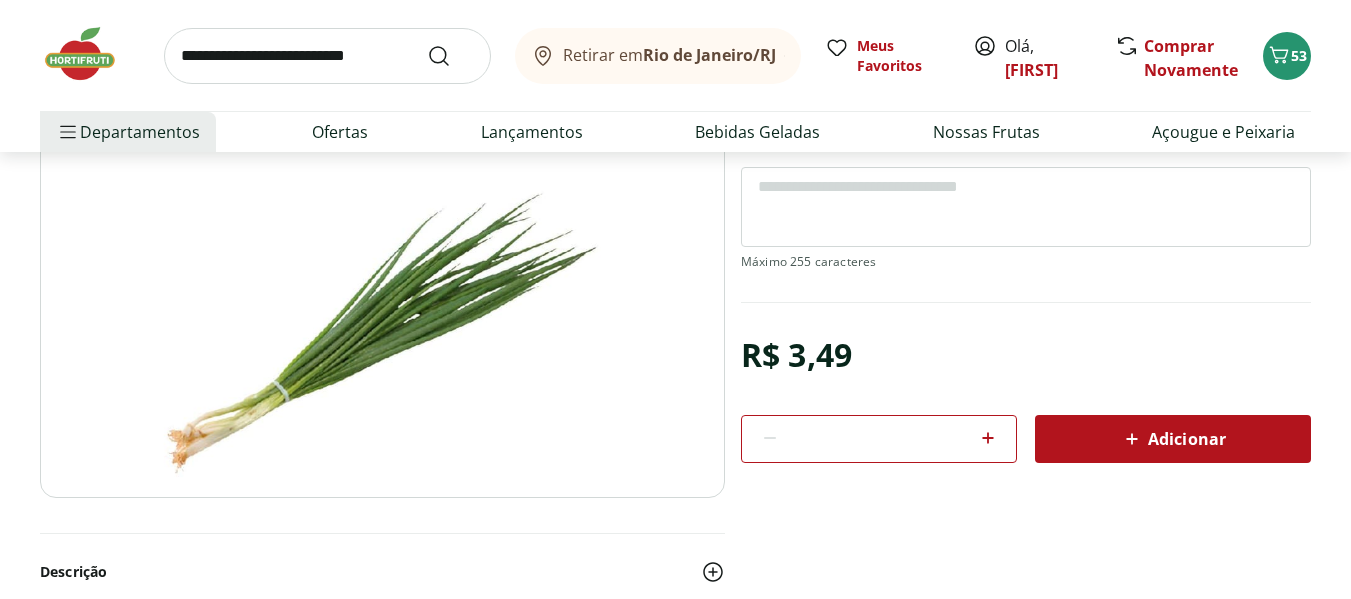click on "Adicionar" at bounding box center [1173, 439] 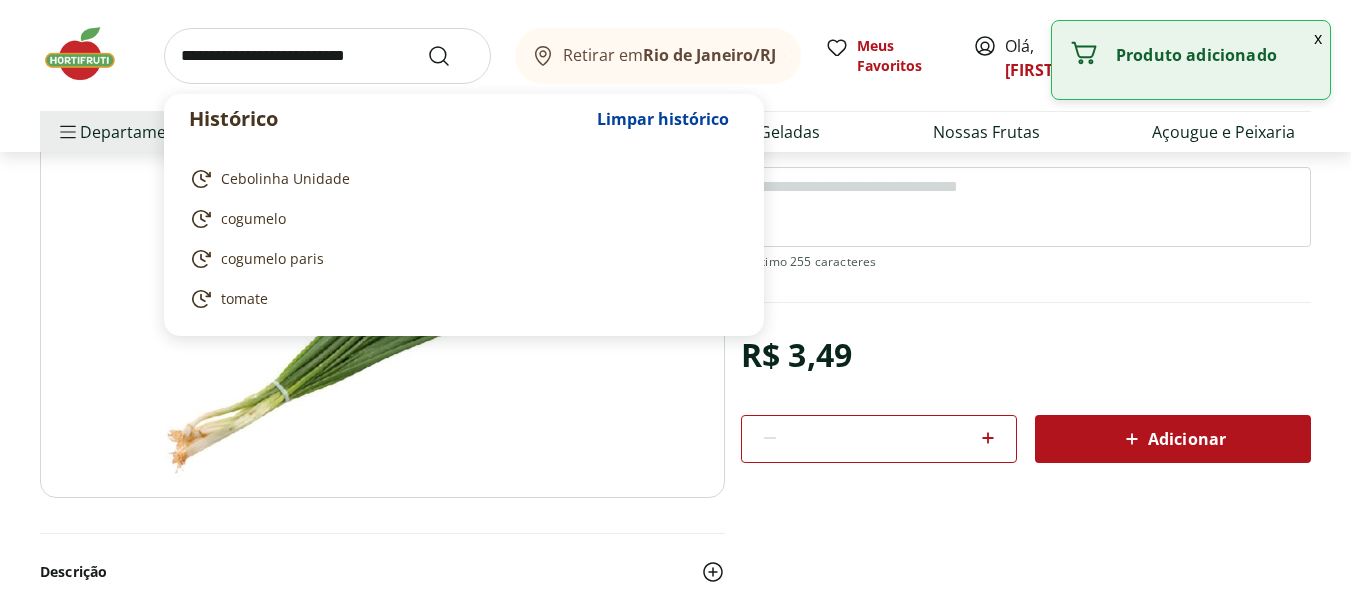 click at bounding box center (327, 56) 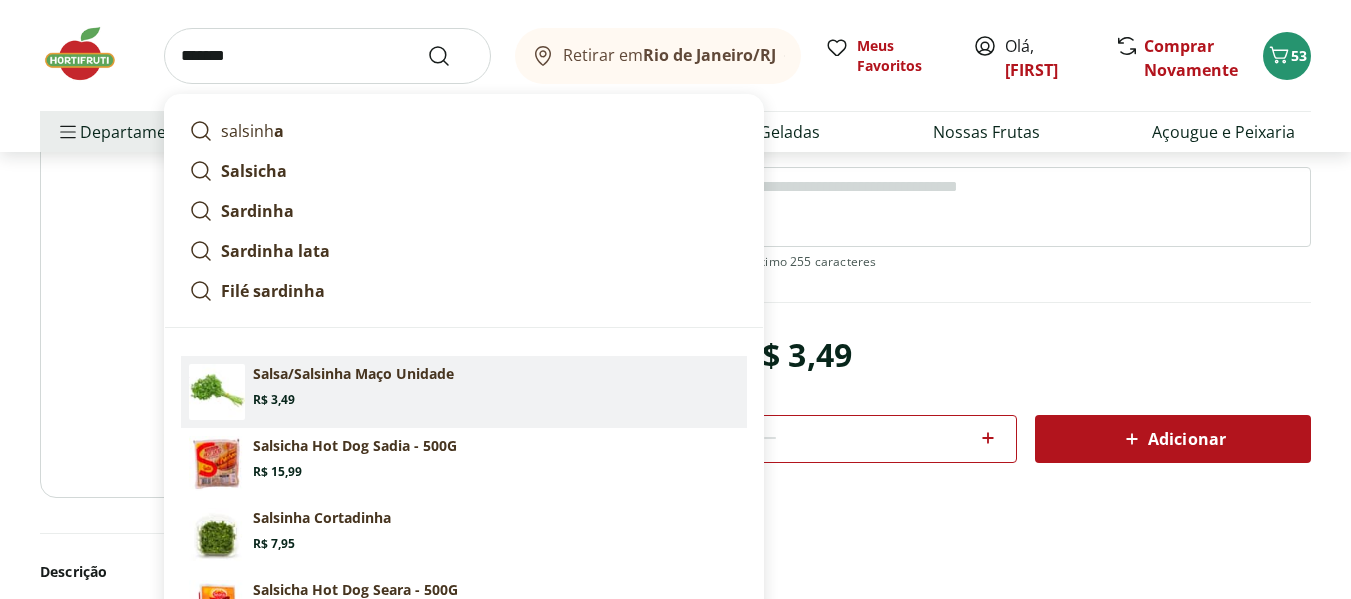 click on "Salsa/Salsinha Maço Unidade" at bounding box center [353, 374] 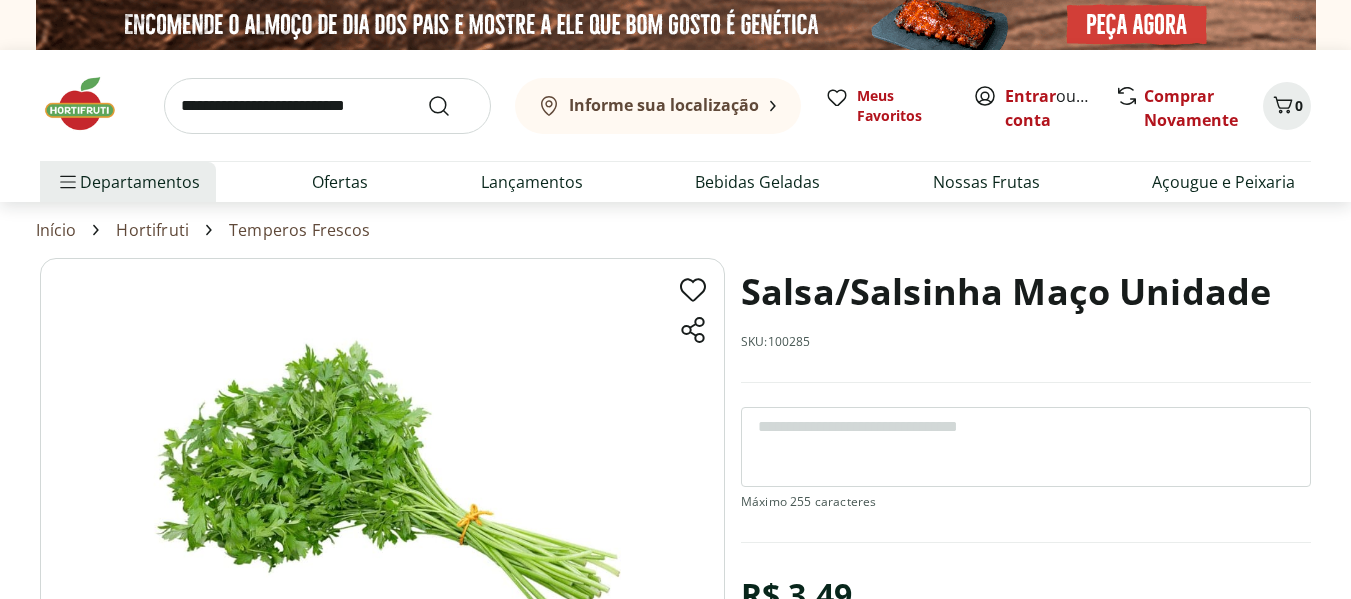 scroll, scrollTop: 0, scrollLeft: 0, axis: both 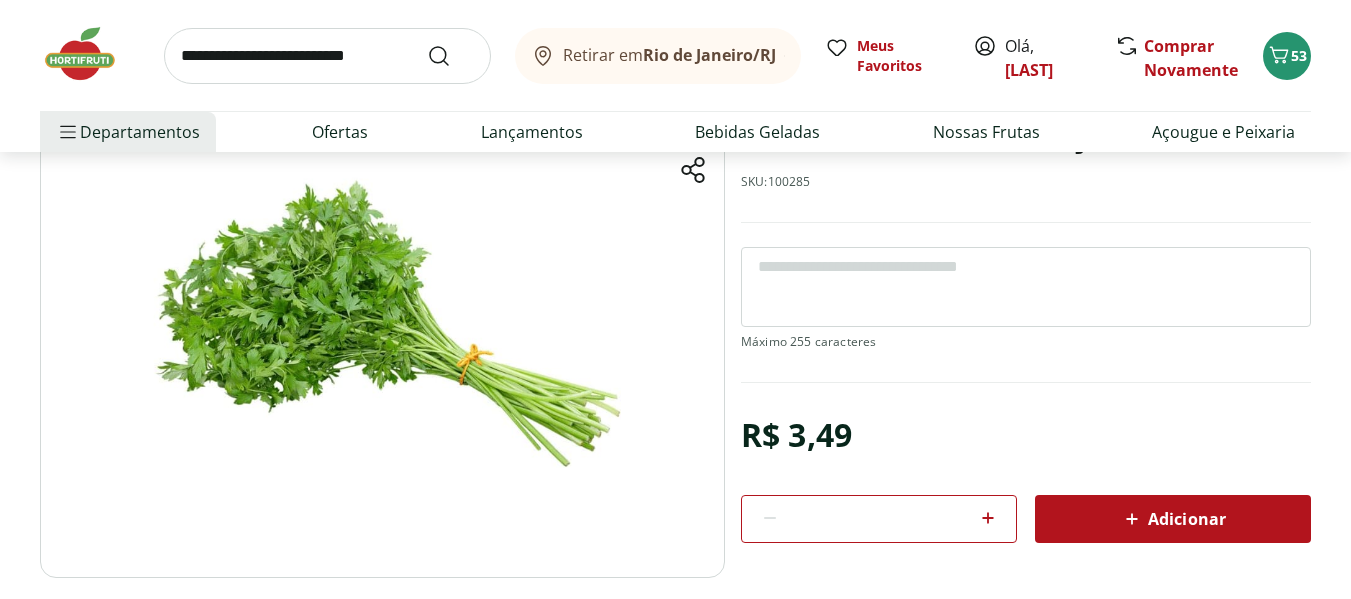 click 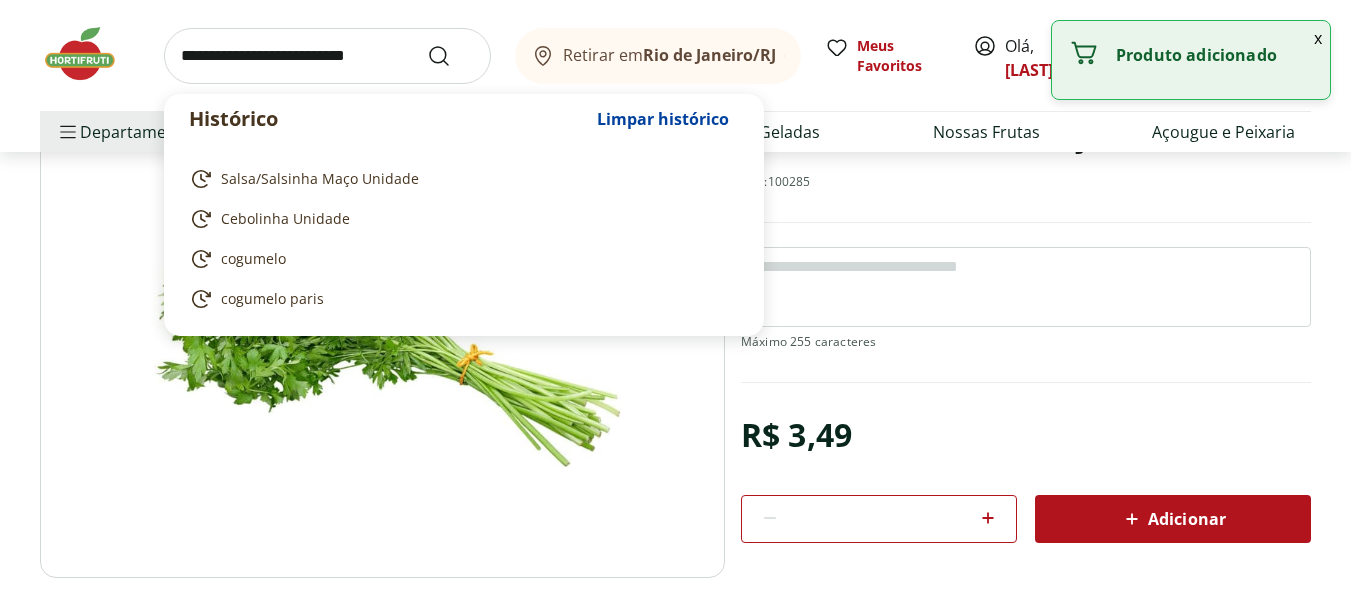 click at bounding box center (327, 56) 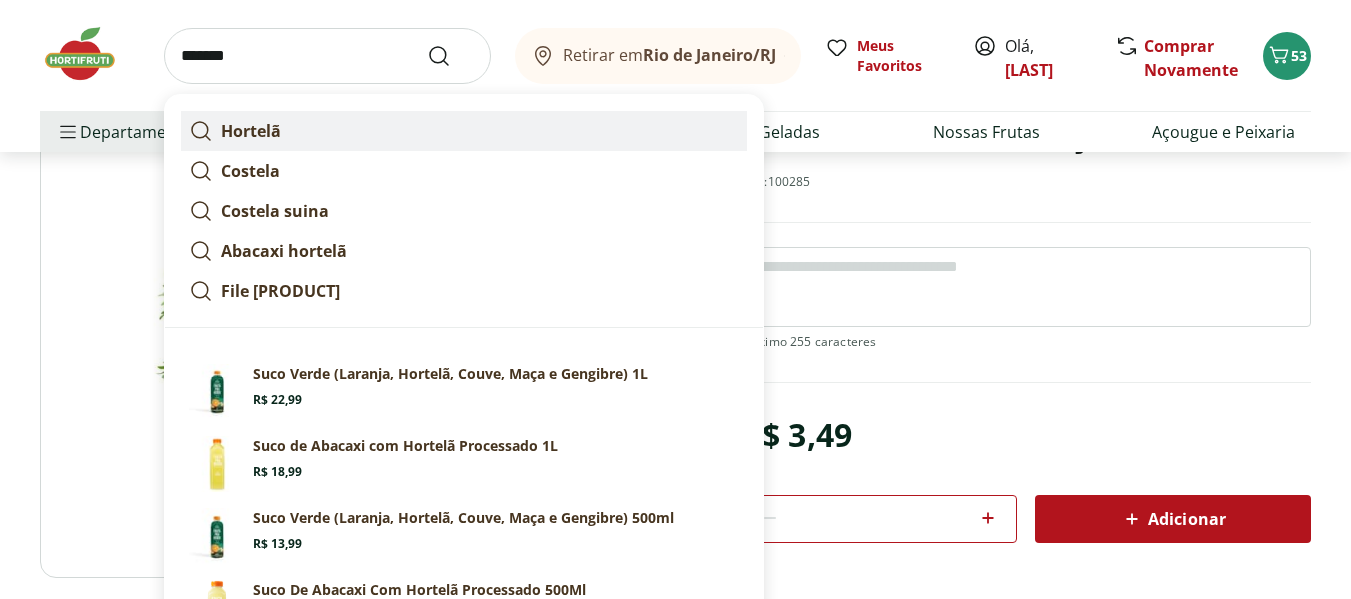click on "Hortelã" at bounding box center (464, 131) 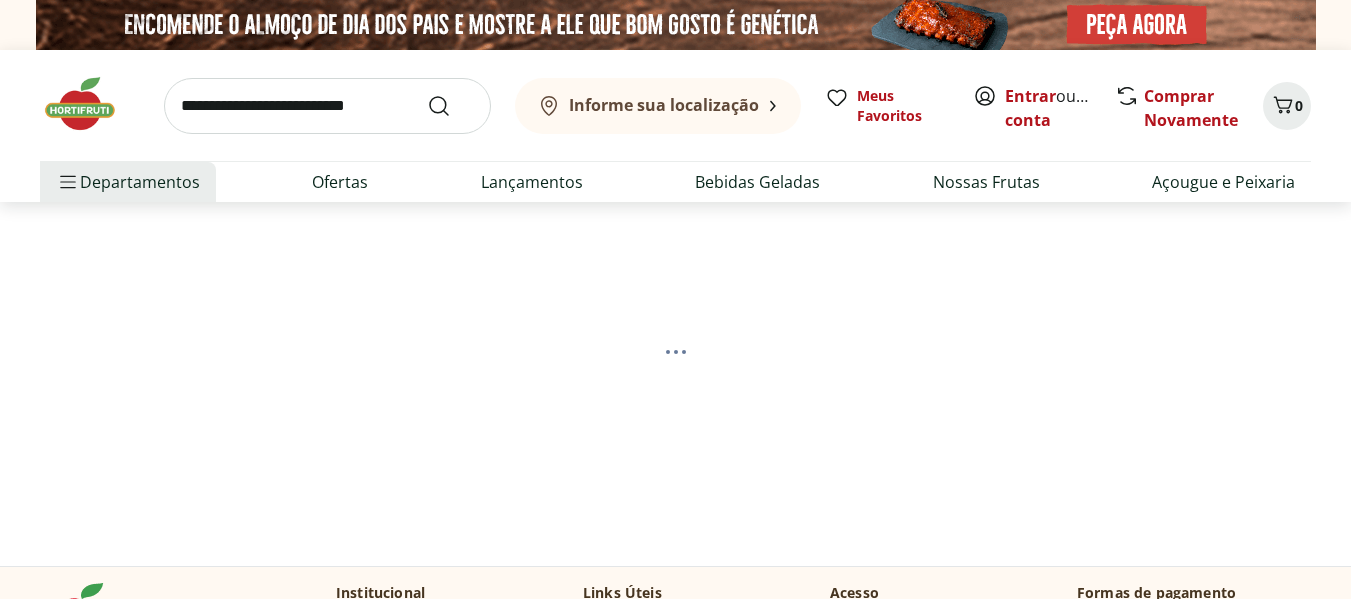 scroll, scrollTop: 0, scrollLeft: 0, axis: both 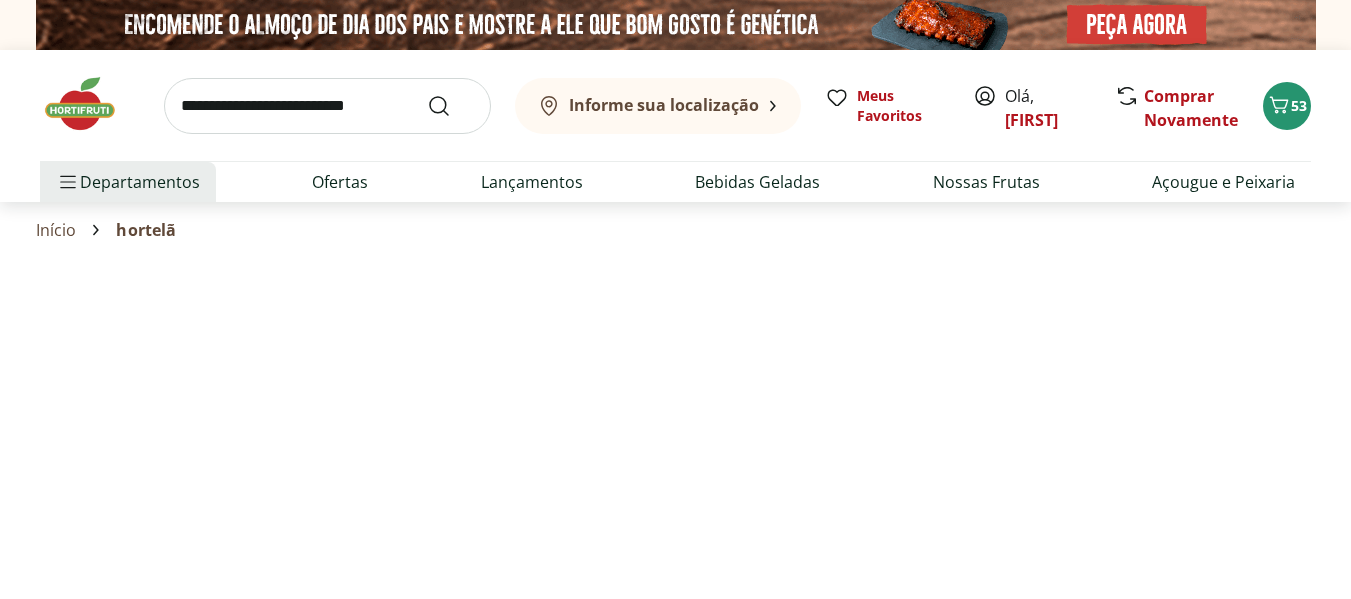 select on "**********" 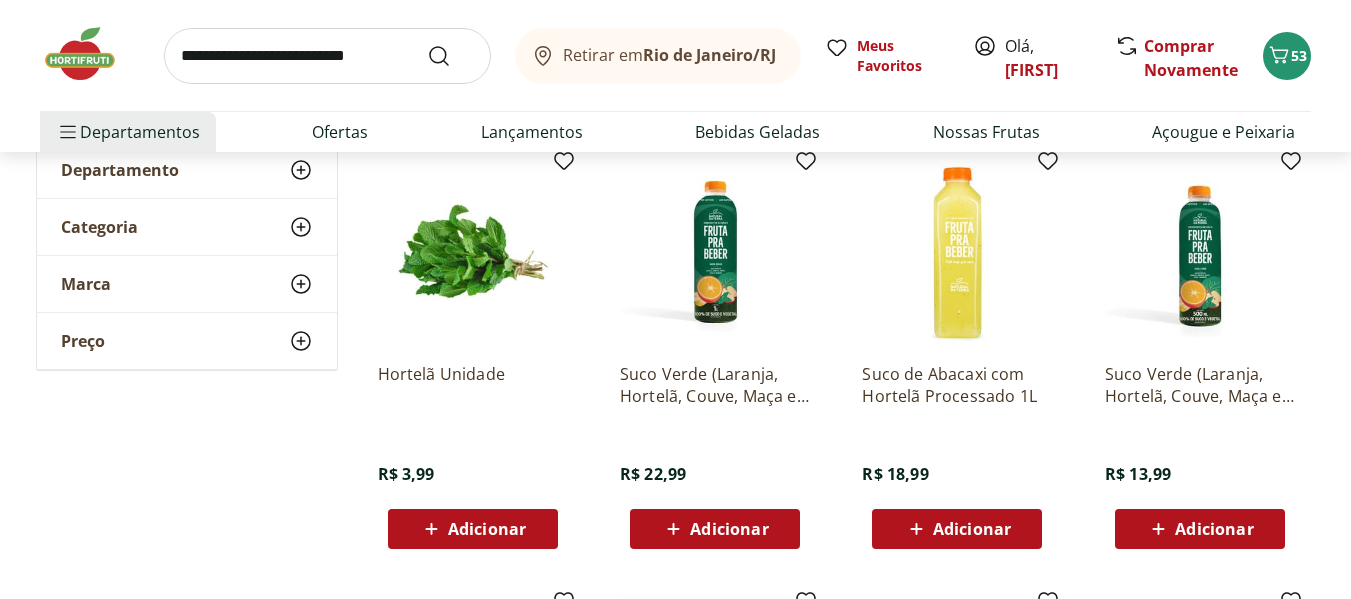 scroll, scrollTop: 280, scrollLeft: 0, axis: vertical 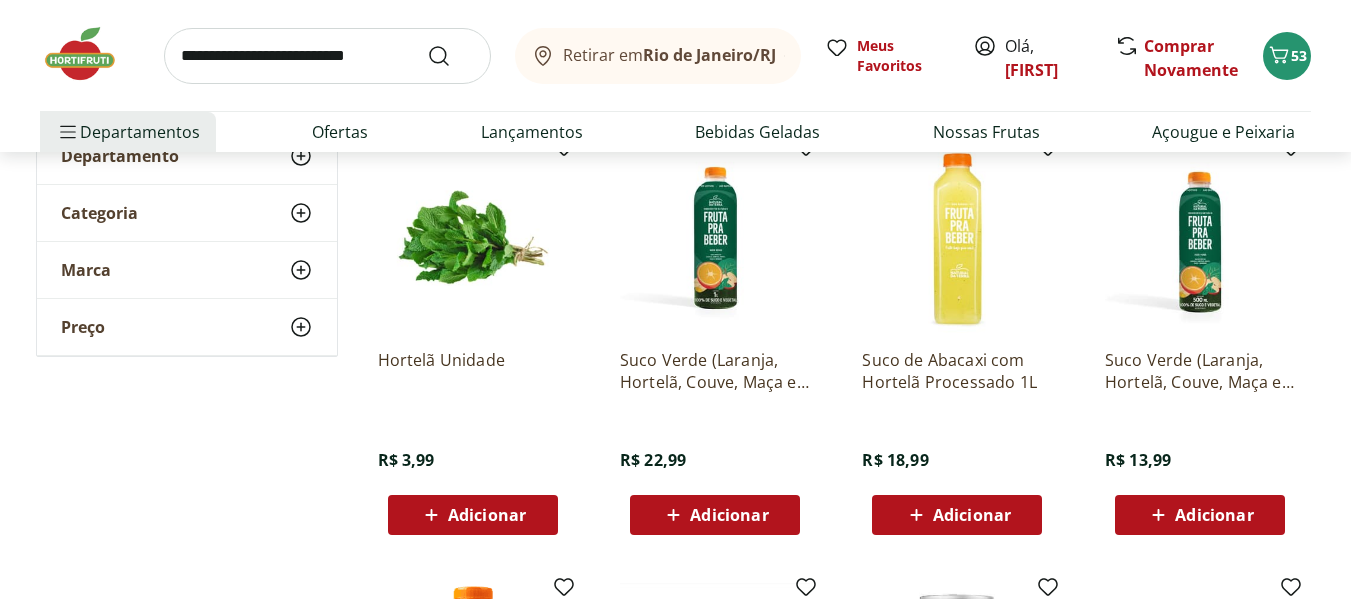 click on "Adicionar" at bounding box center (472, 515) 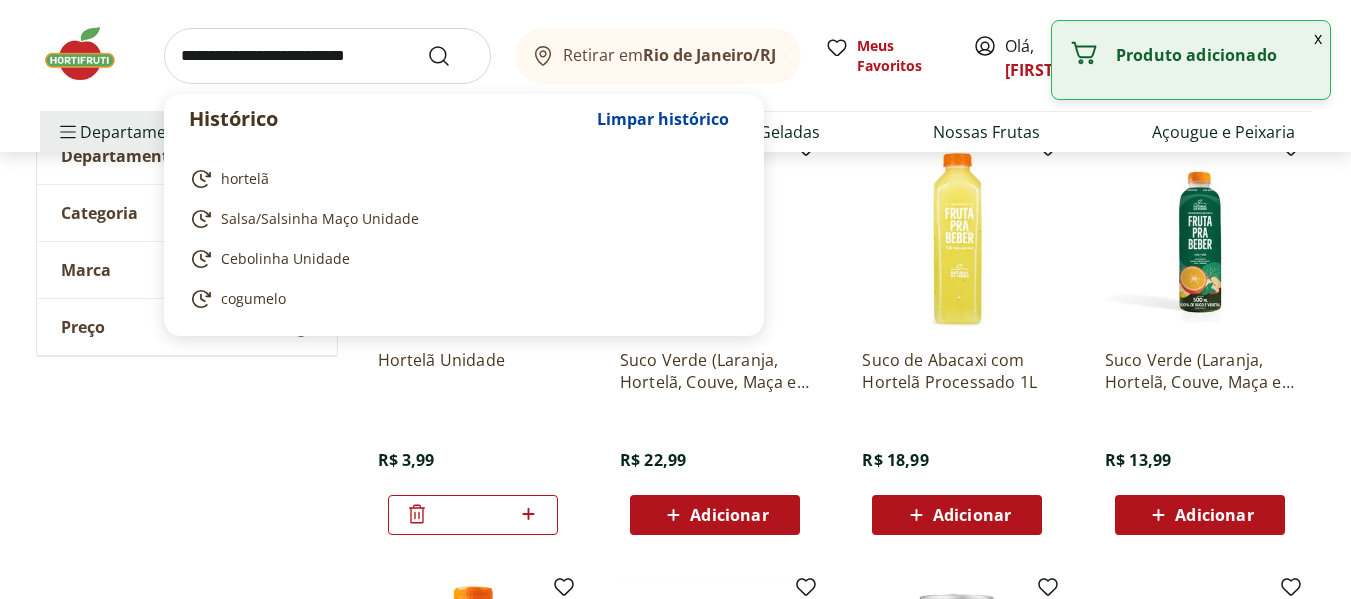 click at bounding box center (327, 56) 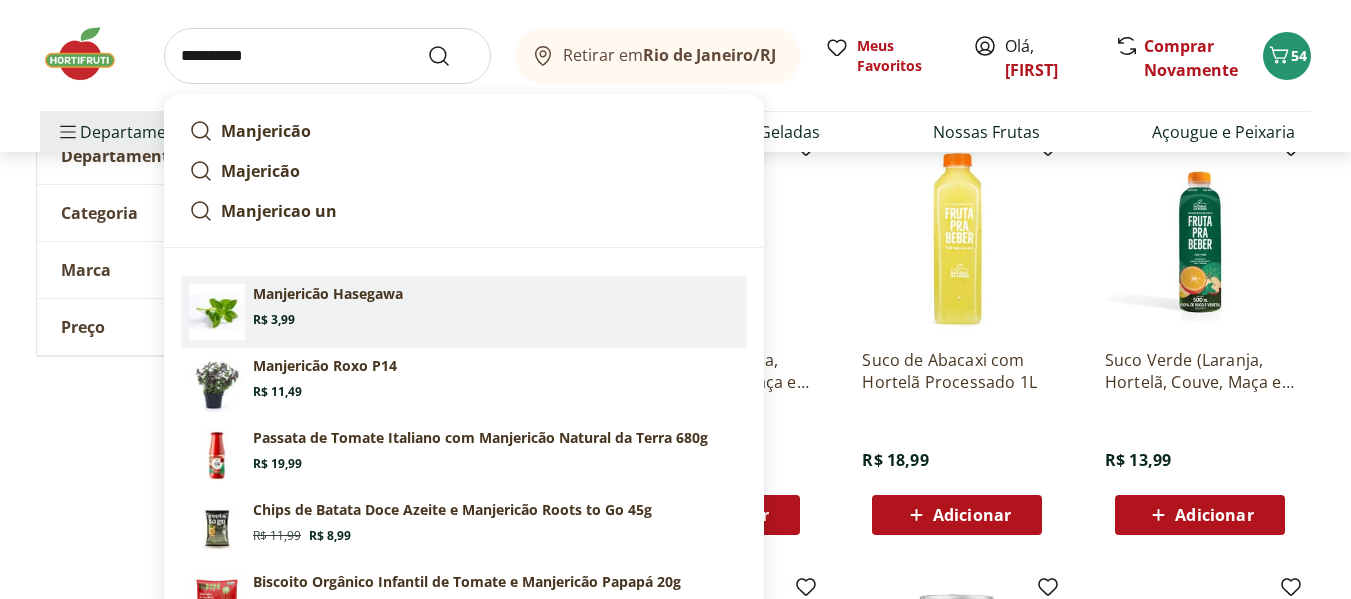click on "Manjericão Hasegawa Price: R$ 3,99" at bounding box center (496, 306) 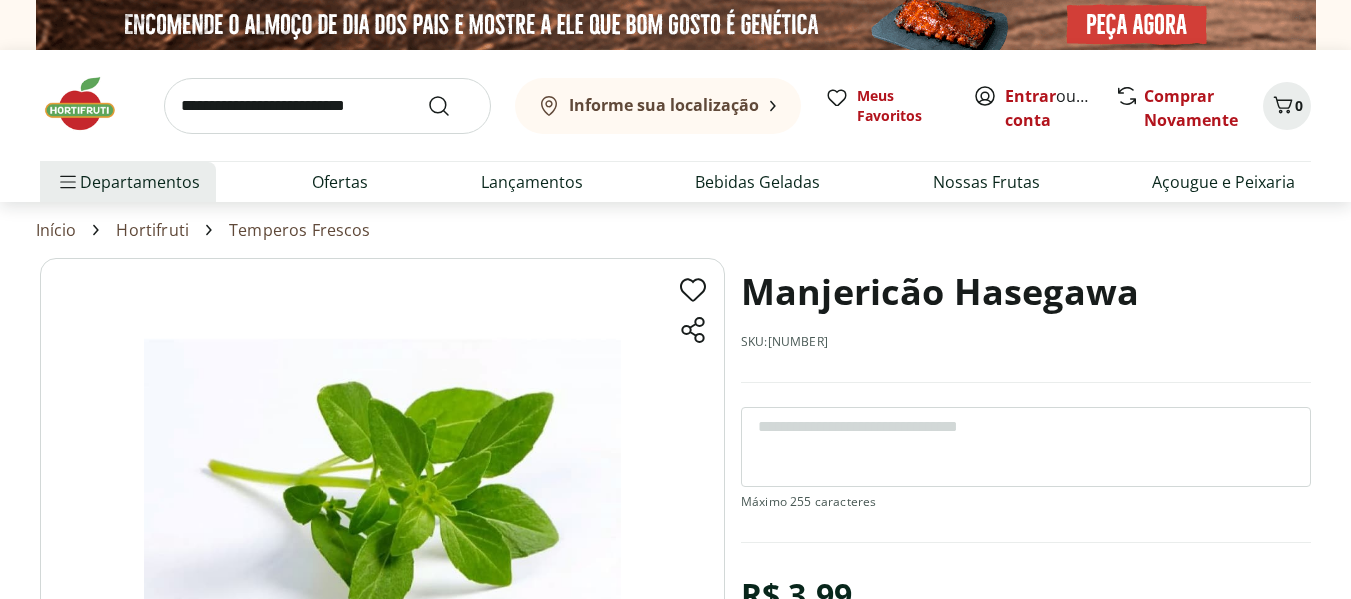 scroll, scrollTop: 0, scrollLeft: 0, axis: both 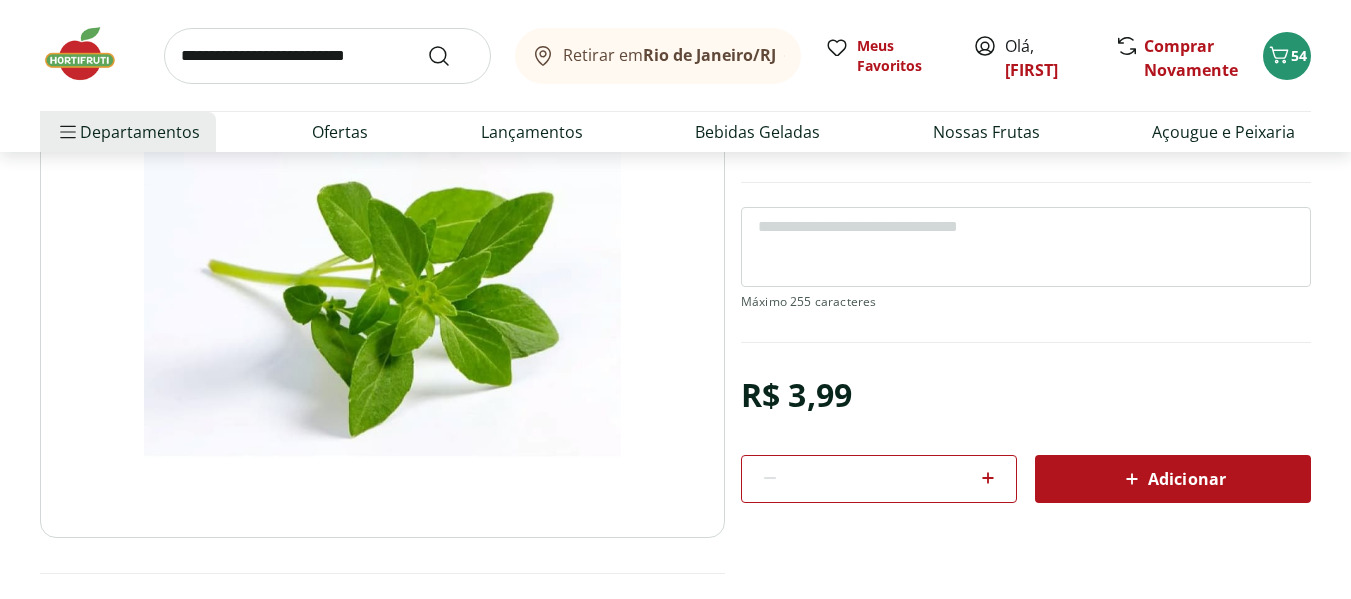 click on "Adicionar" at bounding box center (1173, 479) 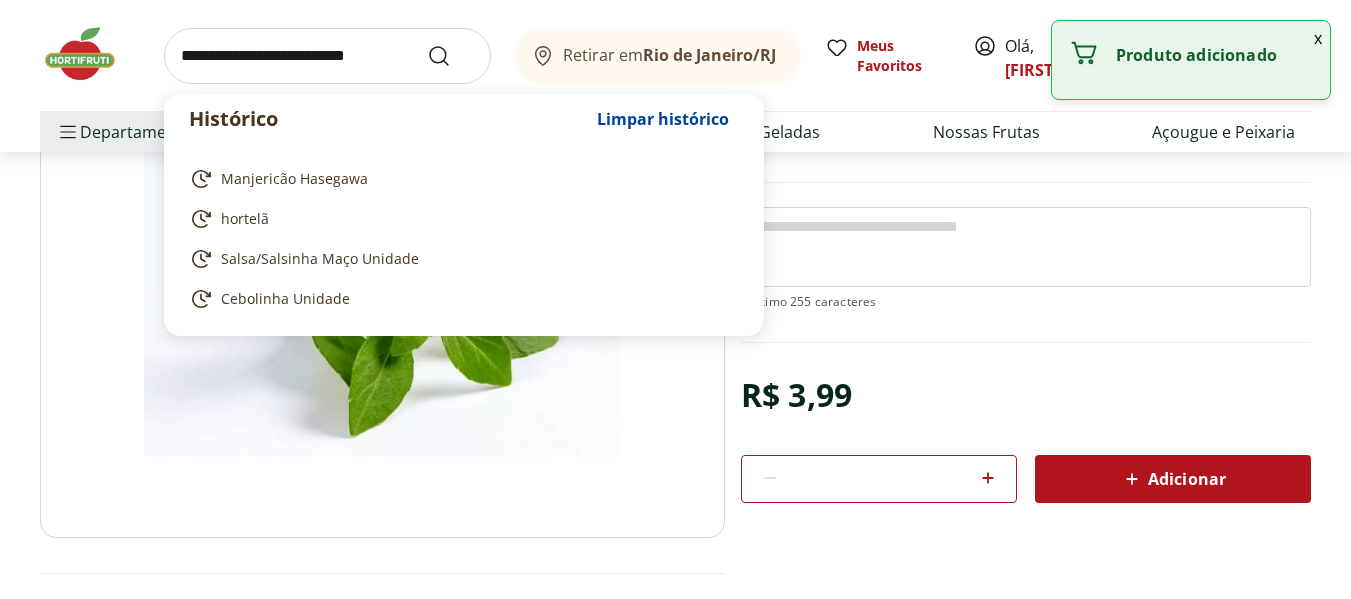 click at bounding box center (327, 56) 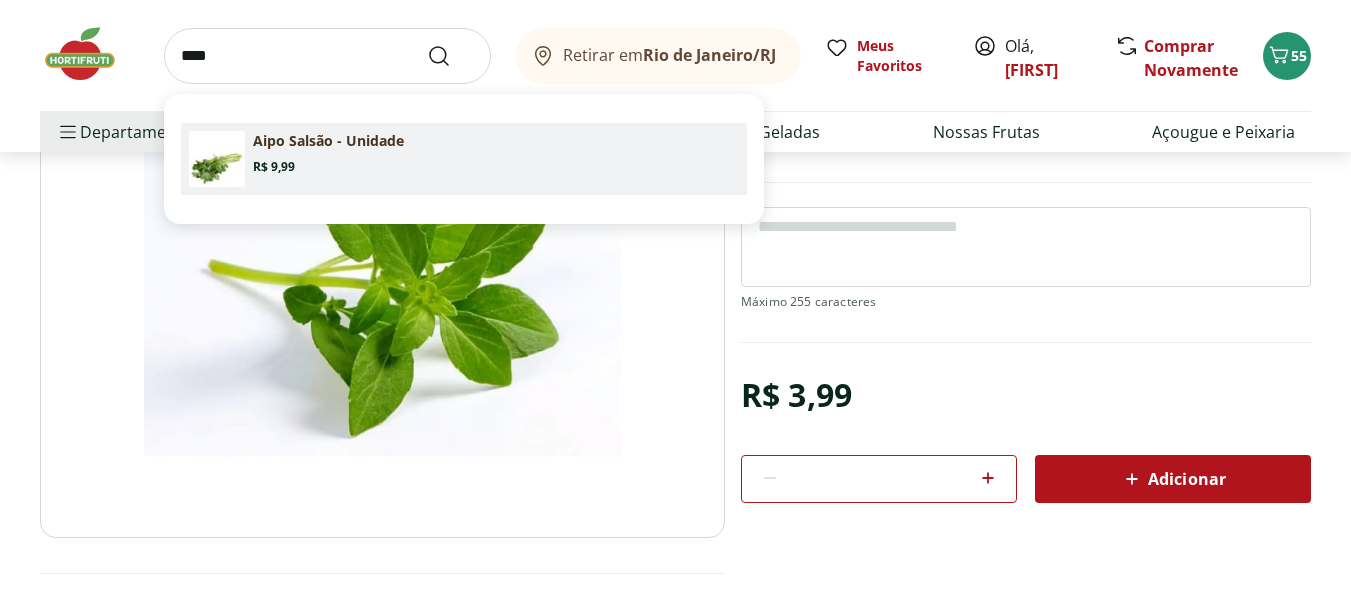 click on "Aipo Salsão - Unidade Price: R$ 9,99" at bounding box center [496, 153] 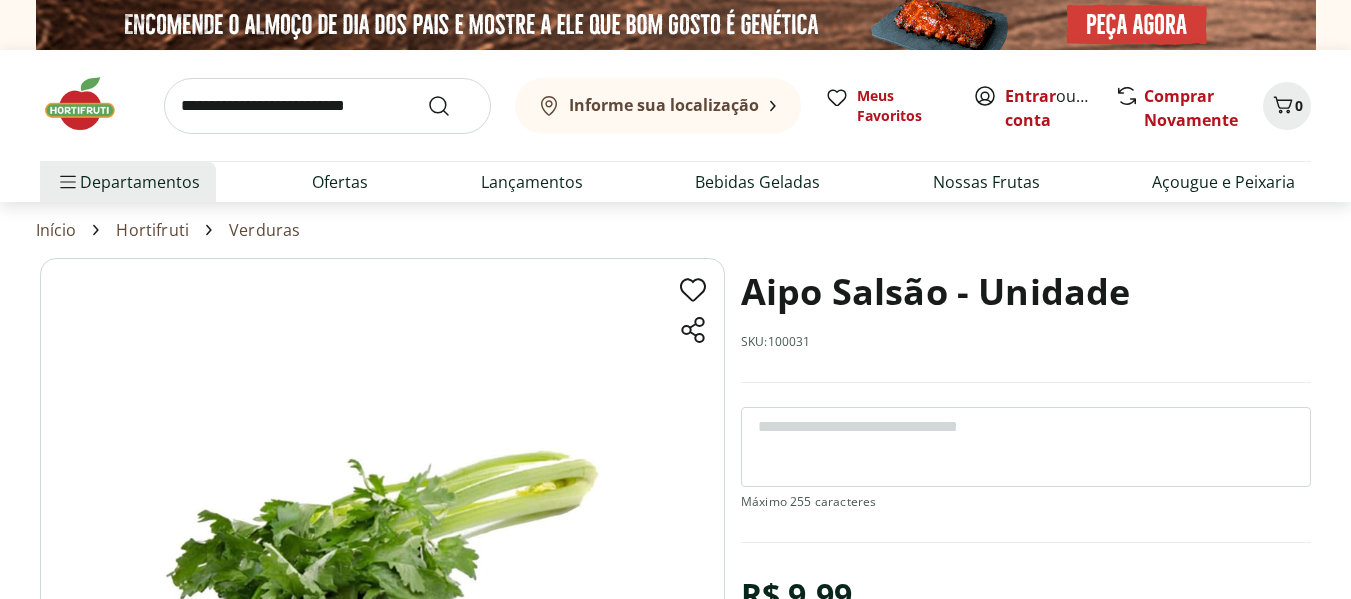 scroll, scrollTop: 0, scrollLeft: 0, axis: both 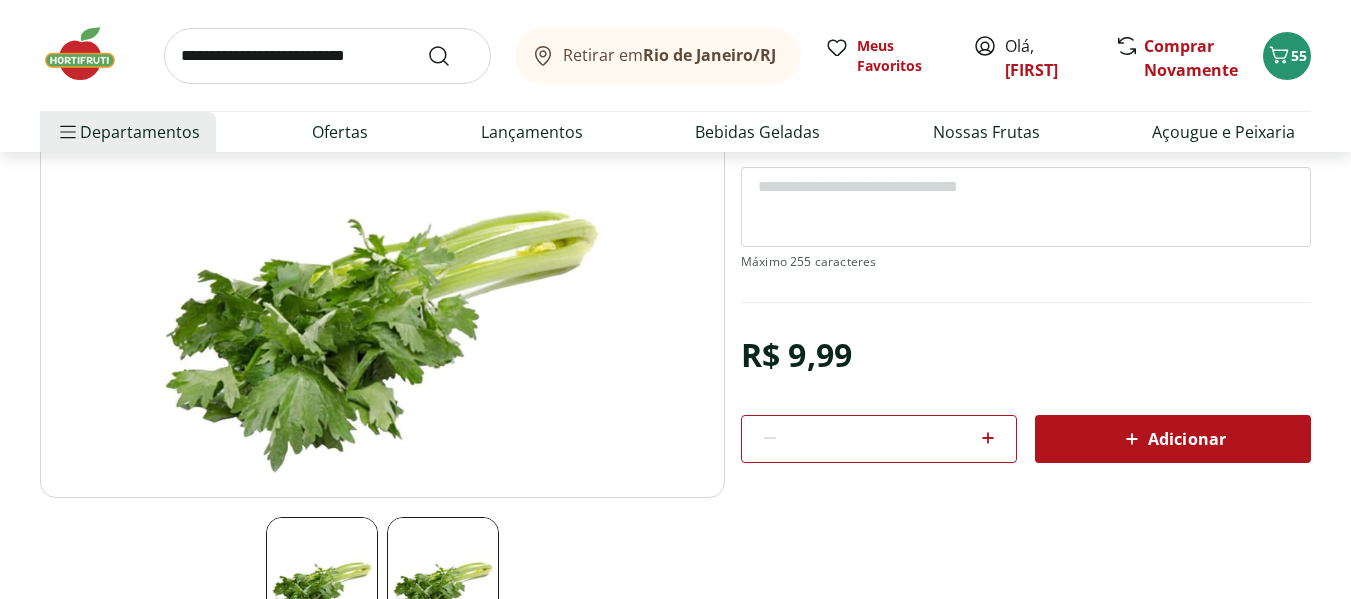 click on "Adicionar" at bounding box center (1173, 439) 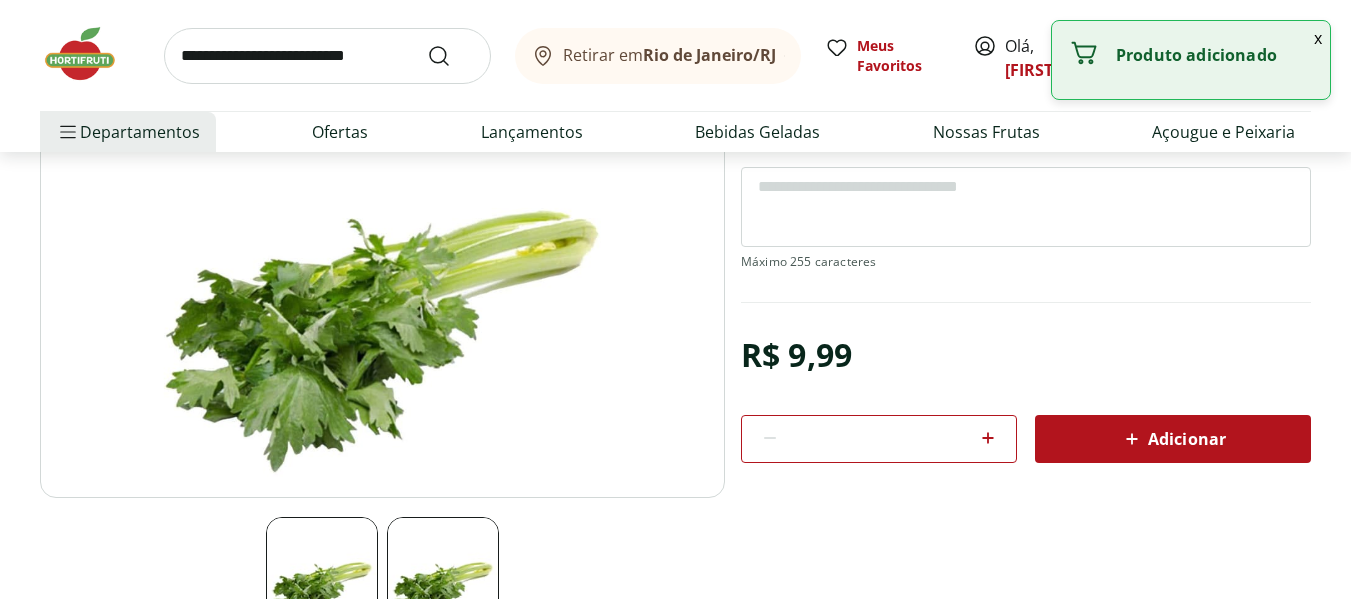 click at bounding box center [327, 56] 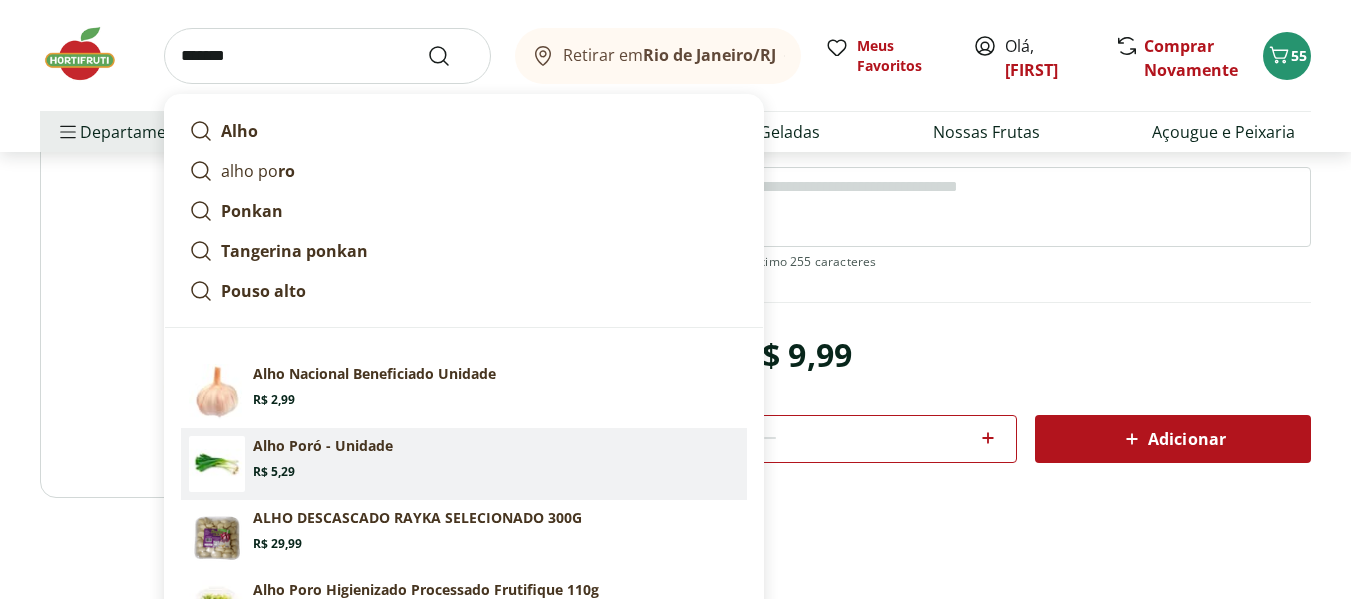 click on "Alho Poró - Unidade" at bounding box center [323, 446] 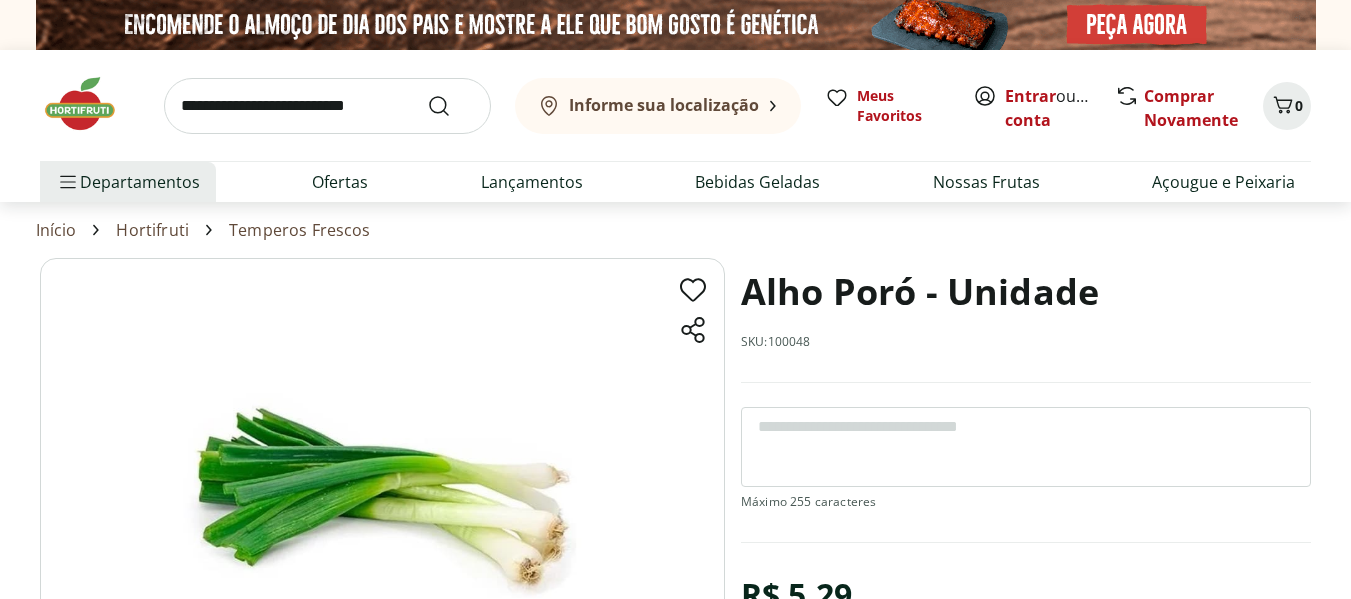 scroll, scrollTop: 0, scrollLeft: 0, axis: both 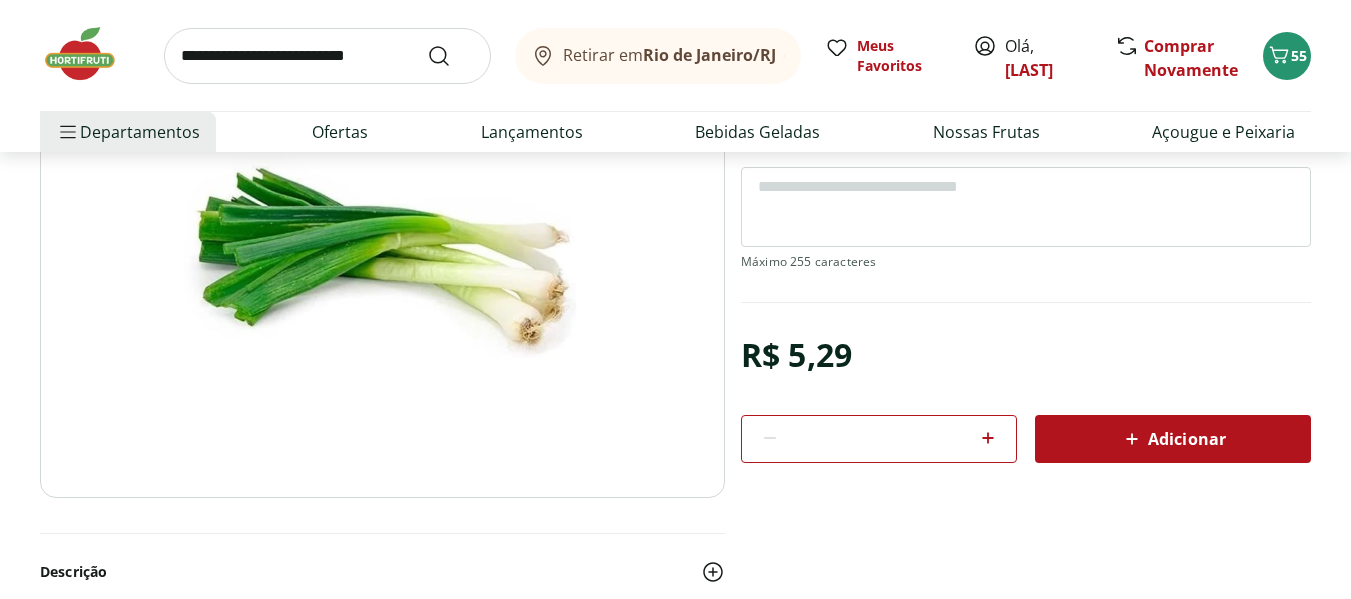 click on "Adicionar" at bounding box center (1173, 439) 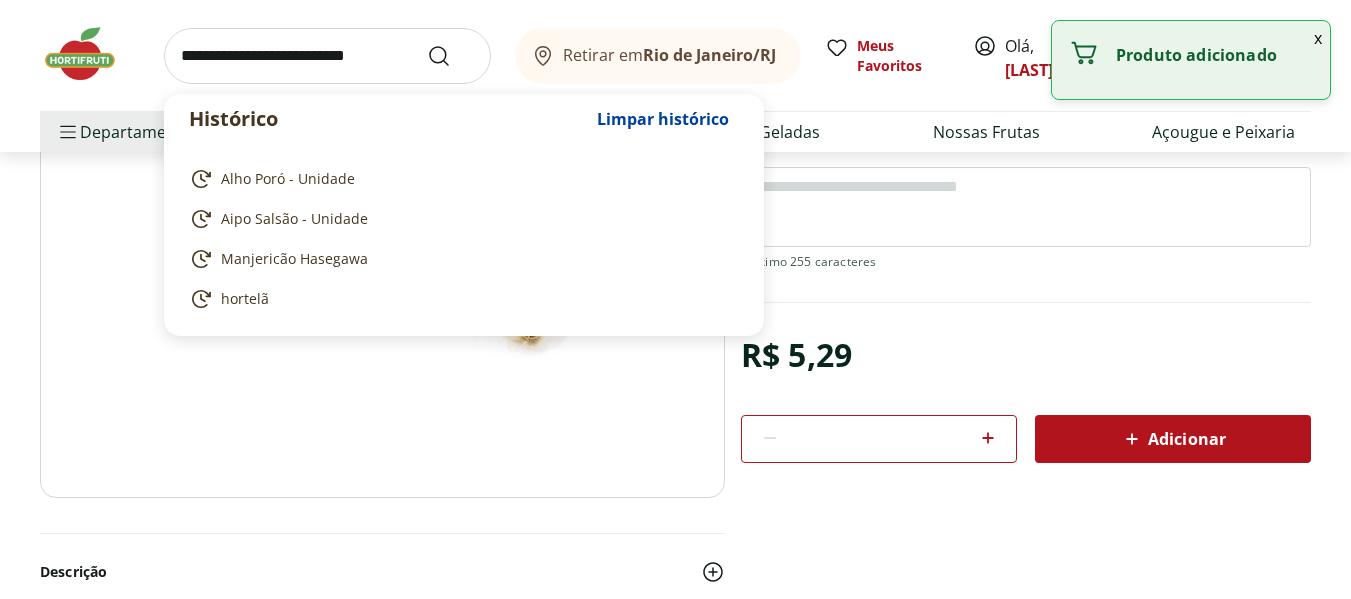 click at bounding box center [327, 56] 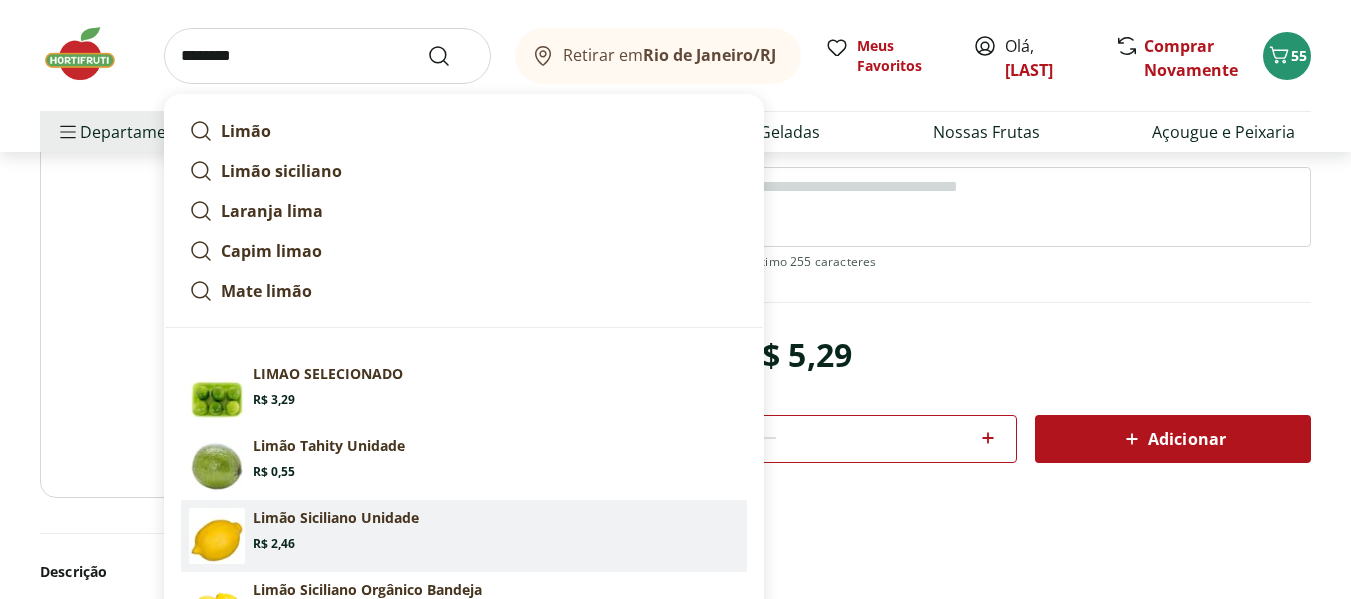 click on "Limão Siciliano Unidade" at bounding box center [336, 518] 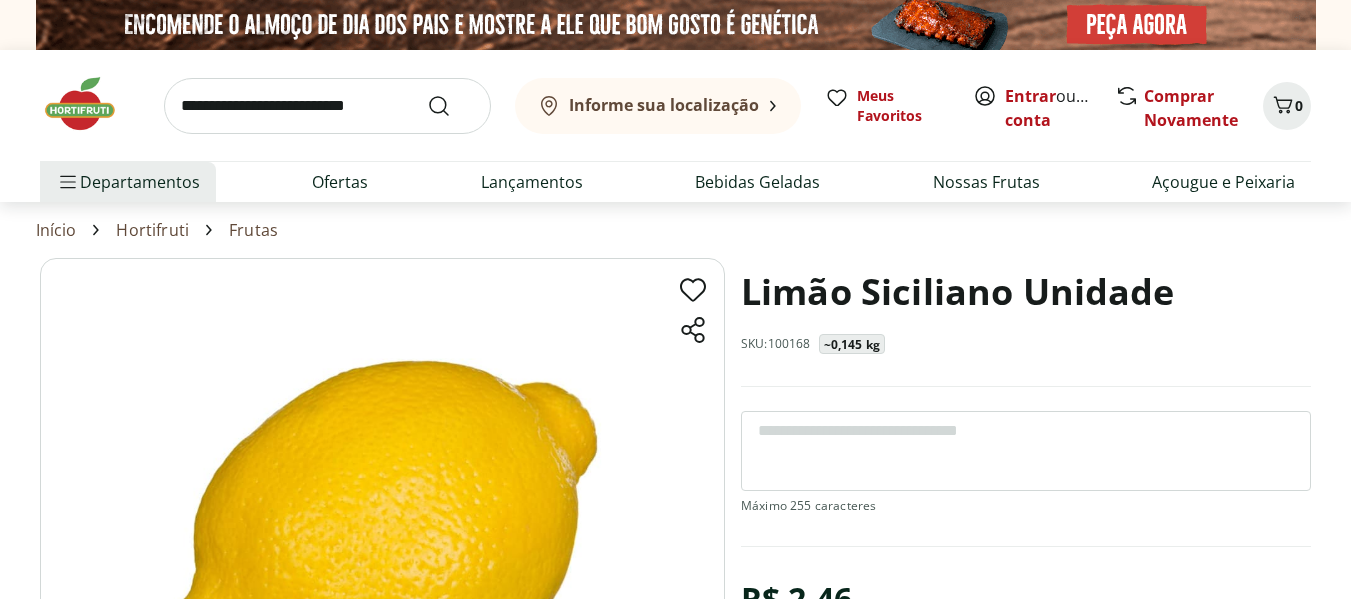 scroll, scrollTop: 0, scrollLeft: 0, axis: both 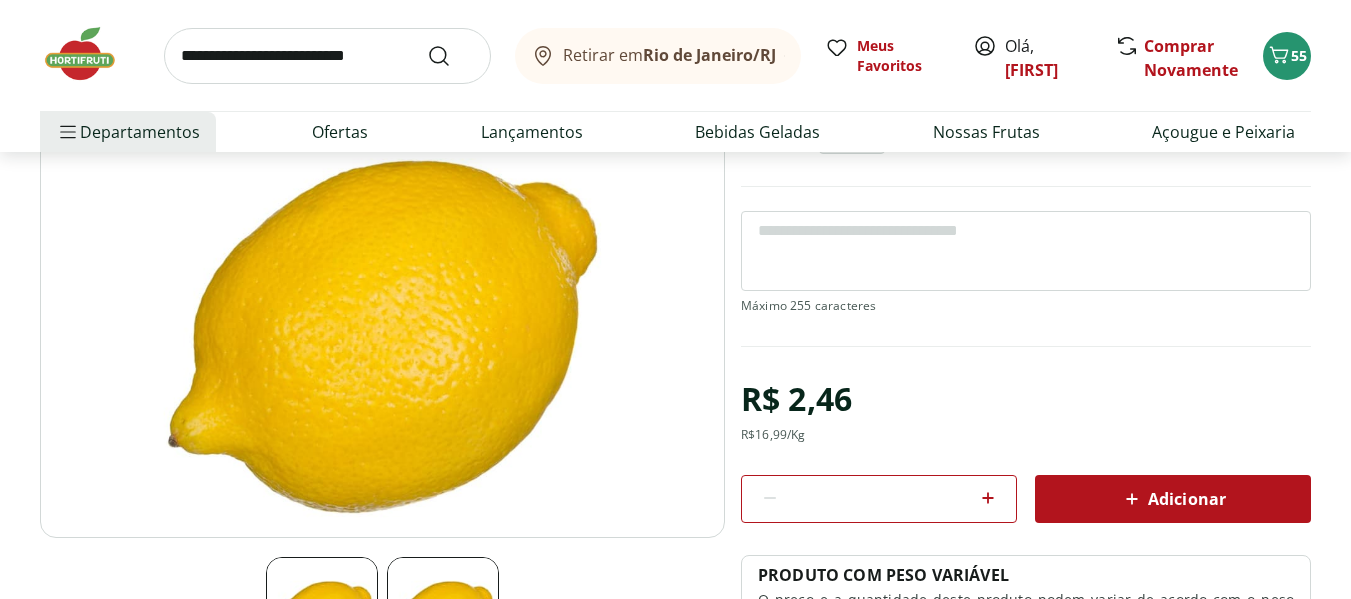 click on "Adicionar" at bounding box center [1173, 499] 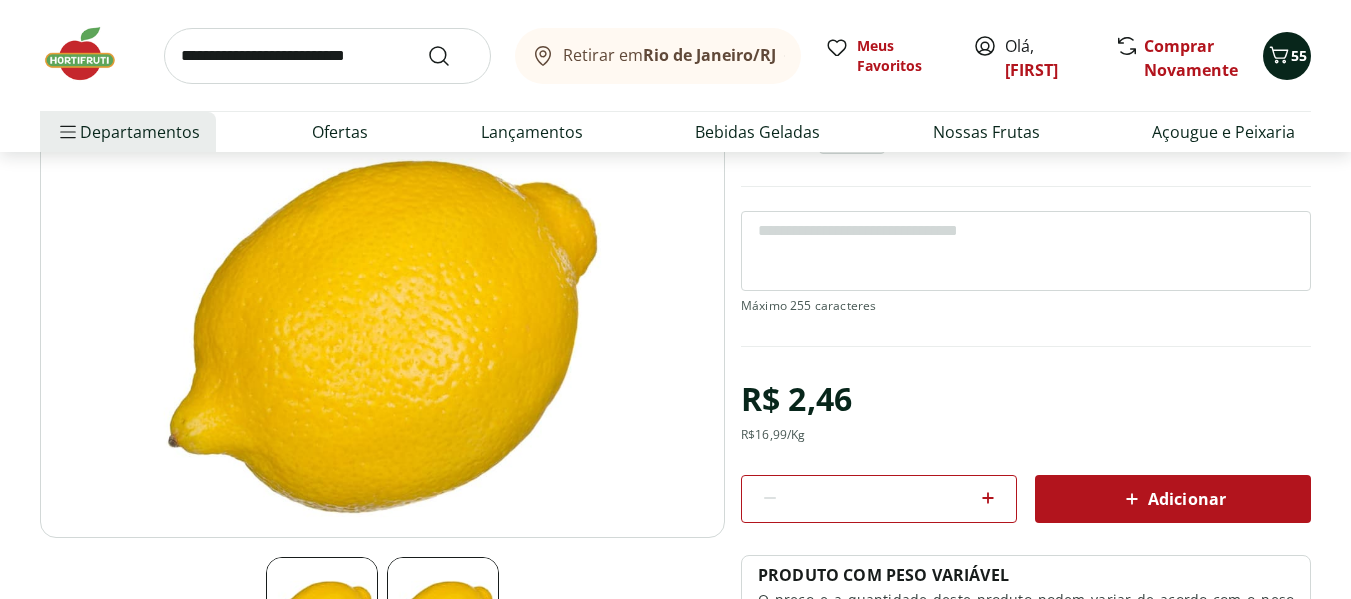 click 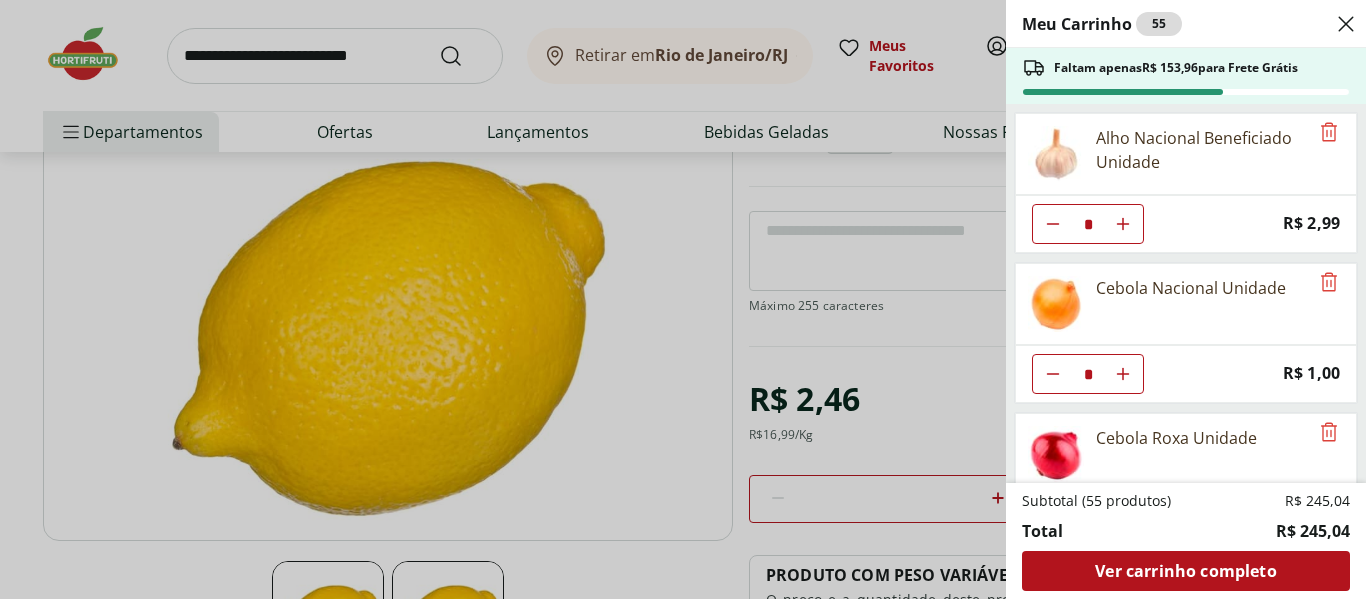 click 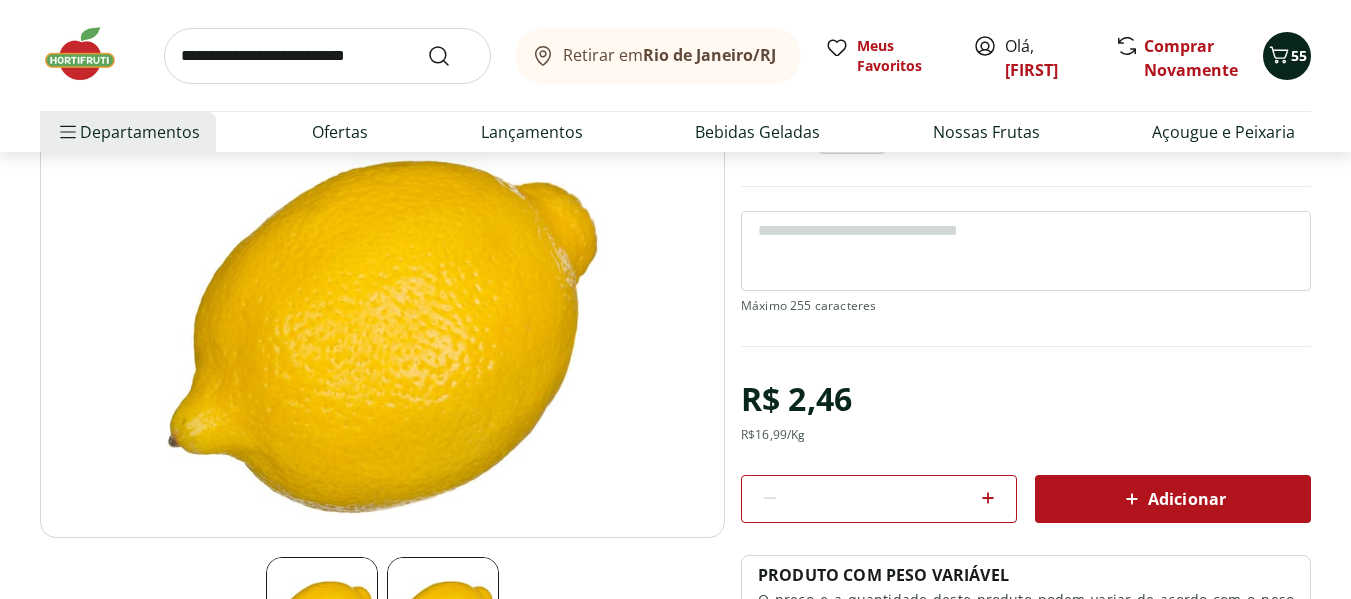 click on "55" at bounding box center (1299, 55) 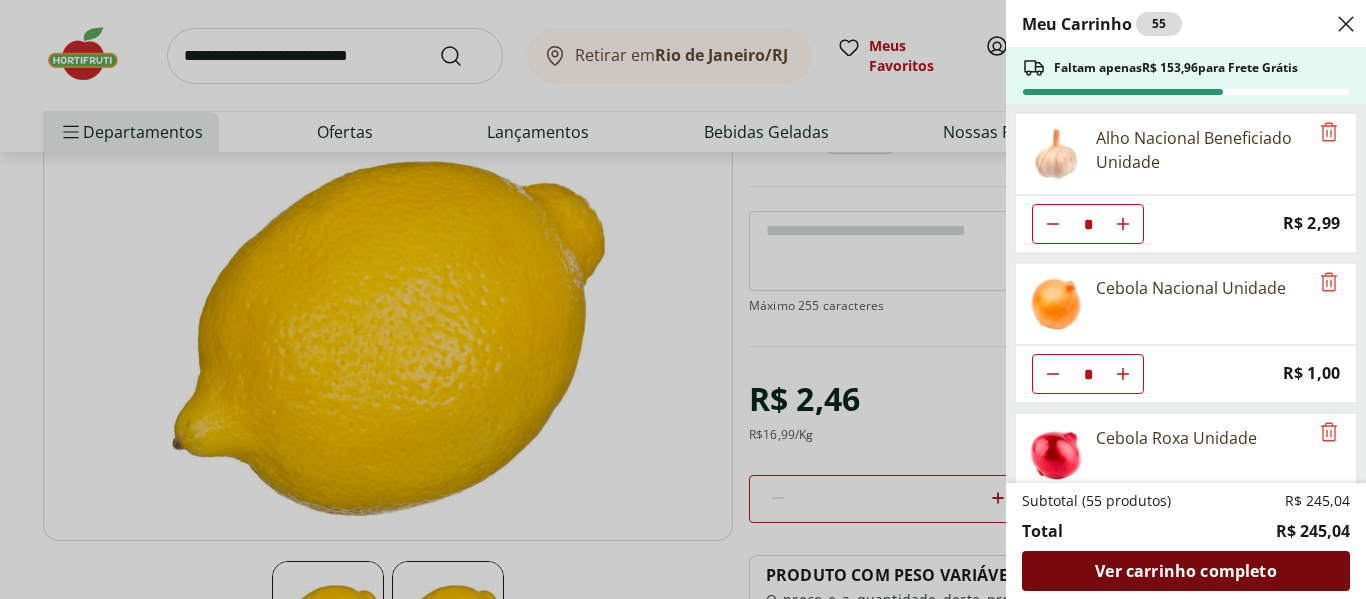click on "Ver carrinho completo" at bounding box center [1185, 571] 